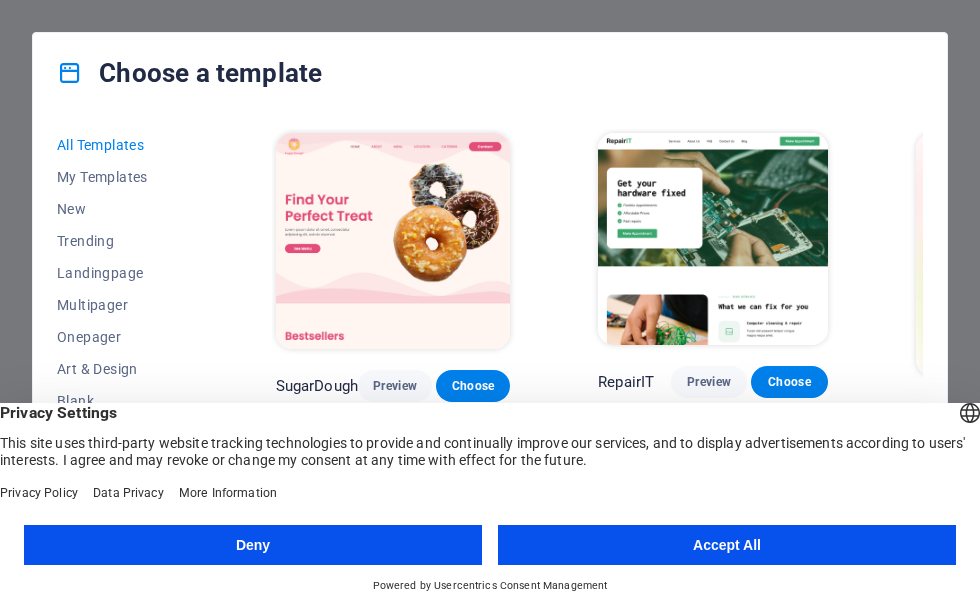 scroll, scrollTop: 0, scrollLeft: 0, axis: both 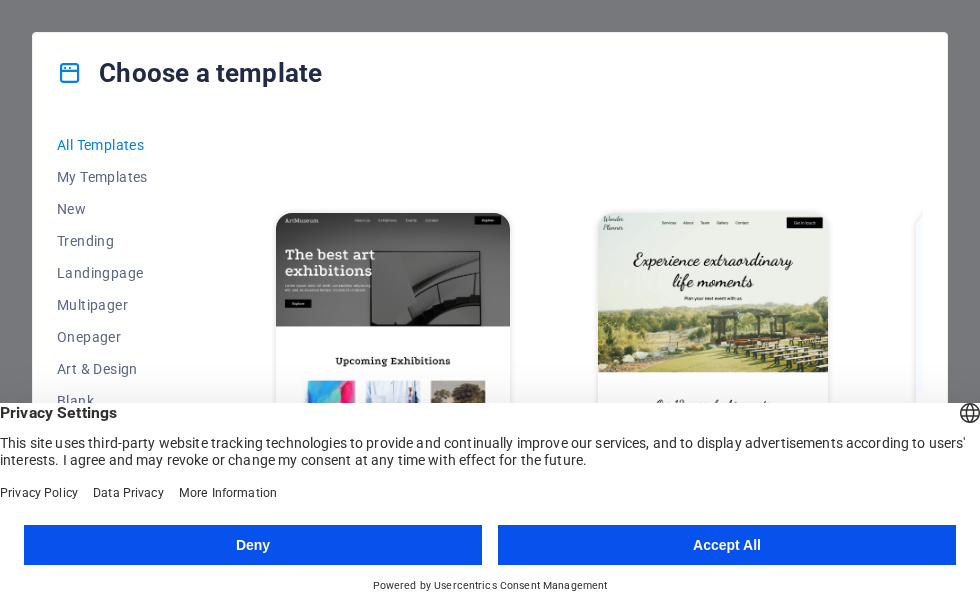 click on "Accept All" at bounding box center (727, 545) 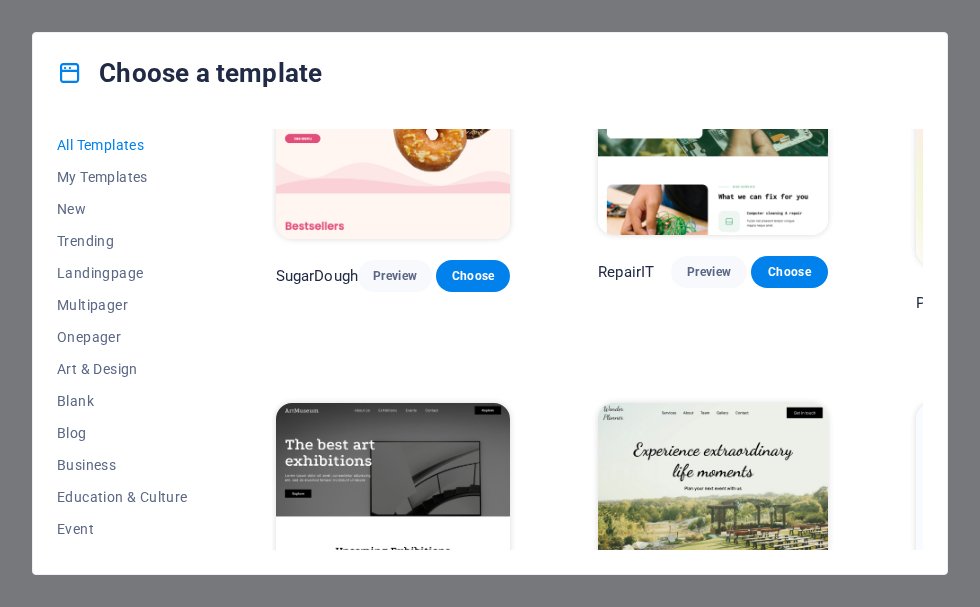 scroll, scrollTop: 400, scrollLeft: 0, axis: vertical 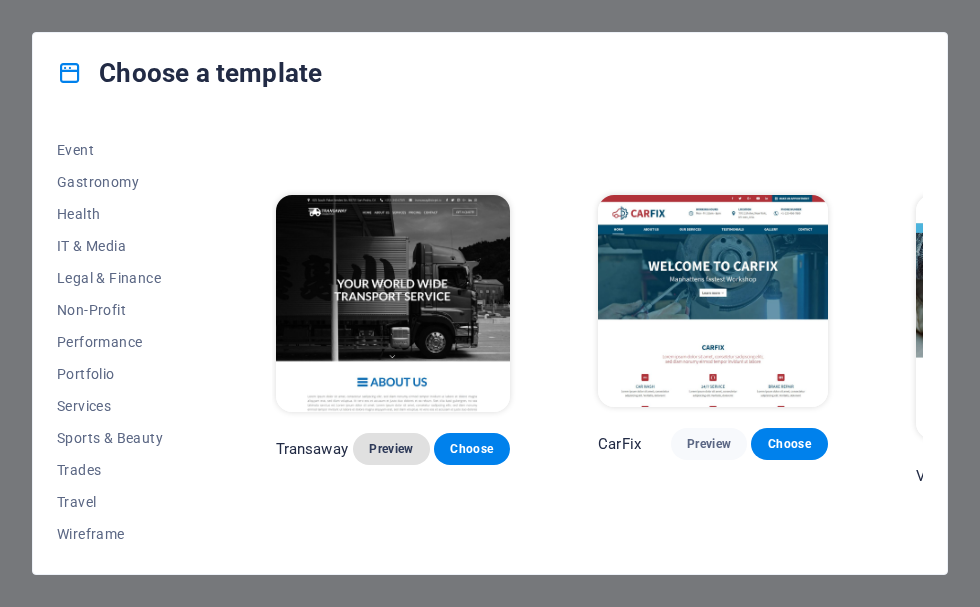 click on "Preview" at bounding box center [391, 449] 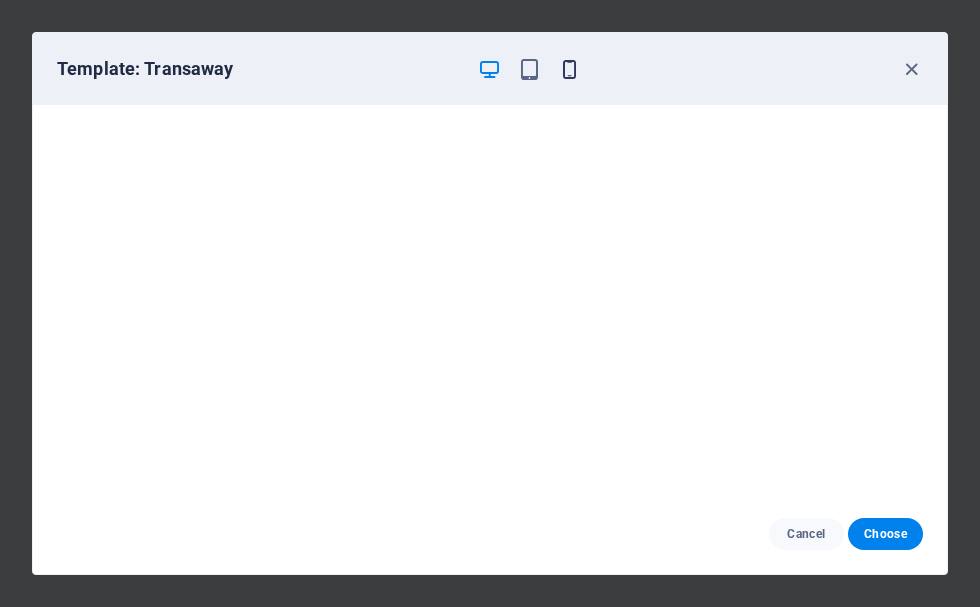 click at bounding box center [569, 69] 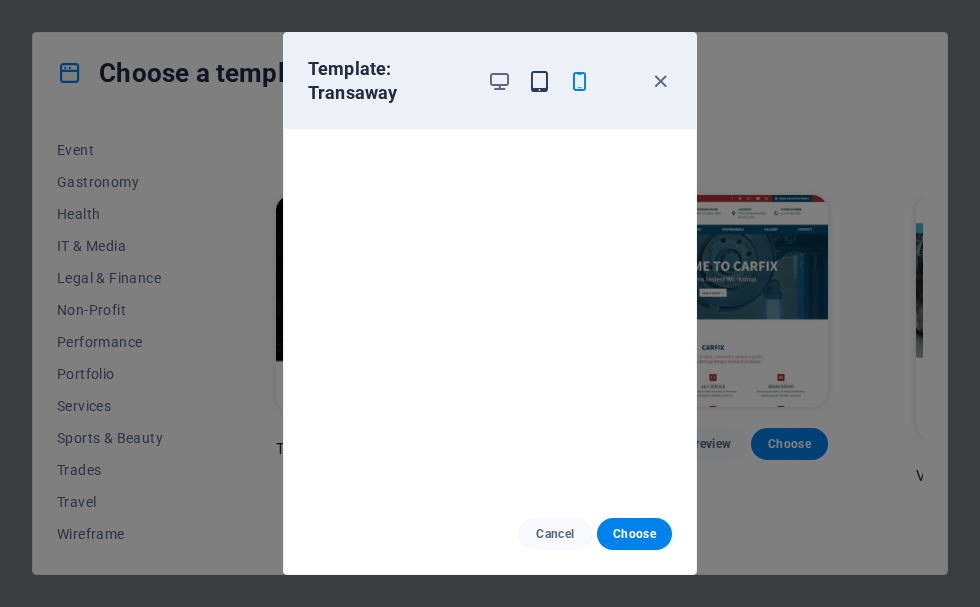 click at bounding box center [539, 81] 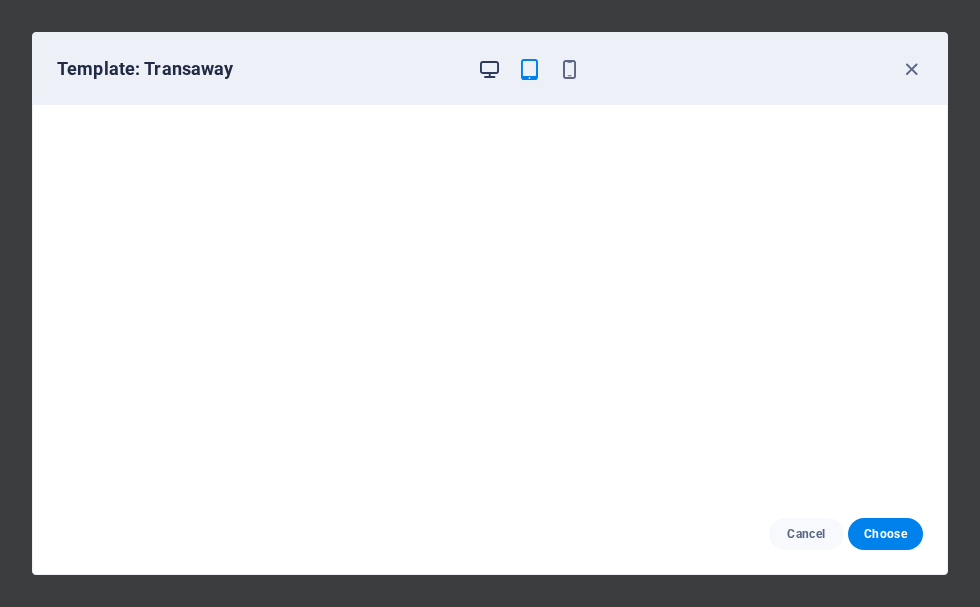 click at bounding box center [489, 69] 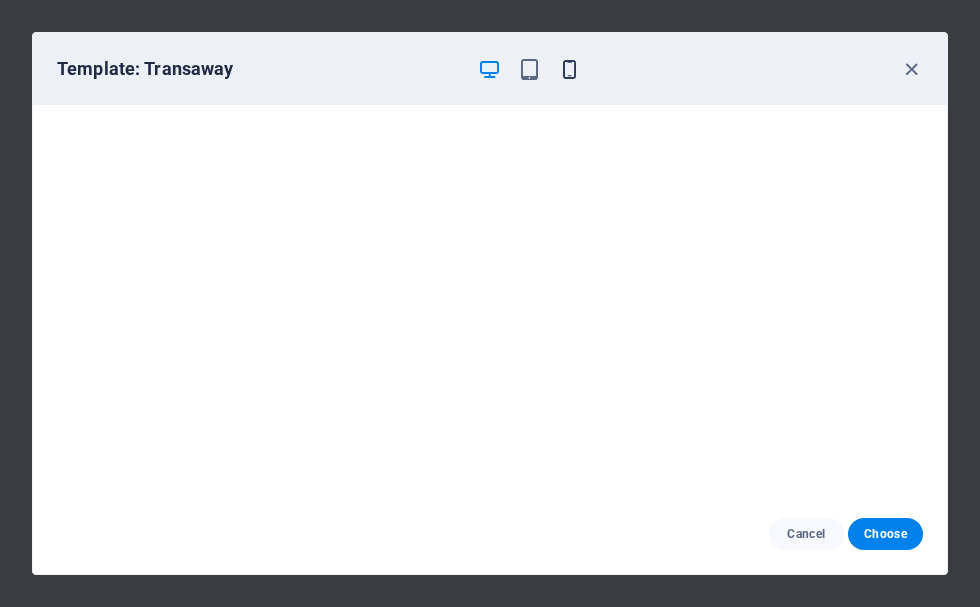 click at bounding box center [569, 69] 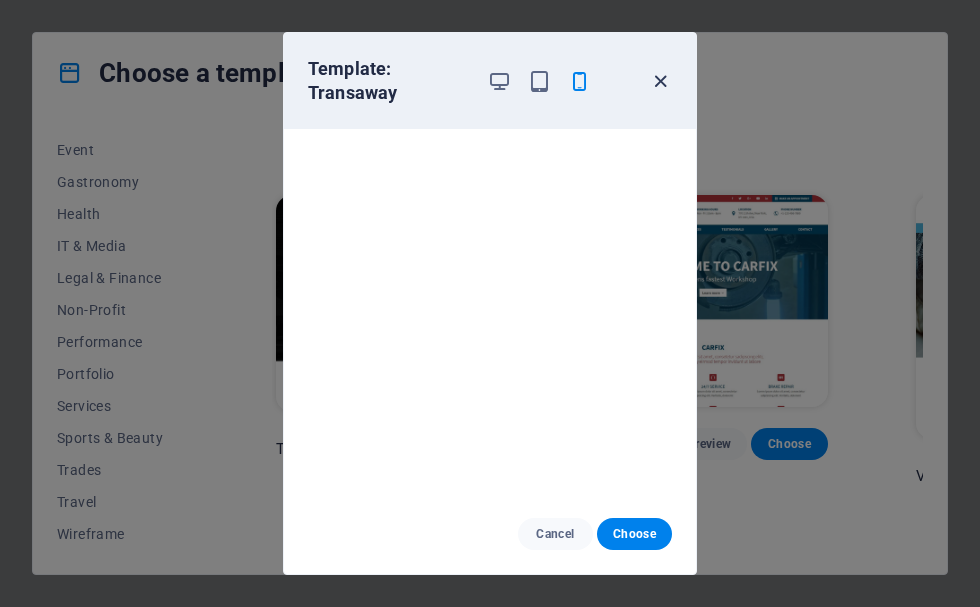 click at bounding box center [660, 81] 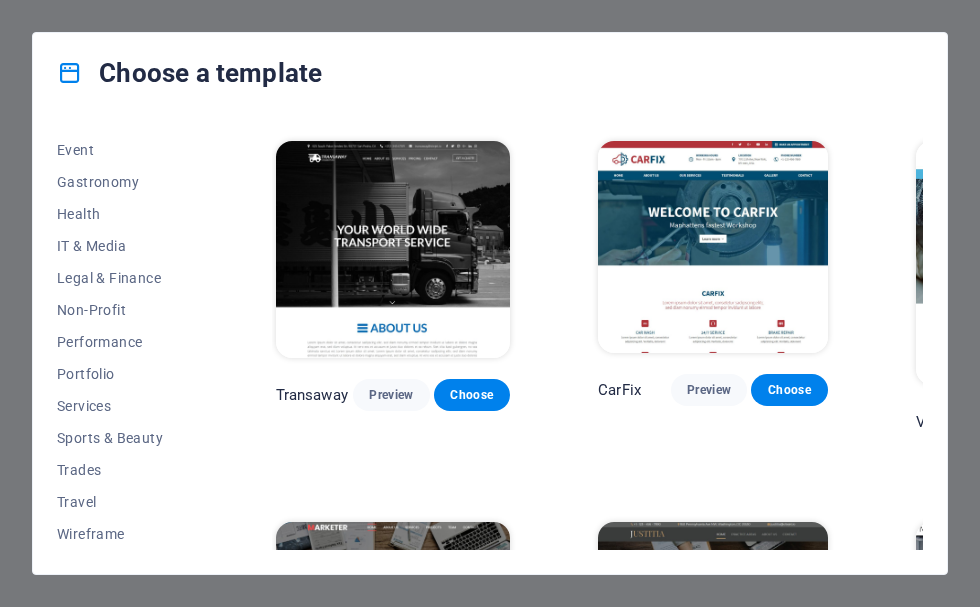 scroll, scrollTop: 14828, scrollLeft: 0, axis: vertical 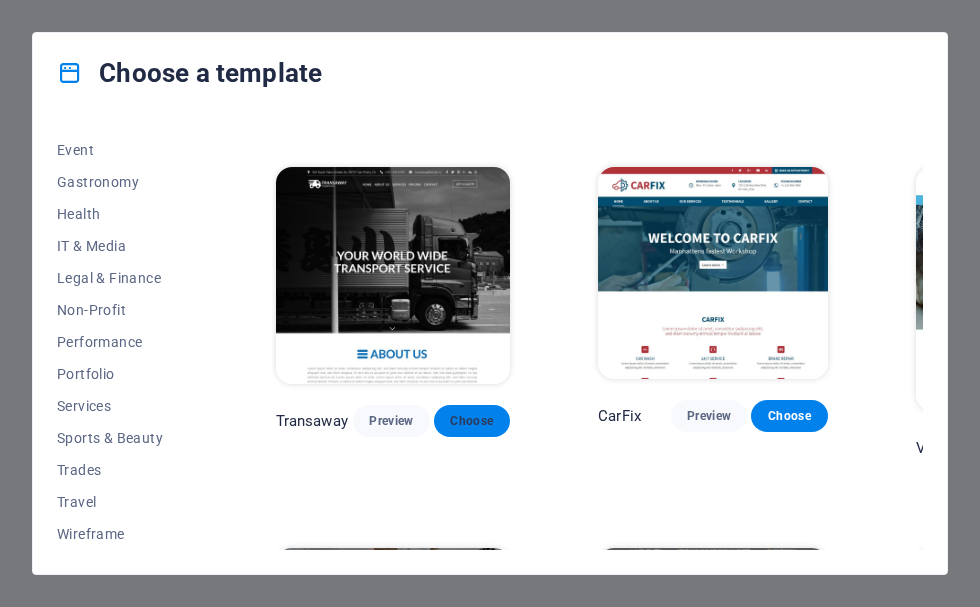 click on "Choose" at bounding box center [472, 421] 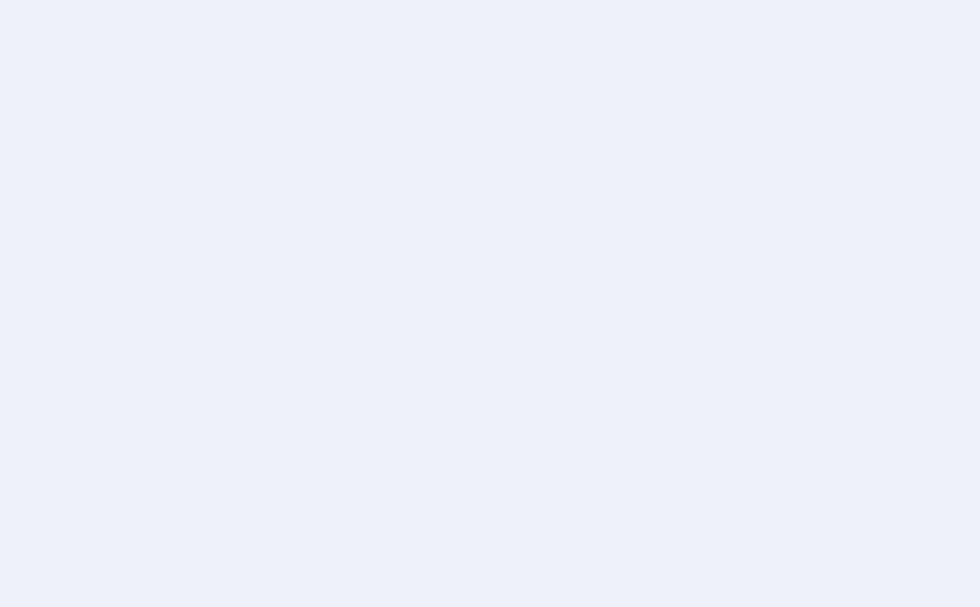 scroll, scrollTop: 0, scrollLeft: 0, axis: both 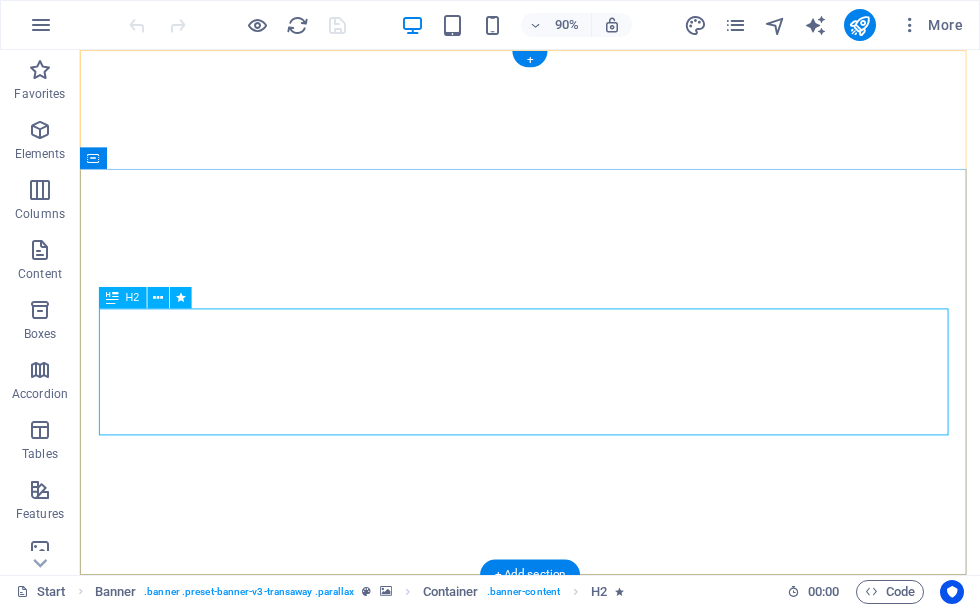 click on "Your world wide transport service" at bounding box center (580, 1173) 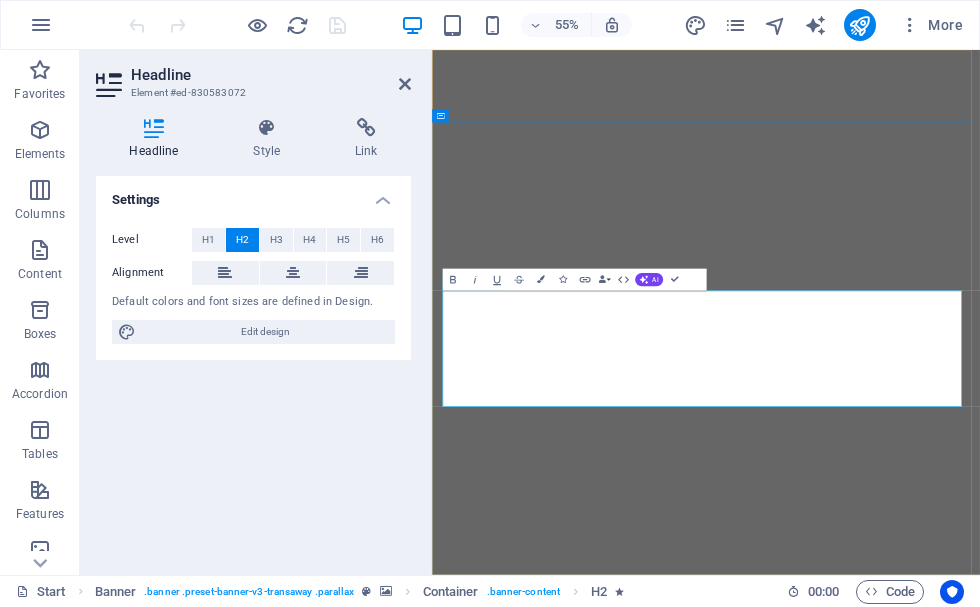 scroll, scrollTop: 98, scrollLeft: 8, axis: both 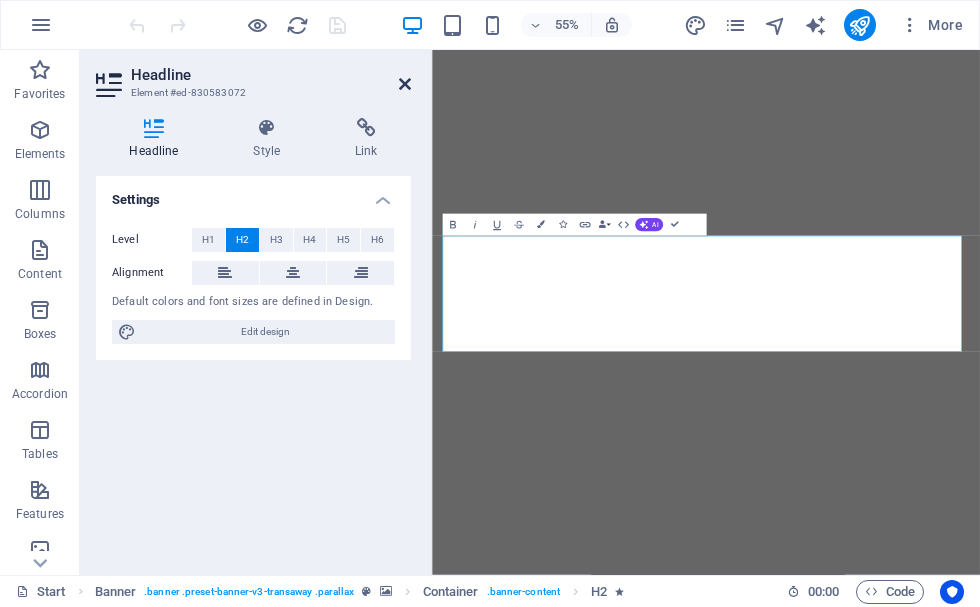 click at bounding box center (405, 84) 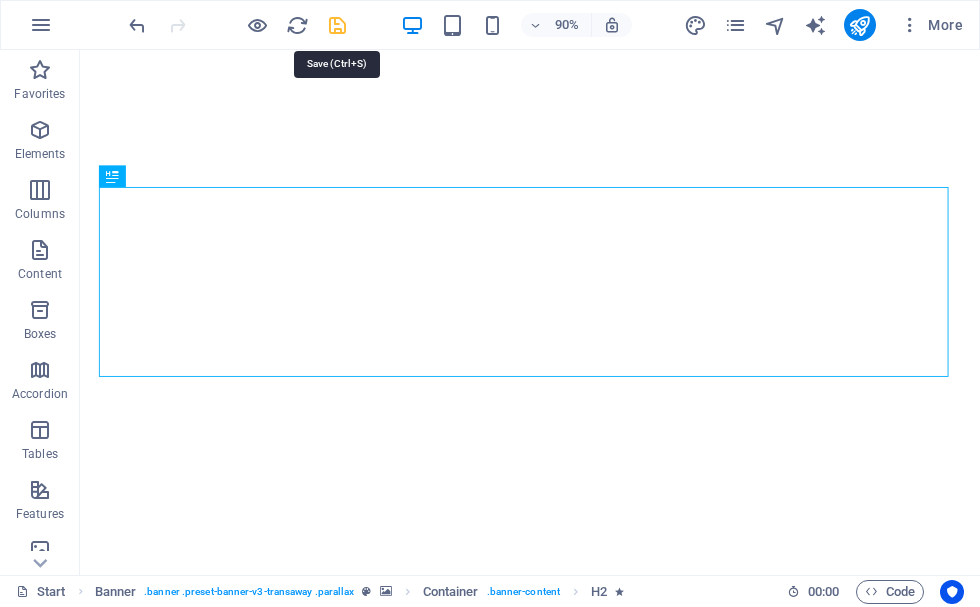 click at bounding box center (337, 25) 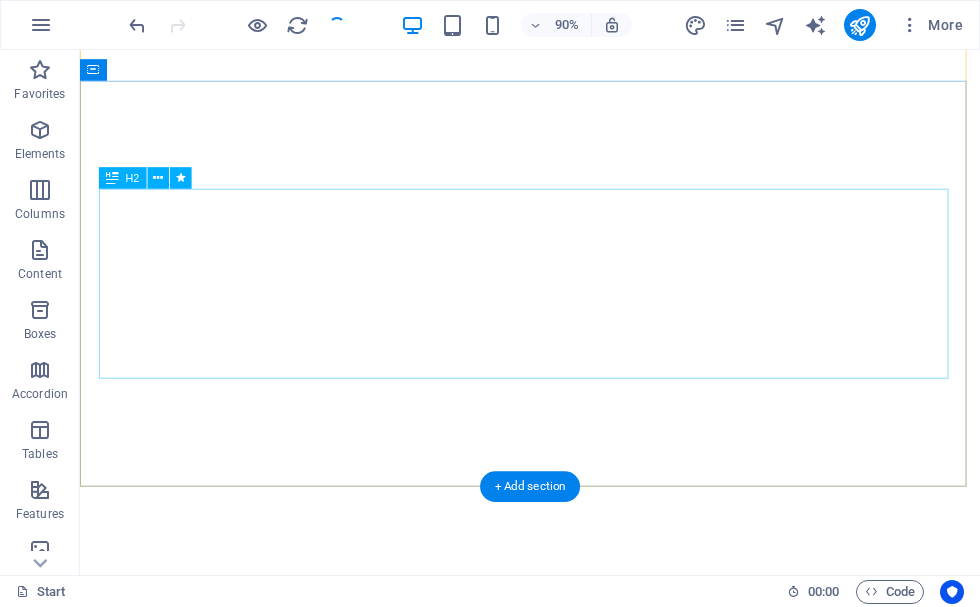scroll, scrollTop: 0, scrollLeft: 0, axis: both 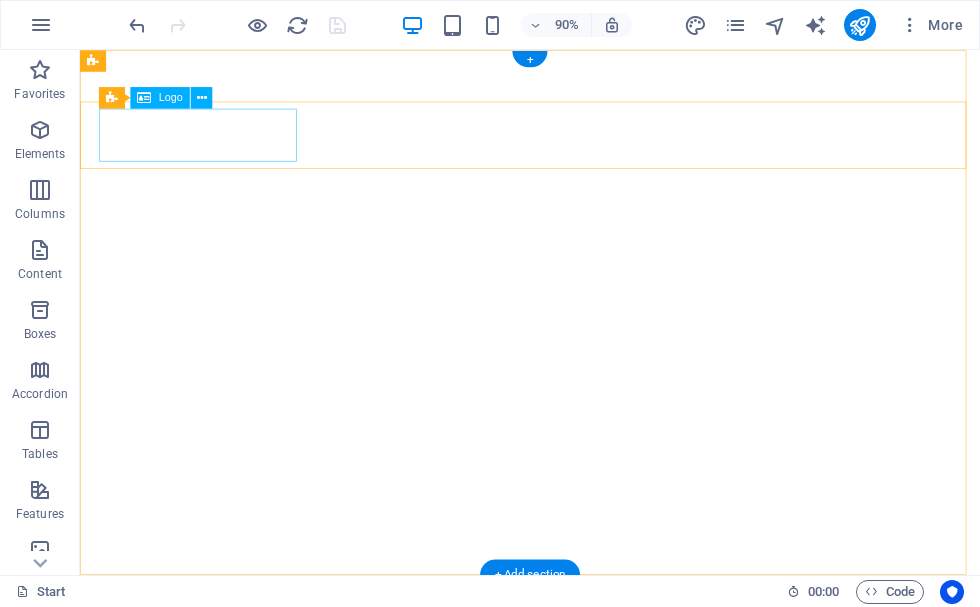 click at bounding box center [580, 915] 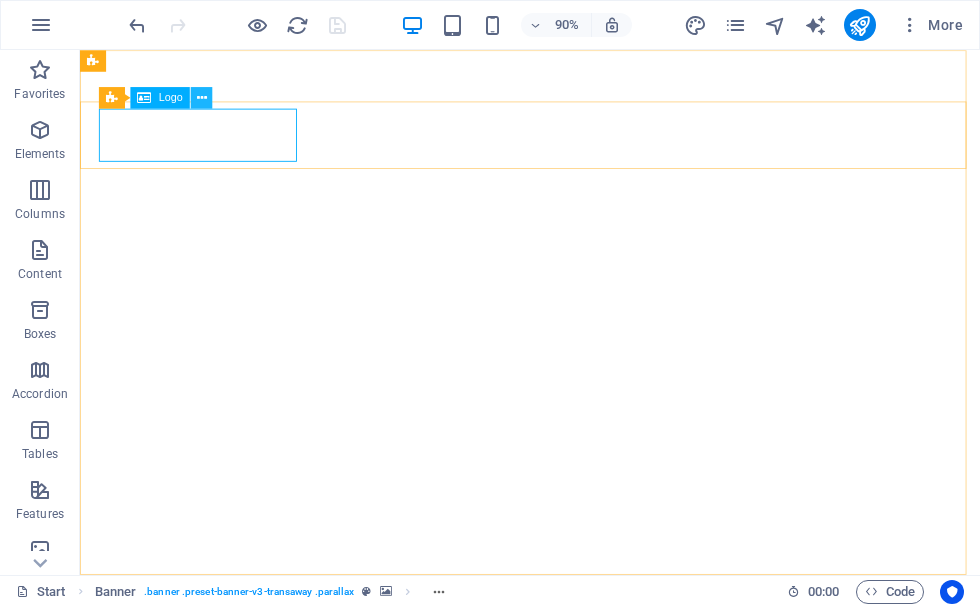 click at bounding box center [202, 97] 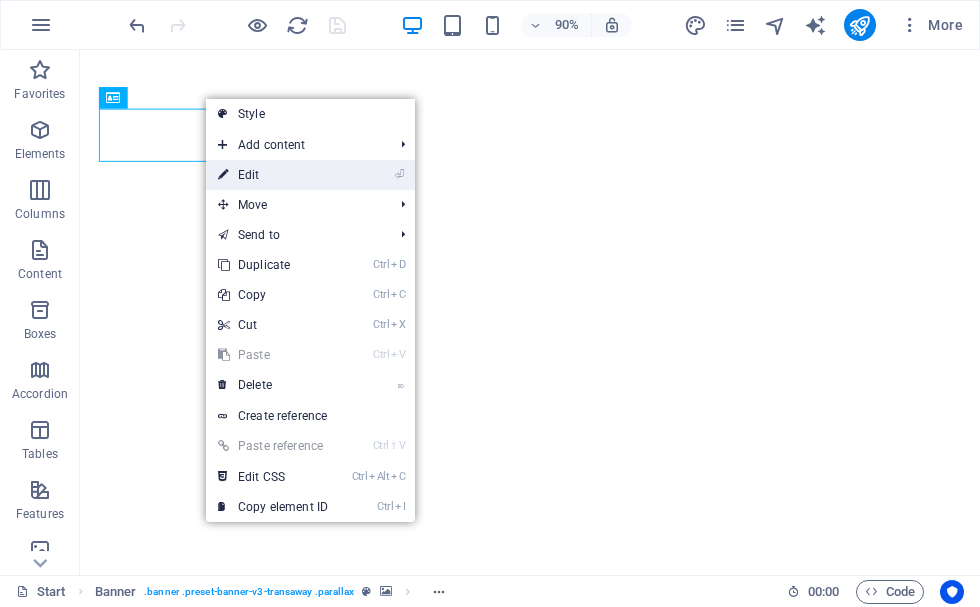 click on "⏎  Edit" at bounding box center (273, 175) 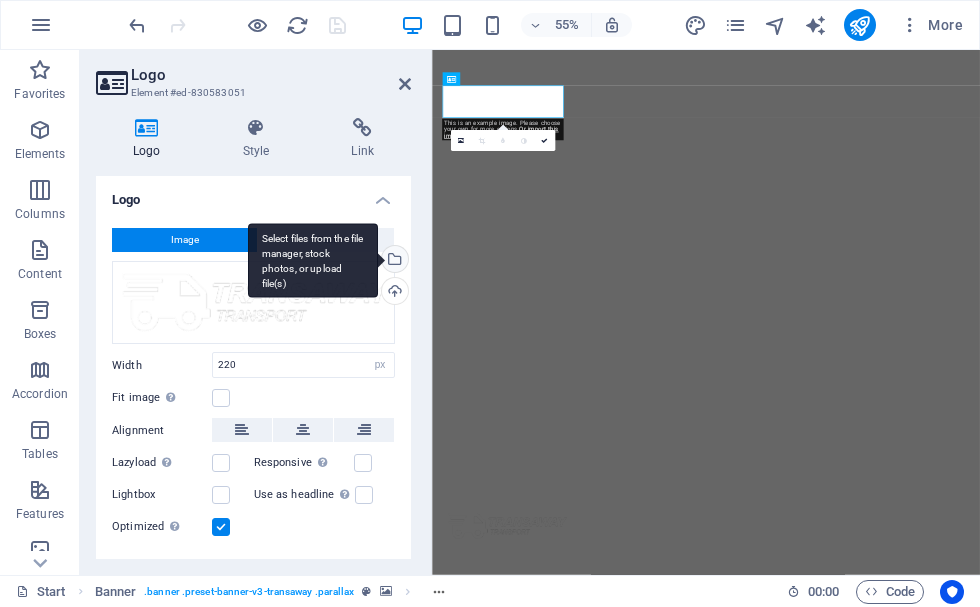 click on "Select files from the file manager, stock photos, or upload file(s)" at bounding box center (393, 261) 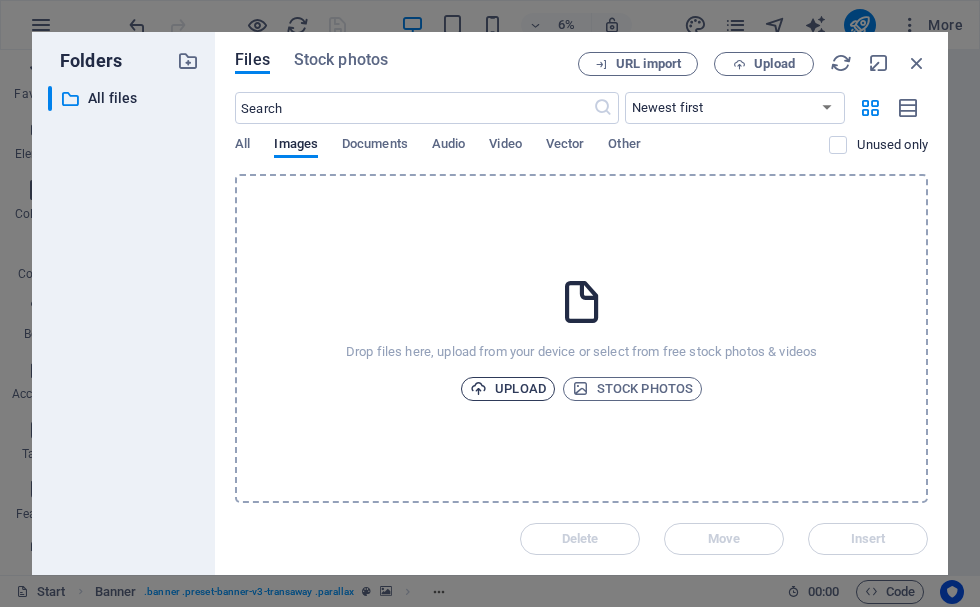 click on "Upload" at bounding box center (508, 389) 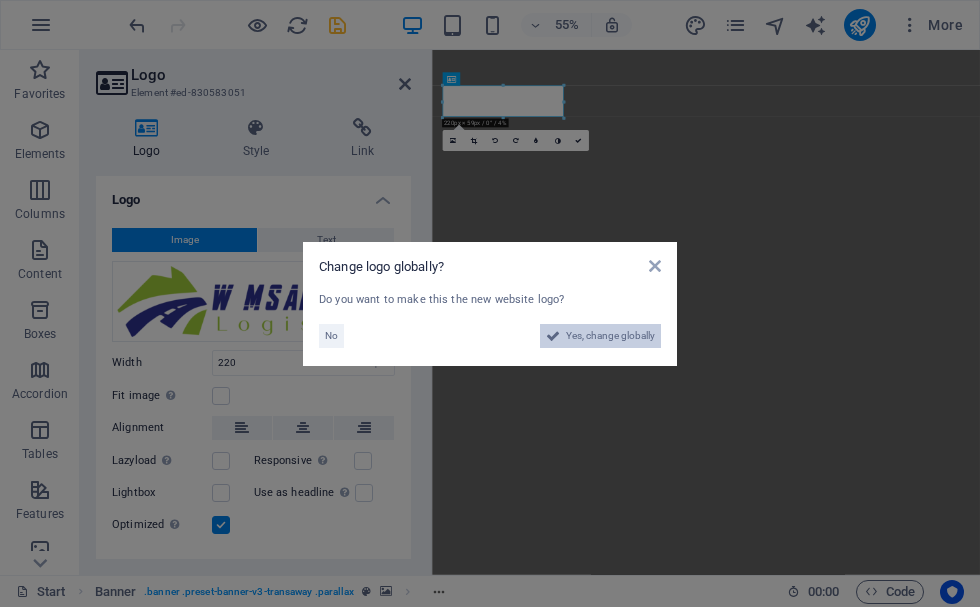 click on "Yes, change globally" at bounding box center (610, 336) 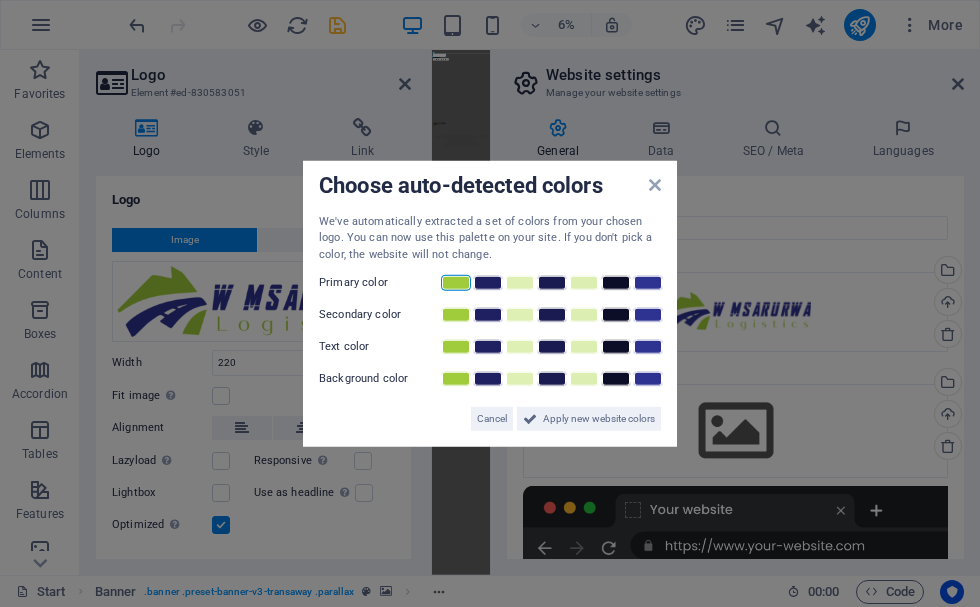 click at bounding box center (456, 283) 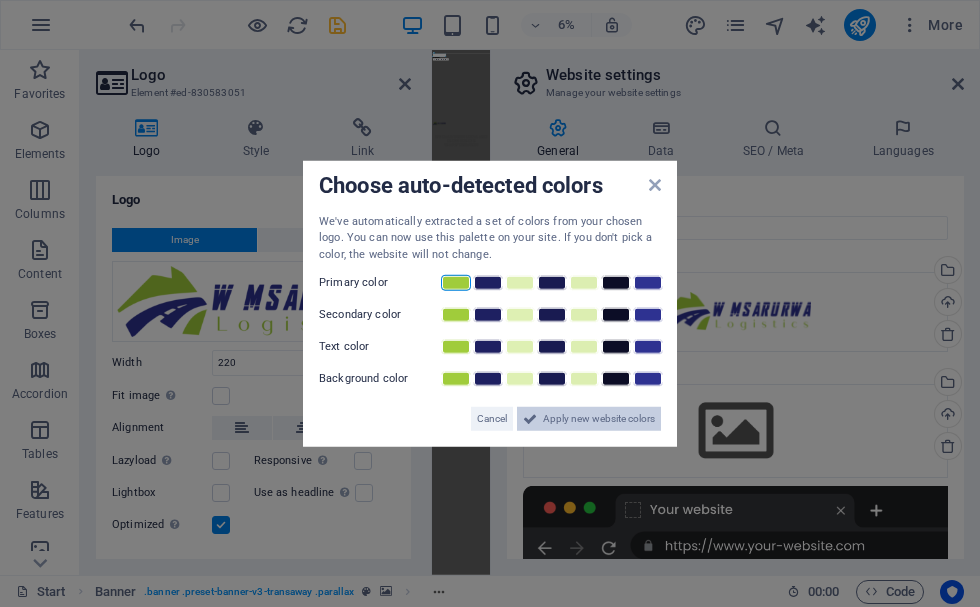 click on "Apply new website colors" at bounding box center [599, 419] 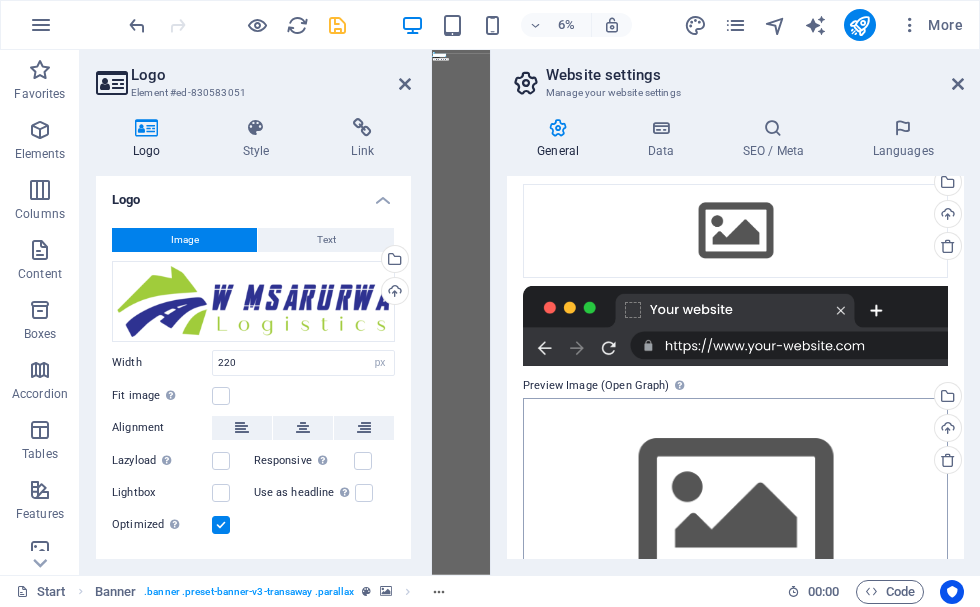 scroll, scrollTop: 284, scrollLeft: 0, axis: vertical 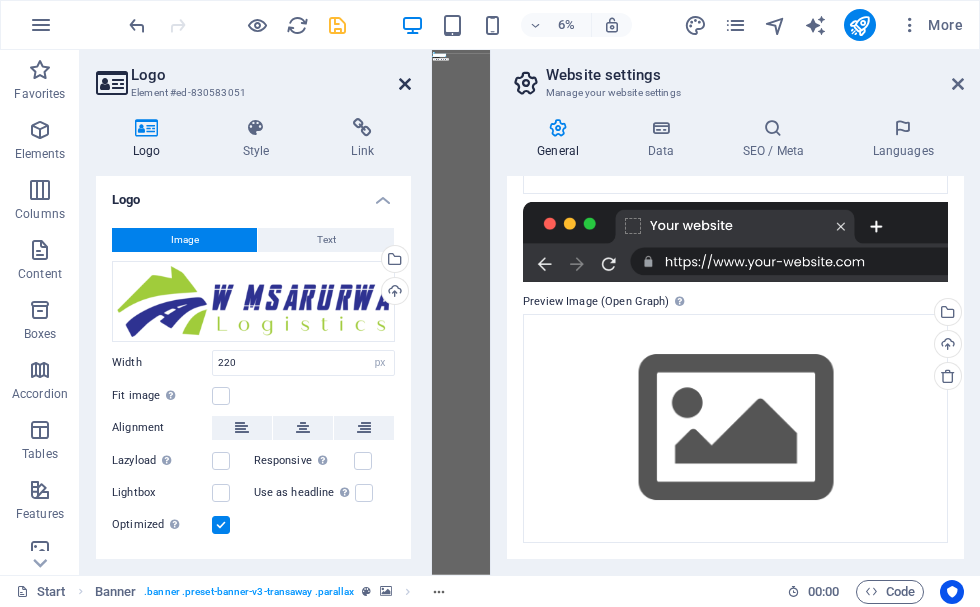 drag, startPoint x: 402, startPoint y: 79, endPoint x: 772, endPoint y: 25, distance: 373.91977 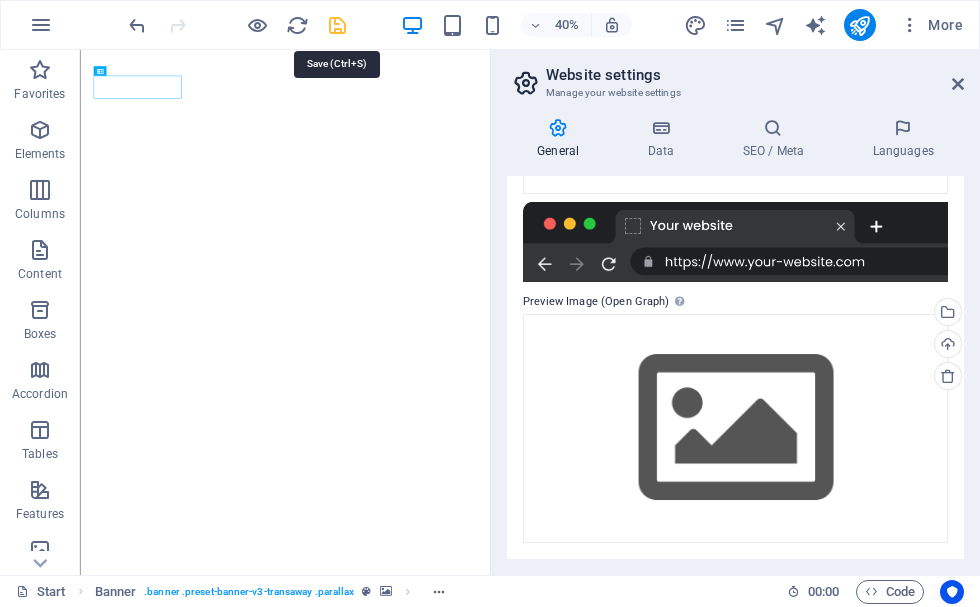 click at bounding box center [337, 25] 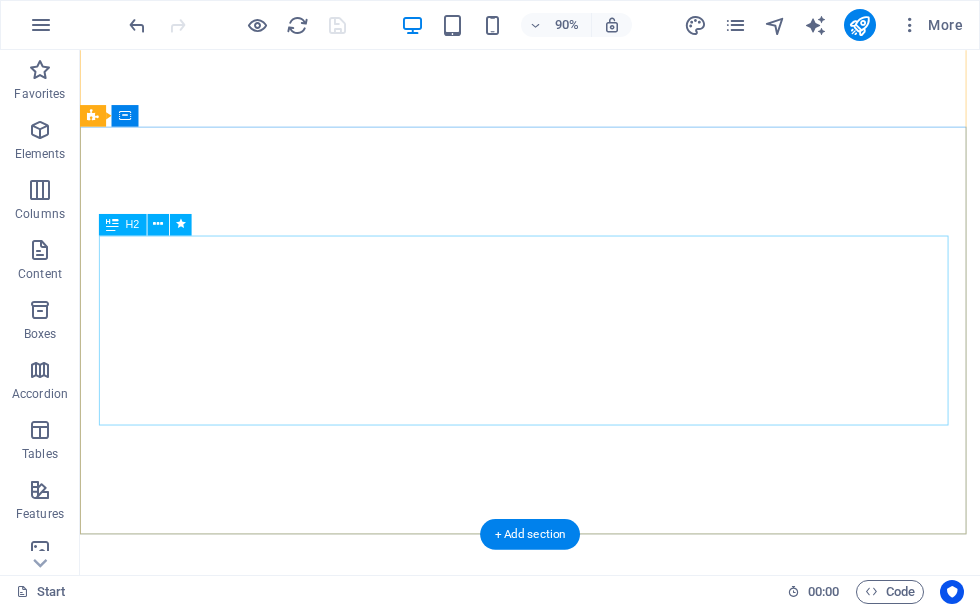 scroll, scrollTop: 0, scrollLeft: 0, axis: both 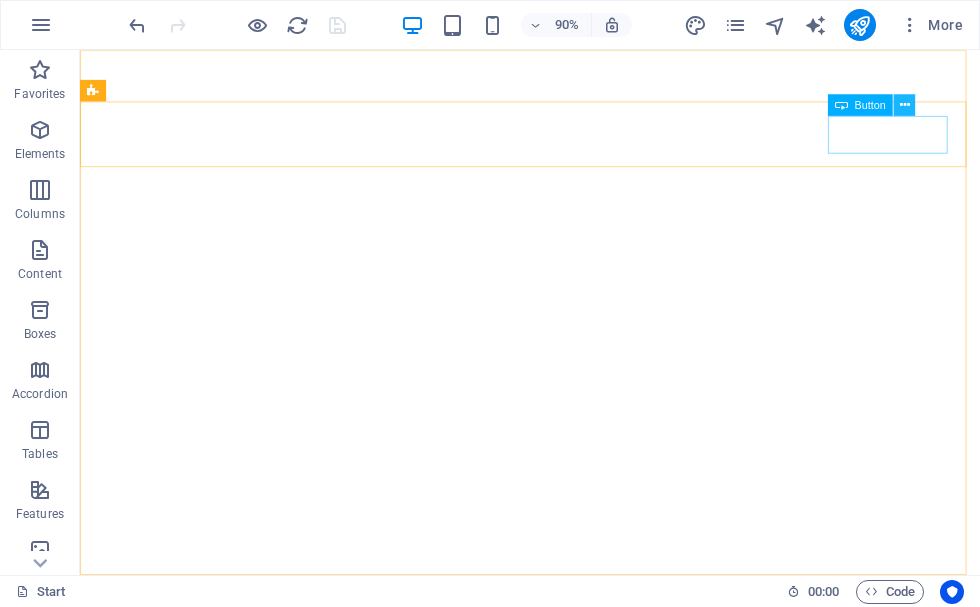 click at bounding box center (905, 104) 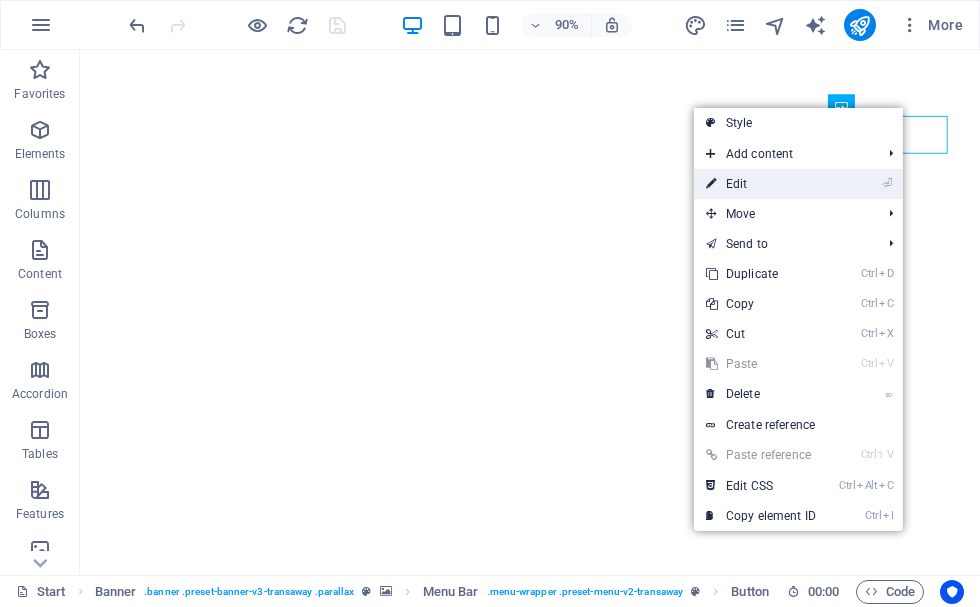 click on "⏎  Edit" at bounding box center (761, 184) 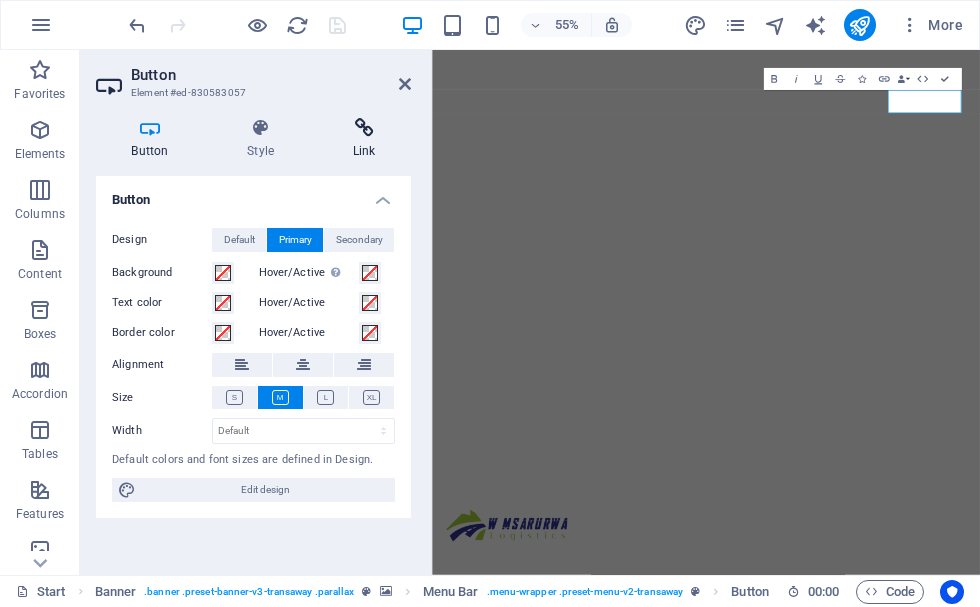 click at bounding box center (364, 128) 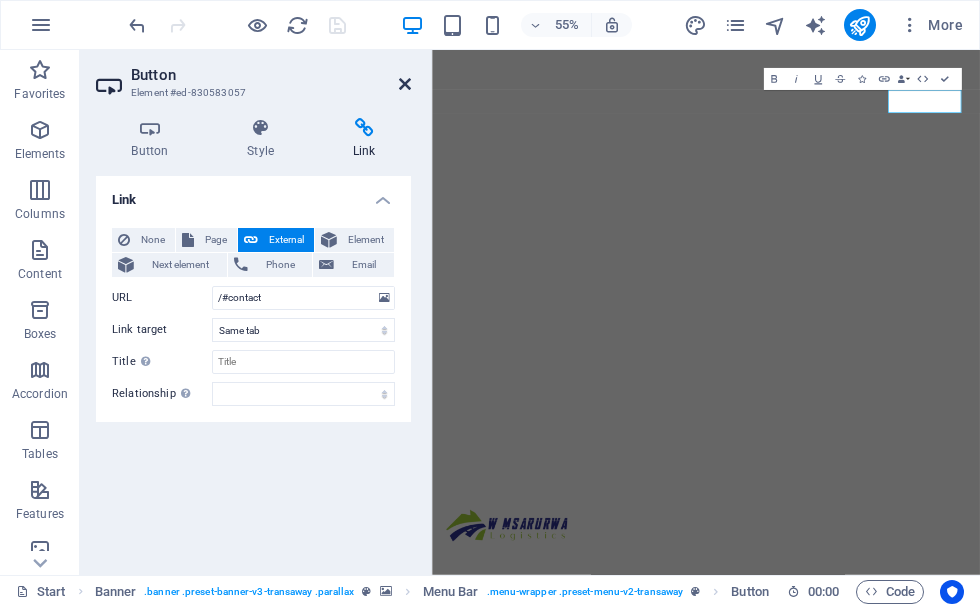 click at bounding box center (405, 84) 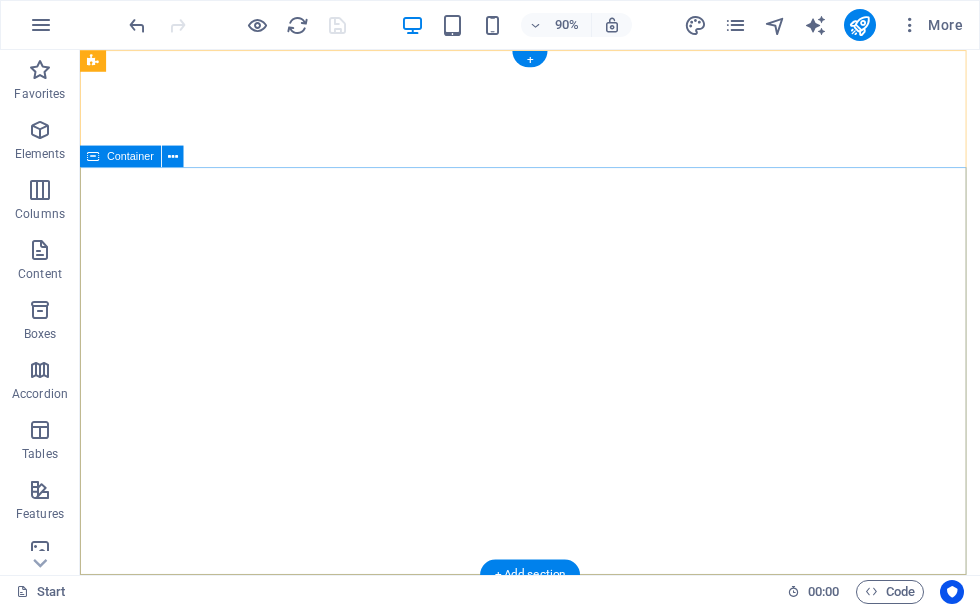 scroll, scrollTop: 0, scrollLeft: 0, axis: both 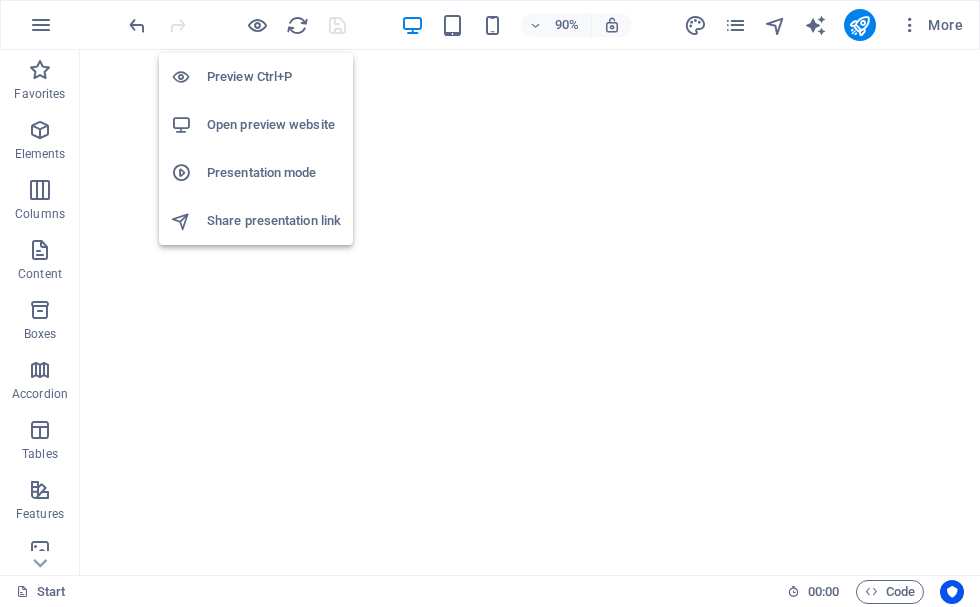 click on "Preview Ctrl+P" at bounding box center (274, 77) 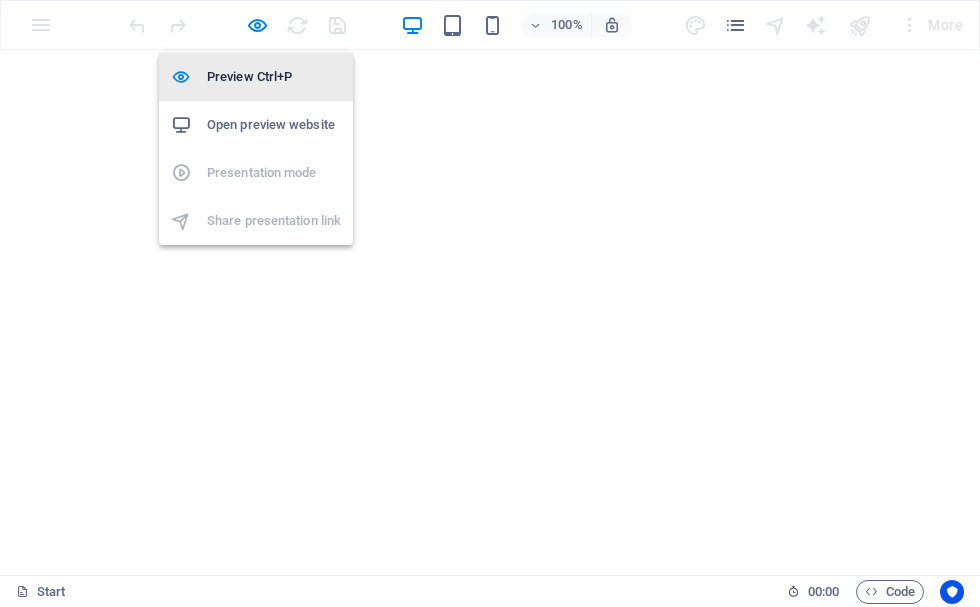 click on "Preview Ctrl+P" at bounding box center [274, 77] 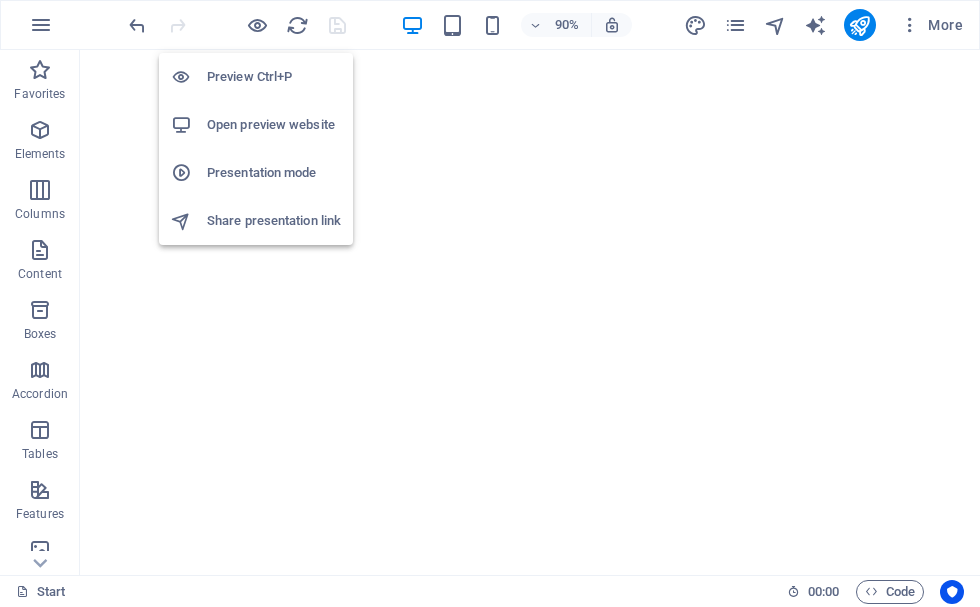 click on "Open preview website" at bounding box center [274, 125] 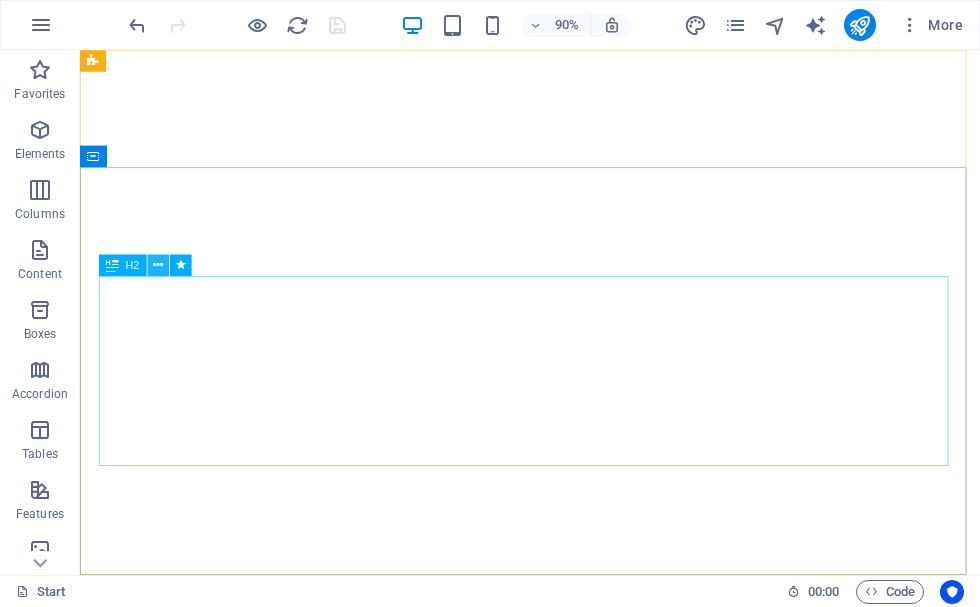 click at bounding box center (158, 265) 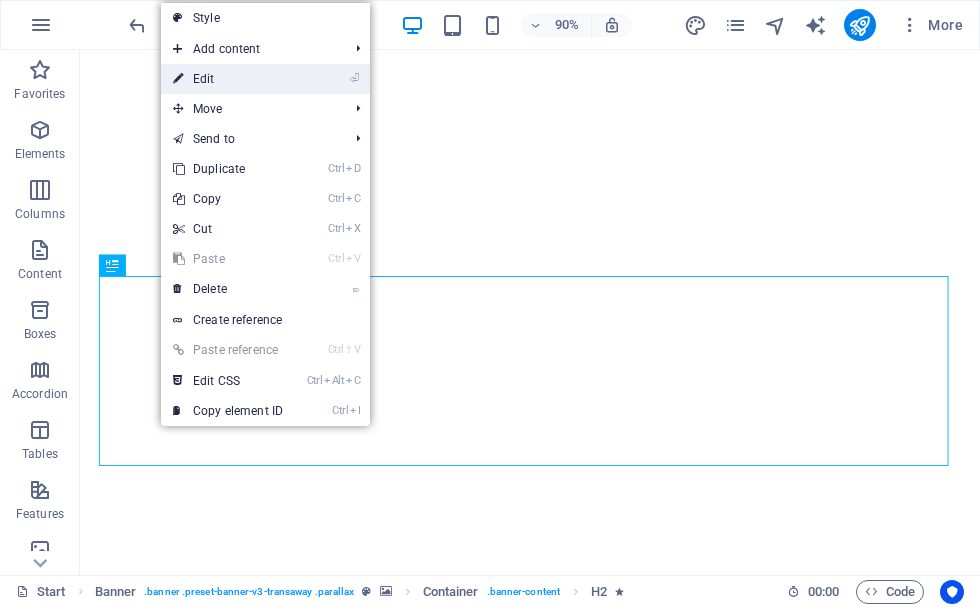 click on "⏎  Edit" at bounding box center [228, 79] 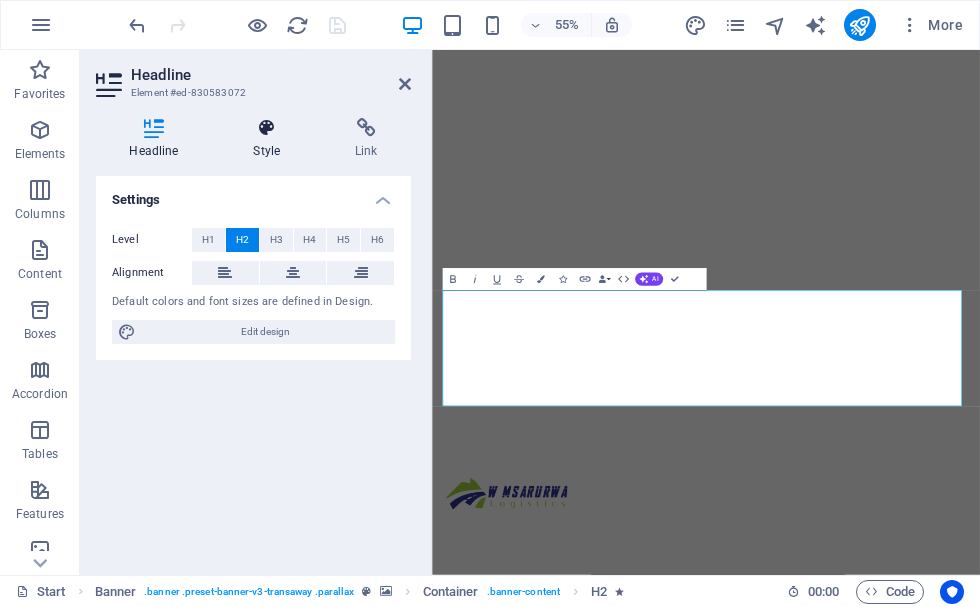 click at bounding box center (267, 128) 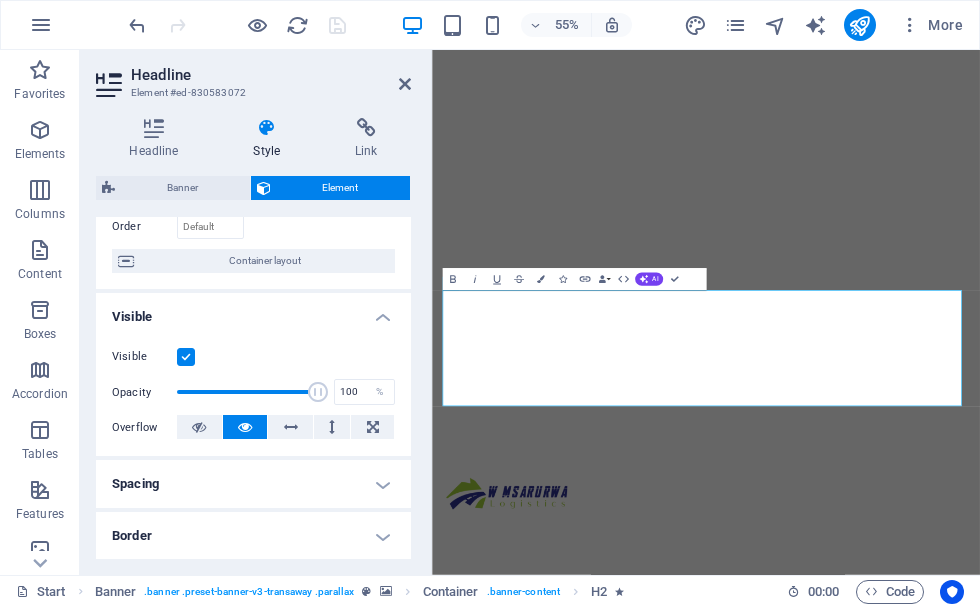 scroll, scrollTop: 103, scrollLeft: 0, axis: vertical 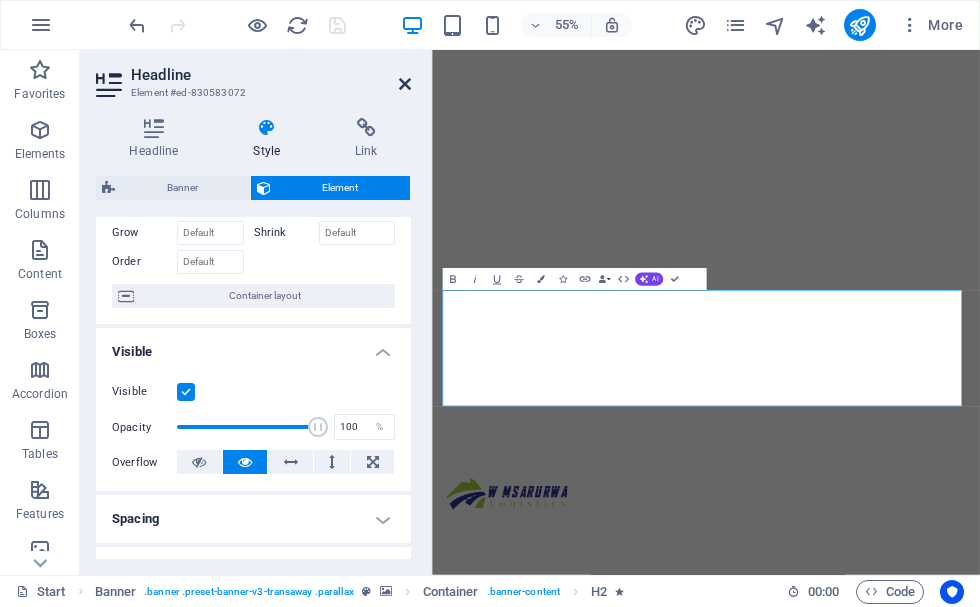 click at bounding box center [405, 84] 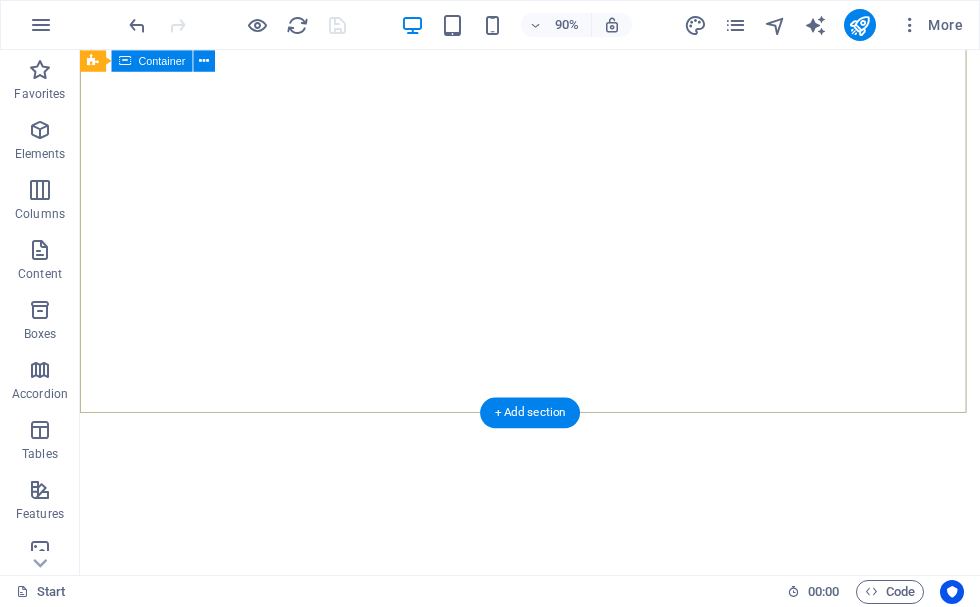 scroll, scrollTop: 0, scrollLeft: 0, axis: both 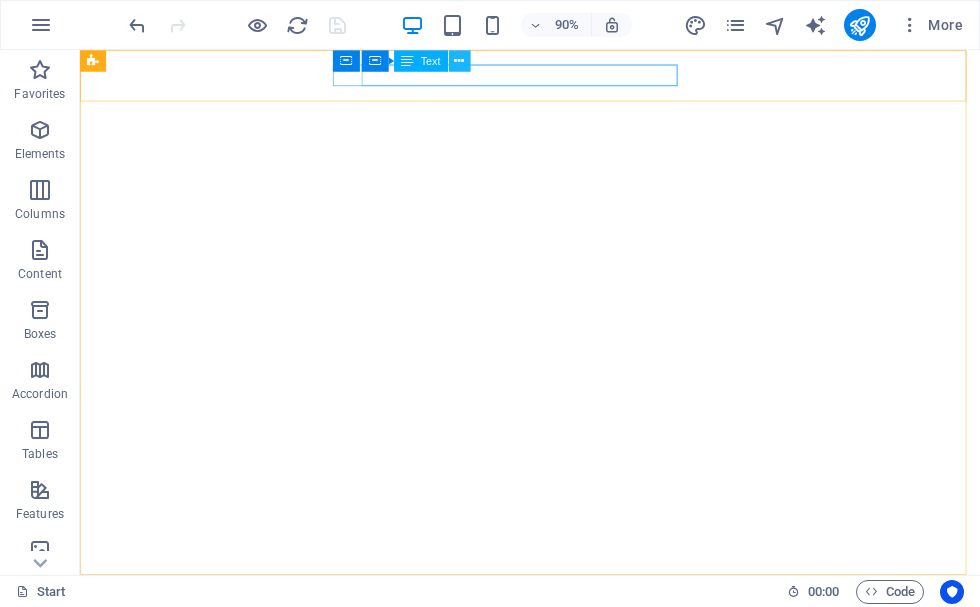 click at bounding box center [459, 60] 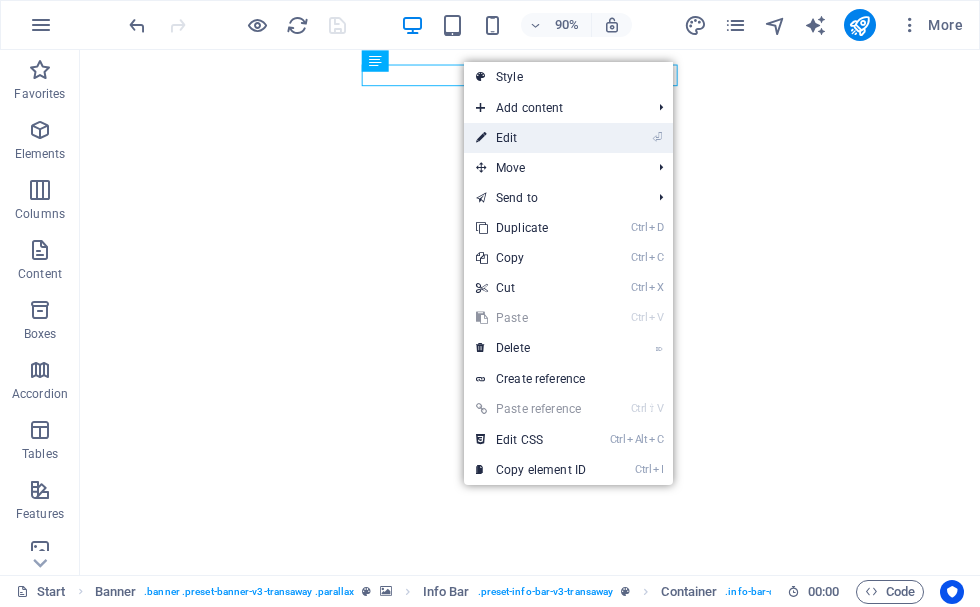 click on "⏎  Edit" at bounding box center (531, 138) 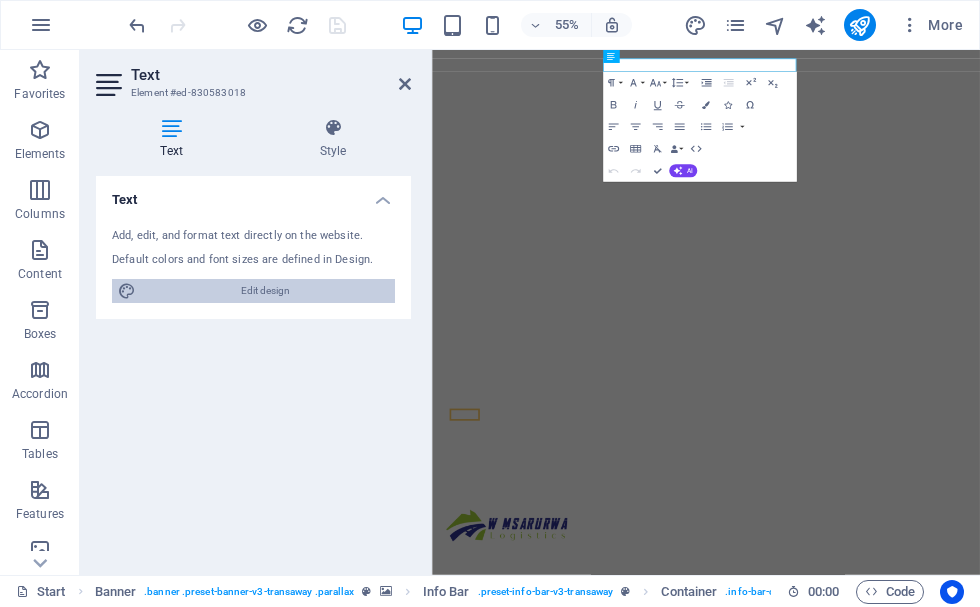 click on "Edit design" at bounding box center (265, 291) 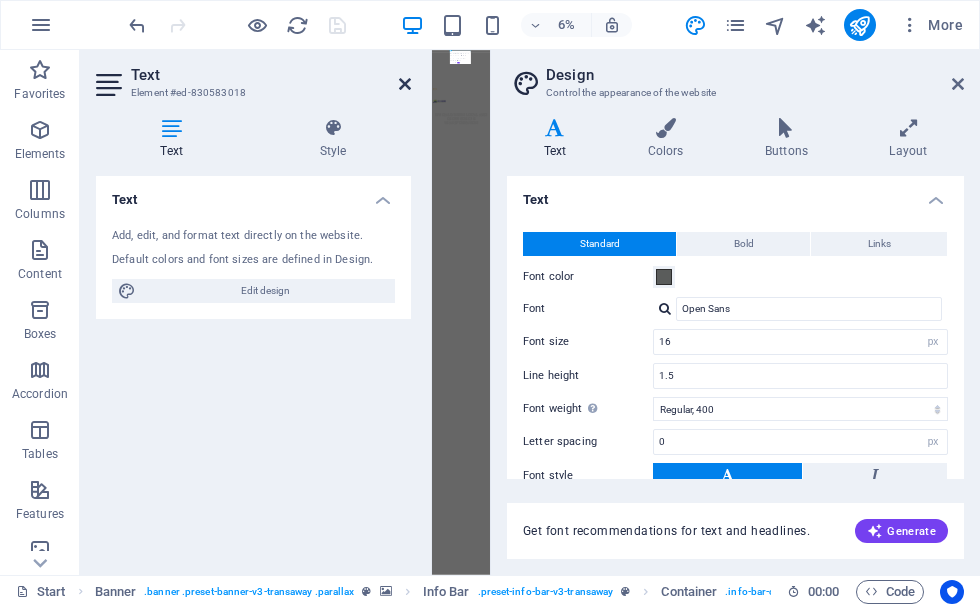 click at bounding box center (405, 84) 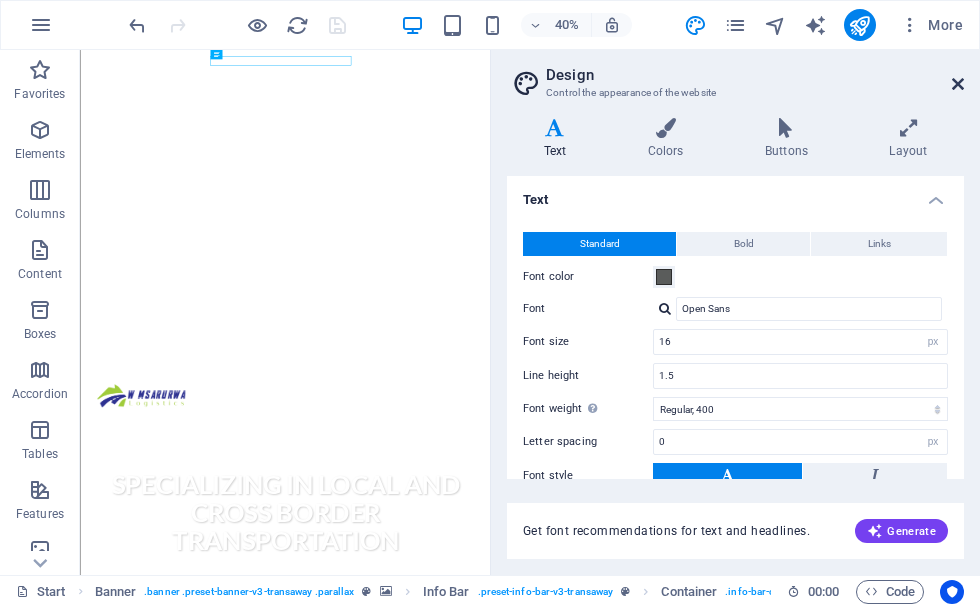 click at bounding box center (958, 84) 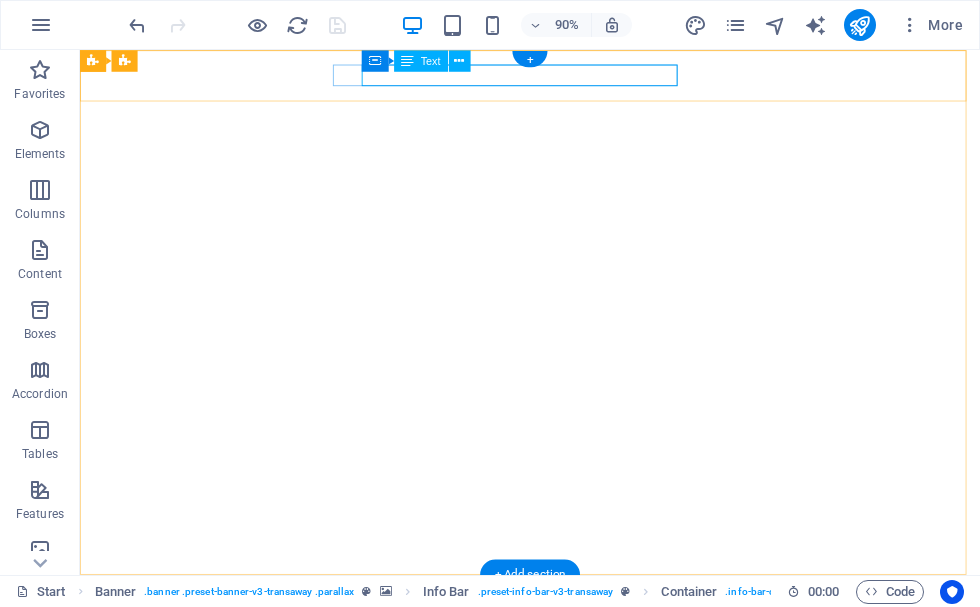 click on "[EMAIL]" at bounding box center (575, 713) 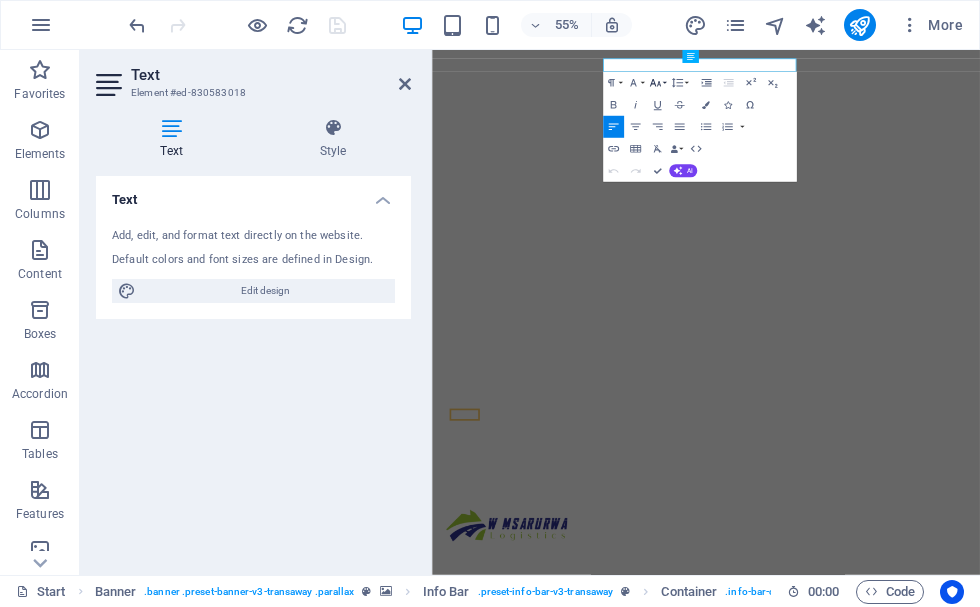 click on "Font Size" at bounding box center (657, 83) 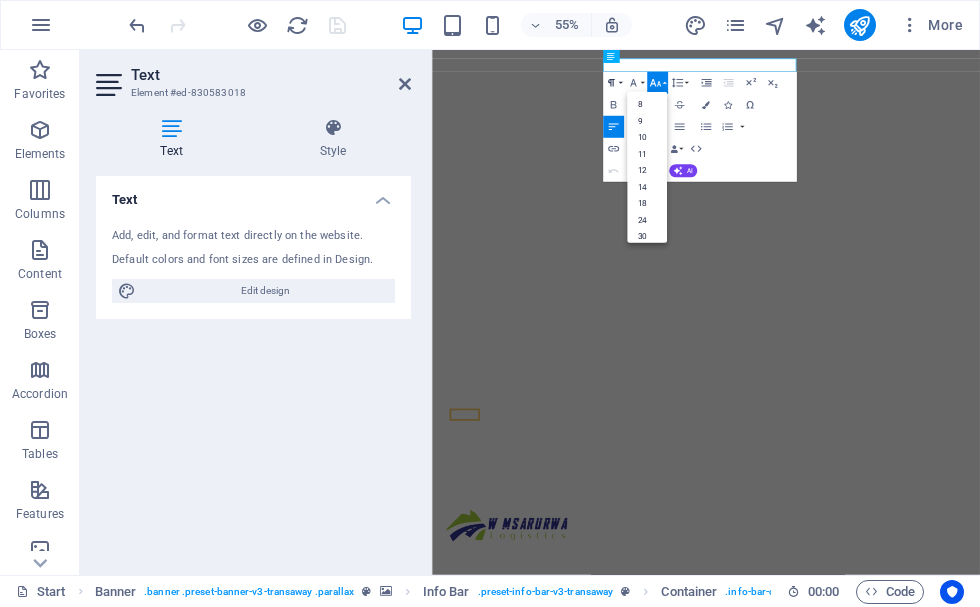 click on "Paragraph Format" at bounding box center (613, 83) 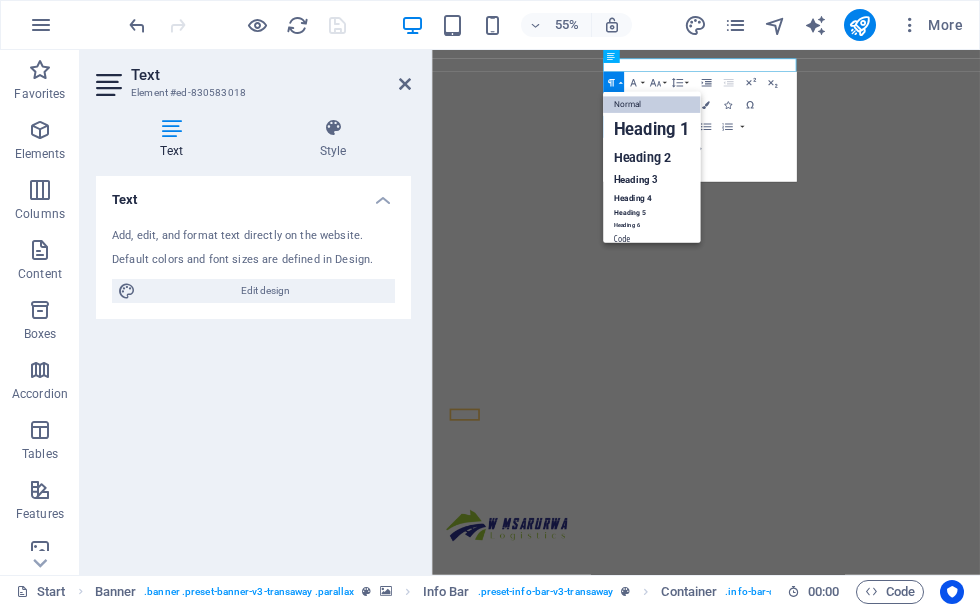 scroll, scrollTop: 23, scrollLeft: 0, axis: vertical 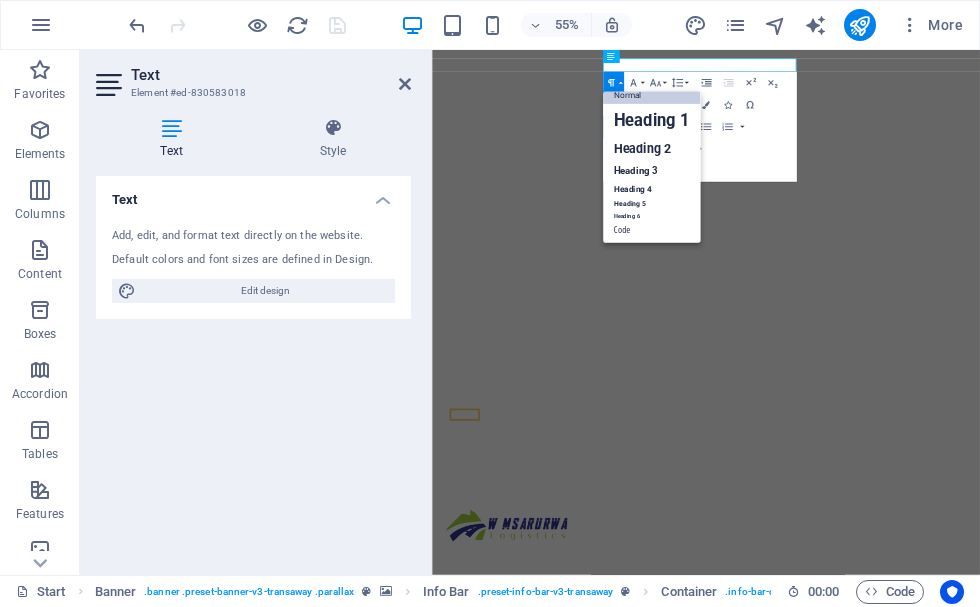 click on "Paragraph Format" at bounding box center (613, 83) 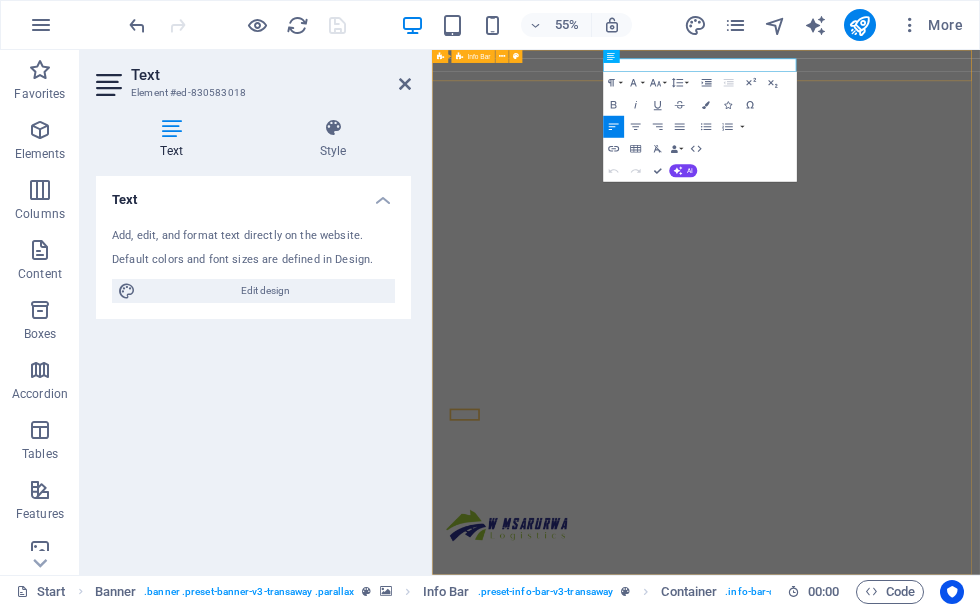 drag, startPoint x: 1091, startPoint y: 79, endPoint x: 701, endPoint y: 80, distance: 390.00128 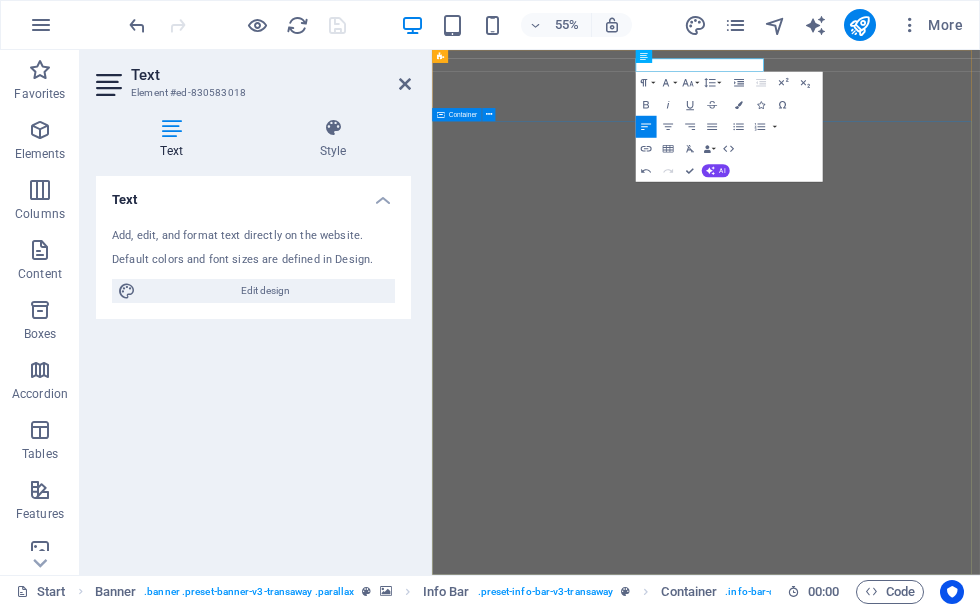click on "Specializing in local and cross border transportation" at bounding box center [930, 1578] 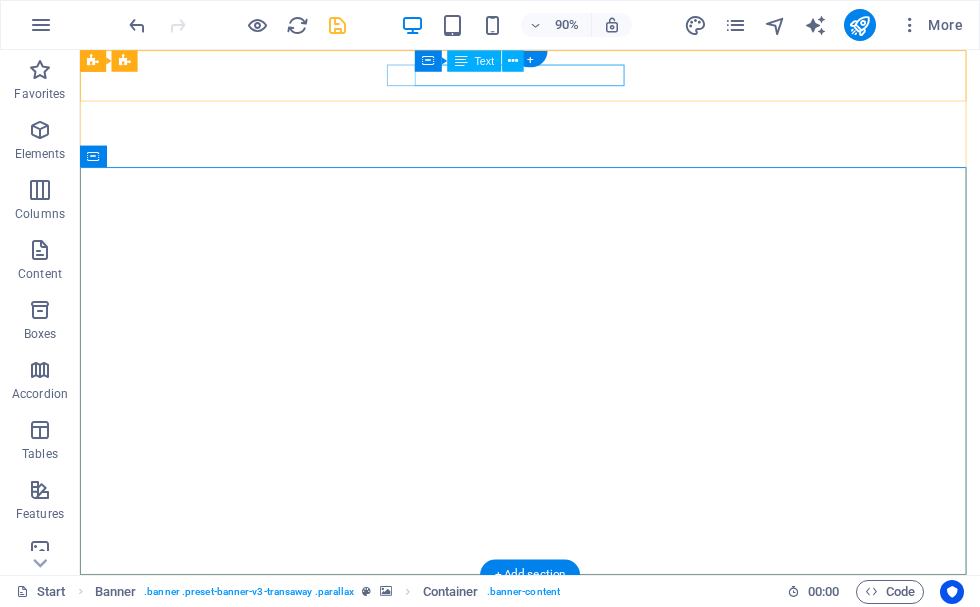 click on "[EMAIL] l" at bounding box center [575, 713] 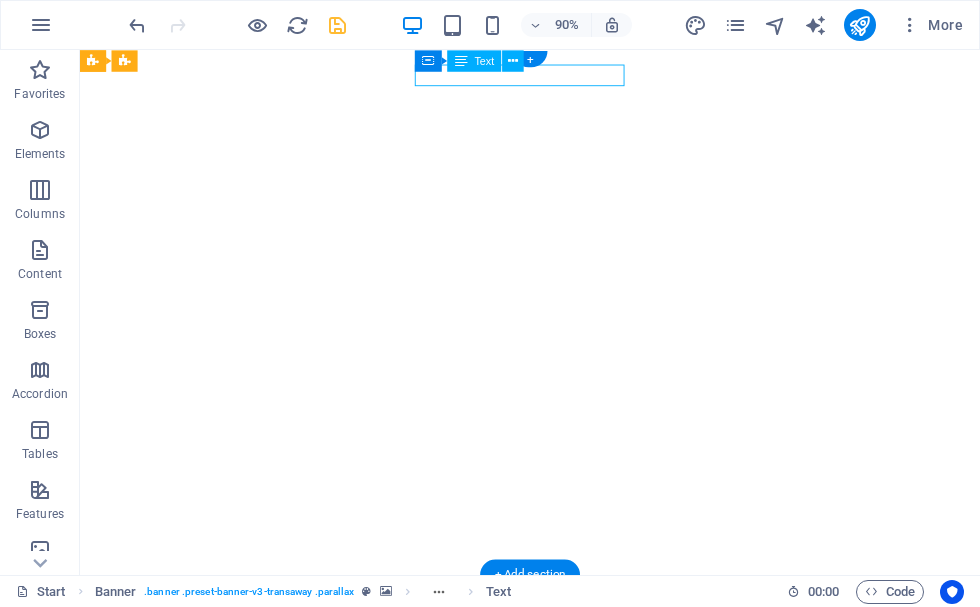 click on "[EMAIL] l" at bounding box center [575, 713] 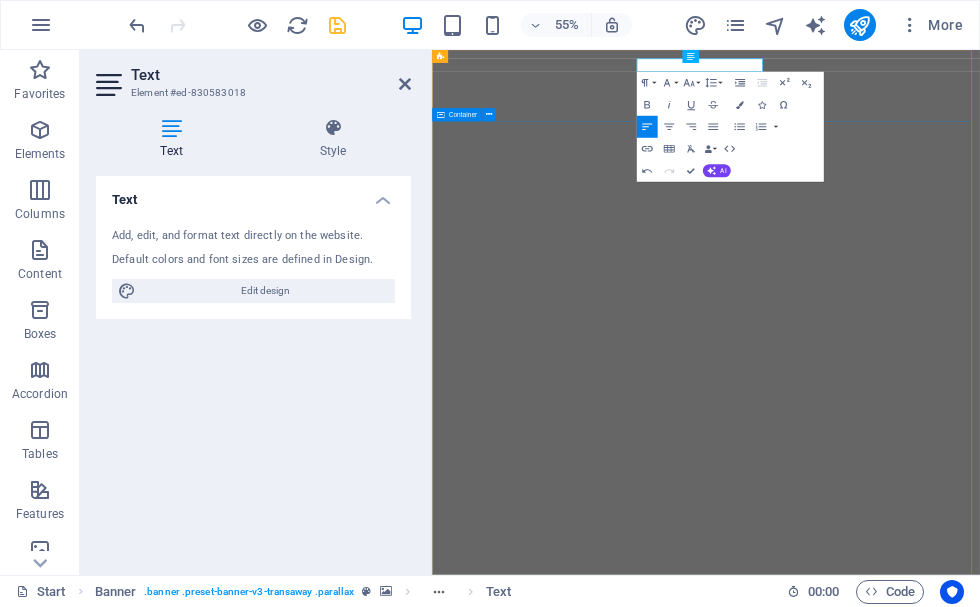 click on "Specializing in local and cross border transportation" at bounding box center [930, 1578] 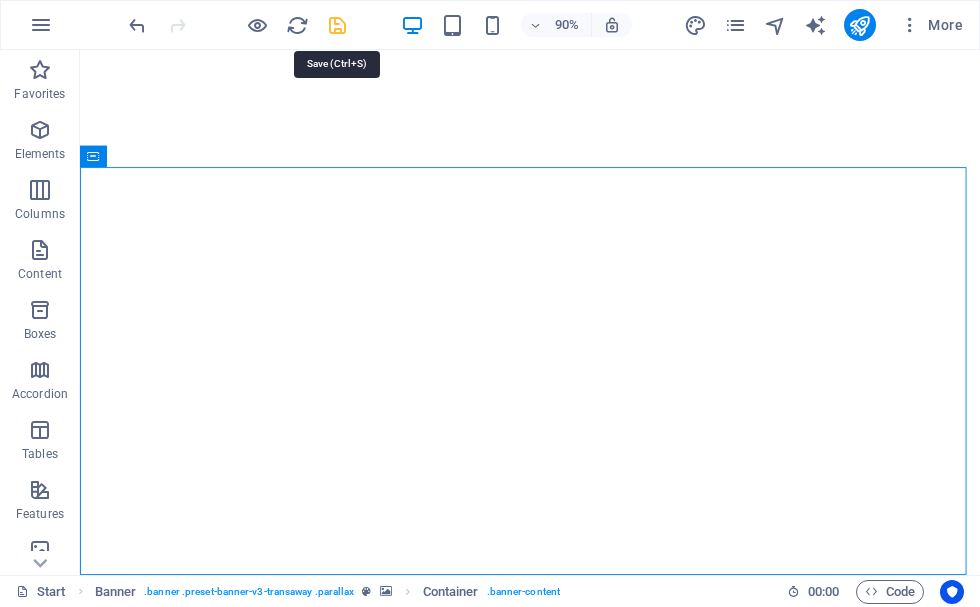 click at bounding box center (337, 25) 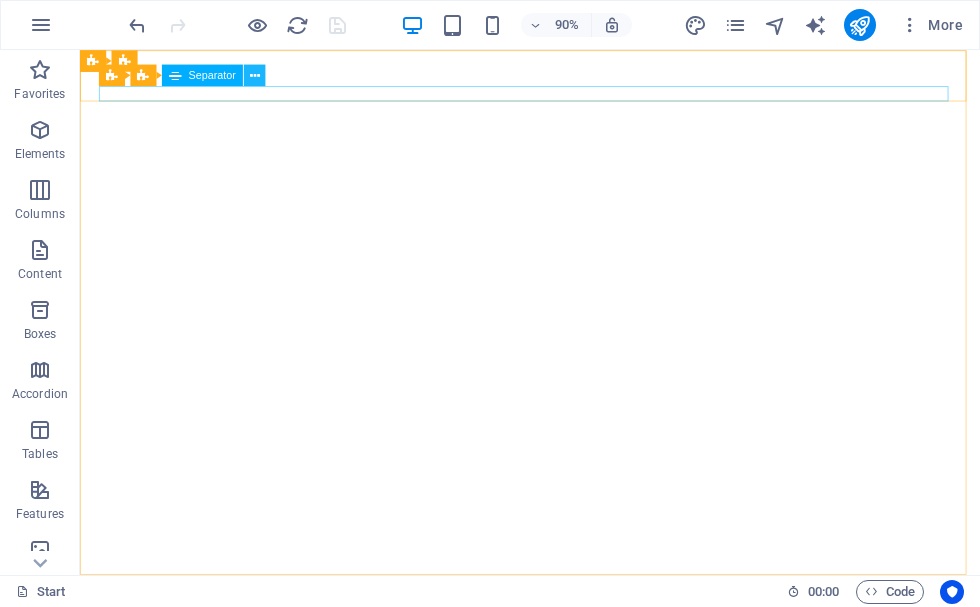 click at bounding box center [255, 75] 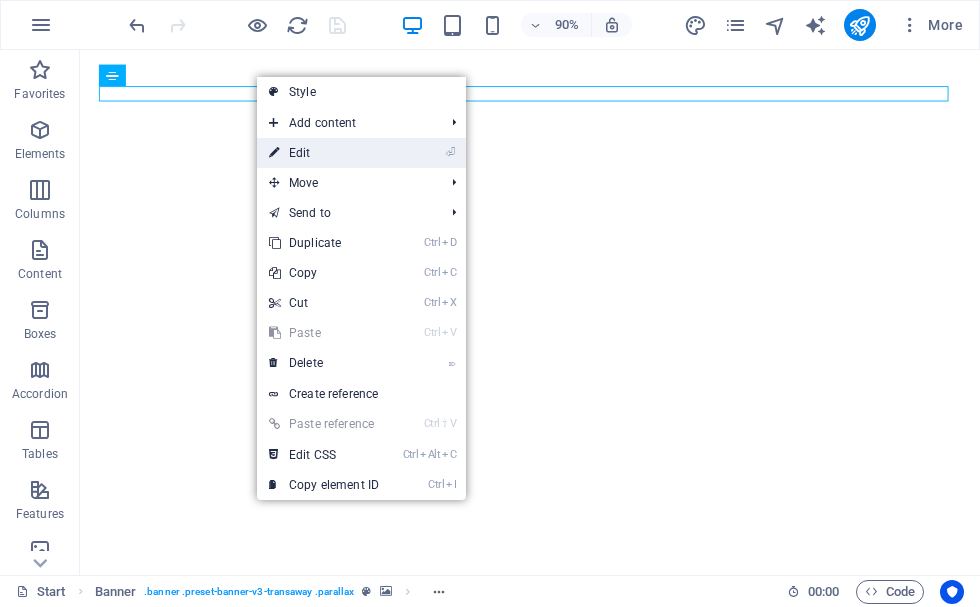 click on "⏎  Edit" at bounding box center (324, 153) 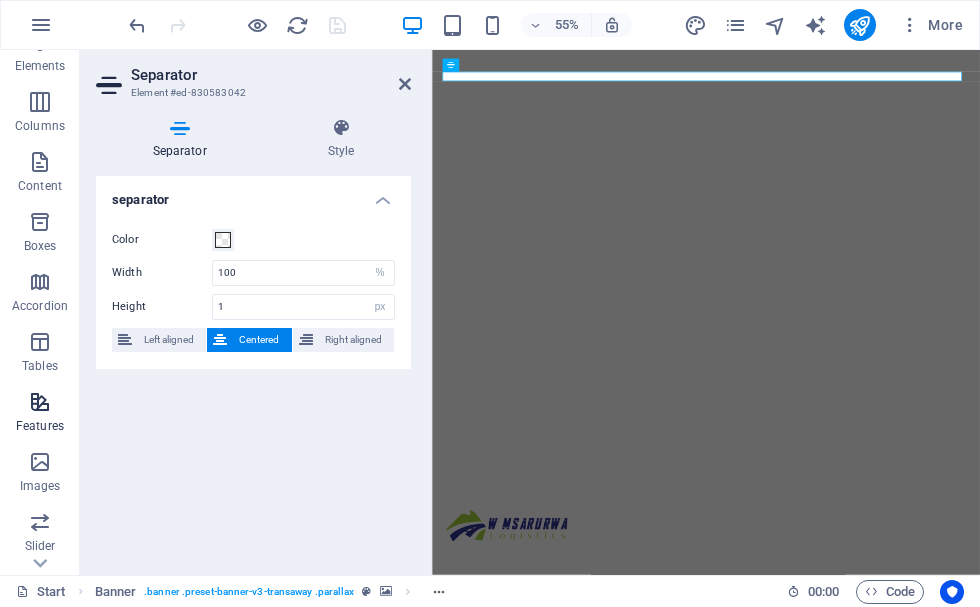 scroll, scrollTop: 200, scrollLeft: 0, axis: vertical 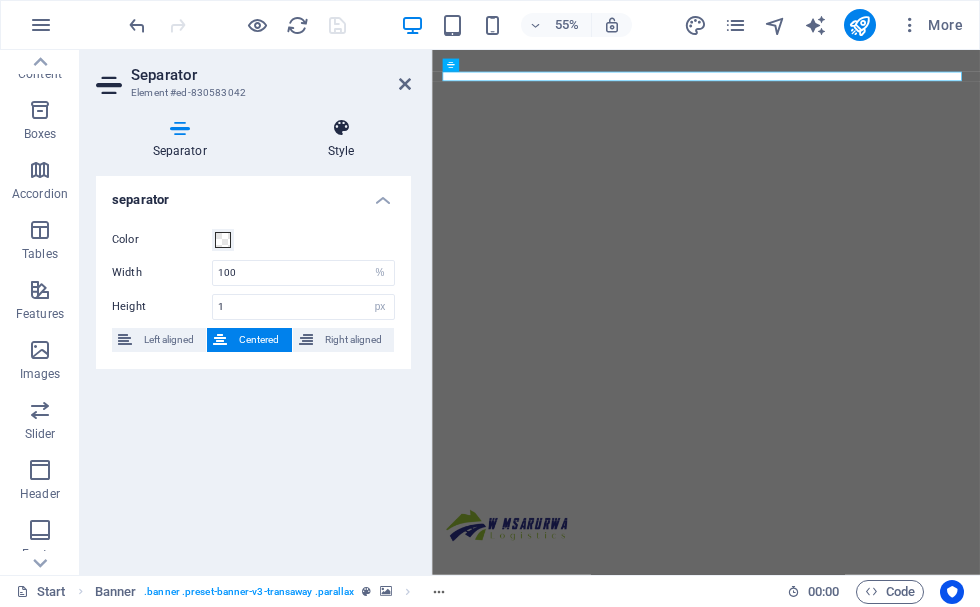 click at bounding box center (341, 128) 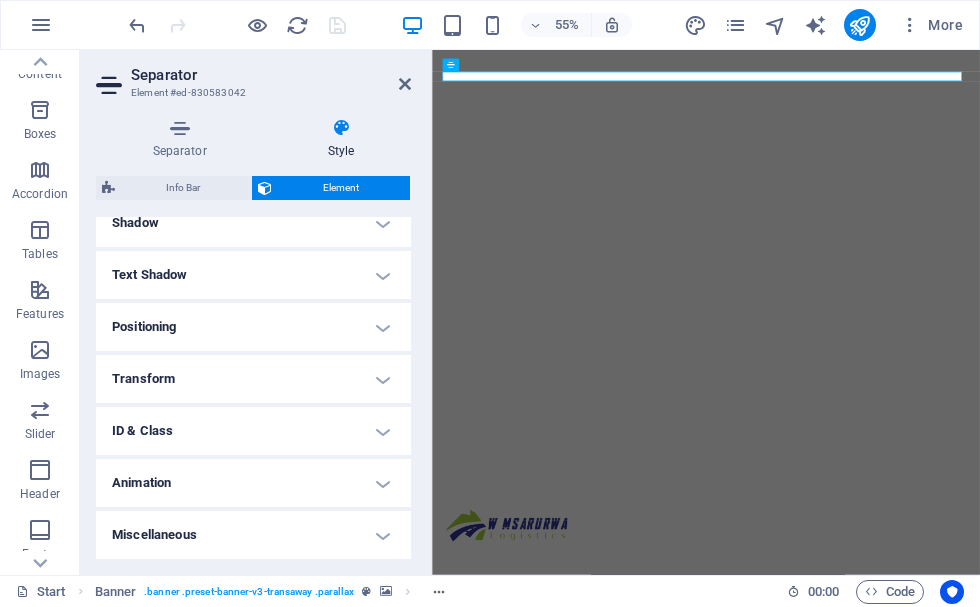 scroll, scrollTop: 0, scrollLeft: 0, axis: both 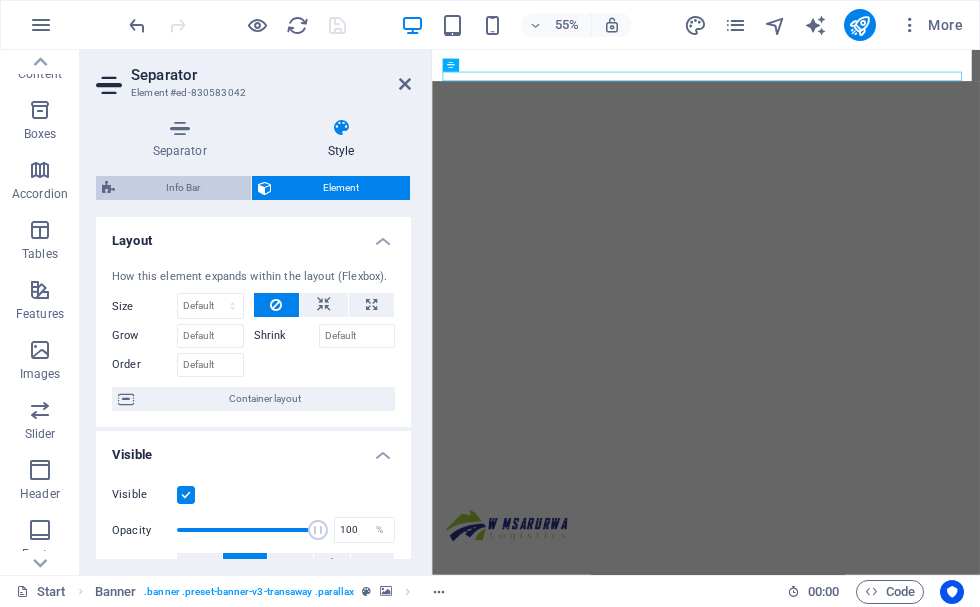 click on "Info Bar" at bounding box center (183, 188) 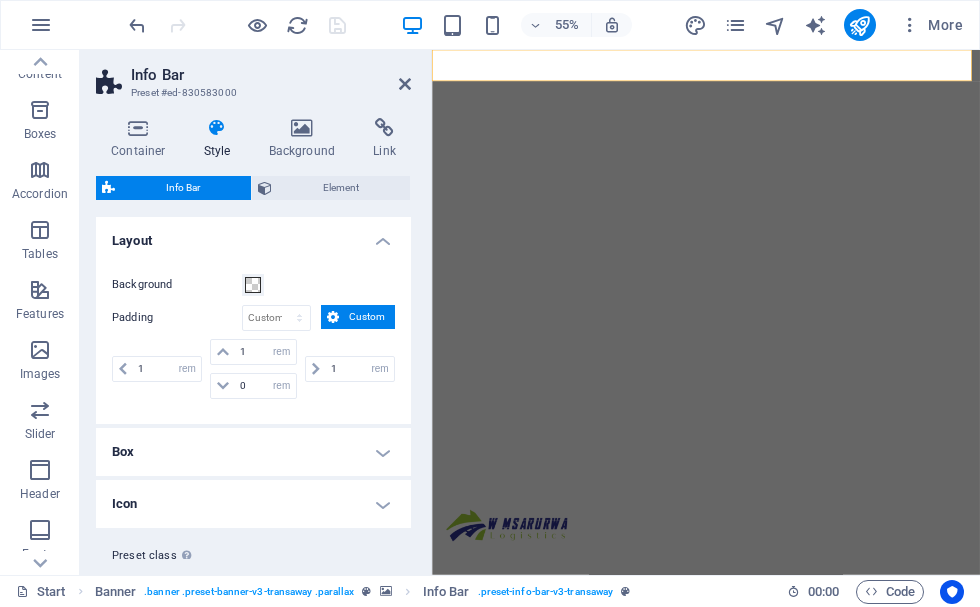 scroll, scrollTop: 49, scrollLeft: 0, axis: vertical 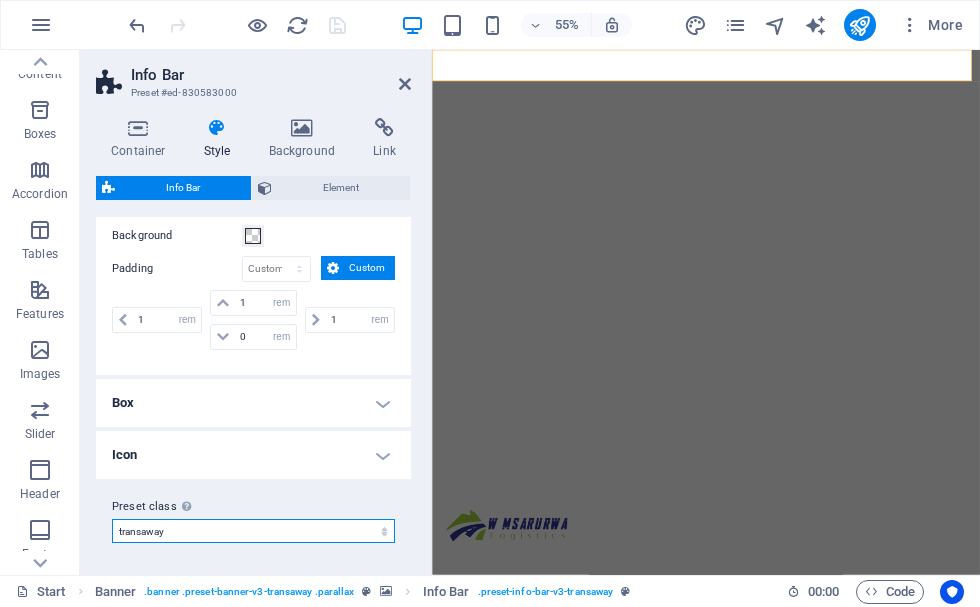 click on "transaway Add preset class" at bounding box center (253, 531) 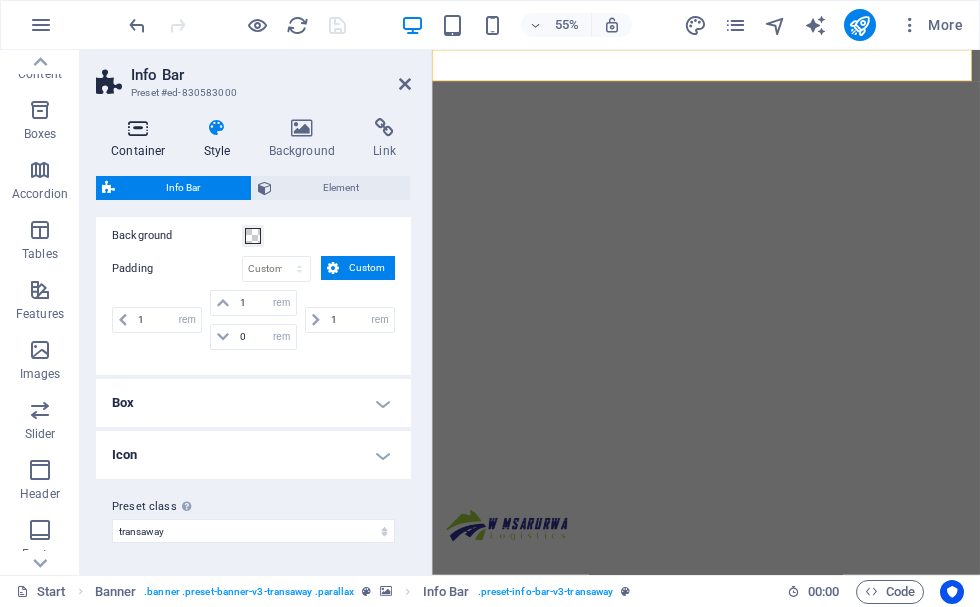 click at bounding box center (138, 128) 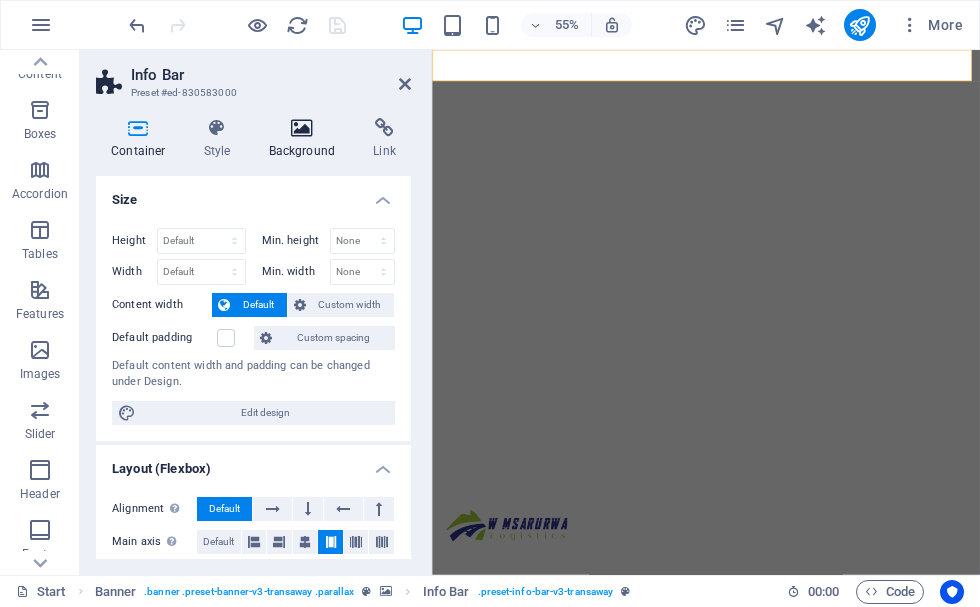 click on "Background" at bounding box center [306, 139] 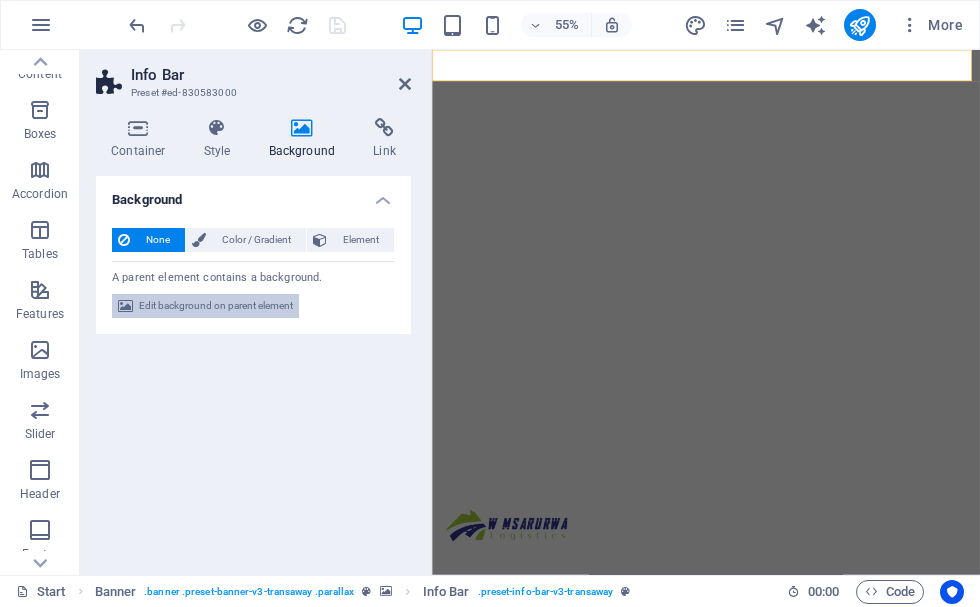 click on "Edit background on parent element" at bounding box center (216, 306) 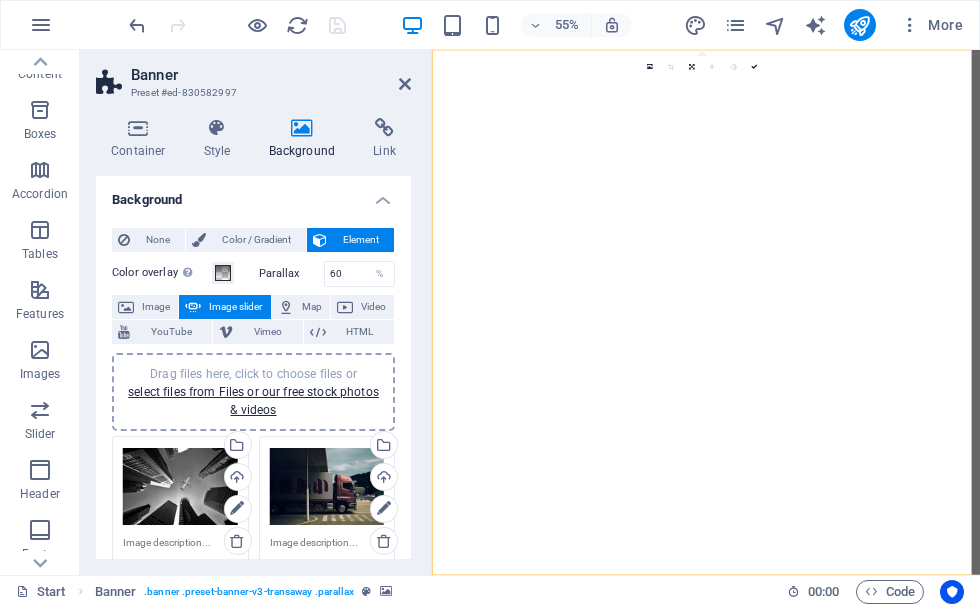 click on "Drag files here, click to choose files or select files from Files or our free stock photos & videos" at bounding box center [327, 487] 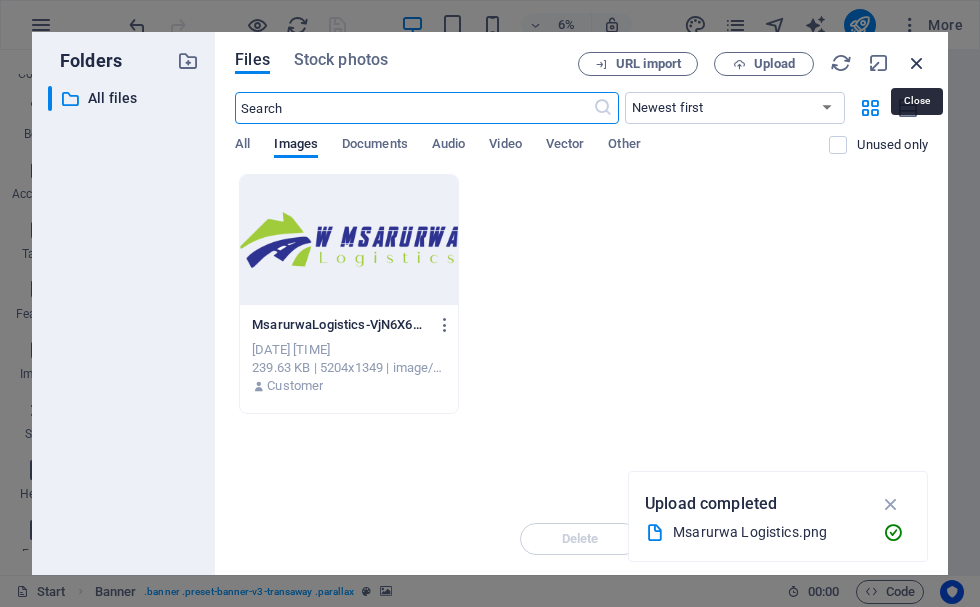 click at bounding box center (917, 63) 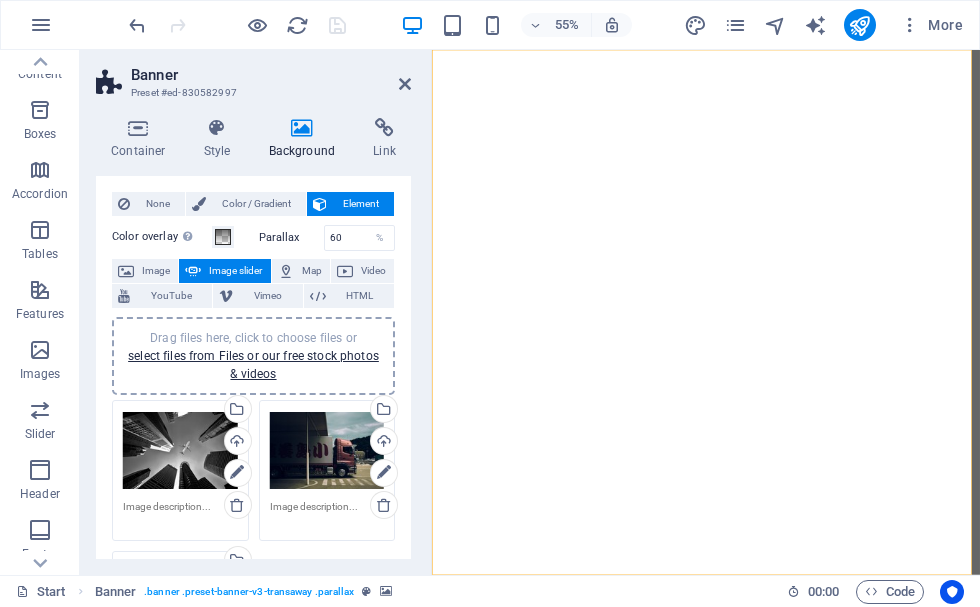 scroll, scrollTop: 0, scrollLeft: 0, axis: both 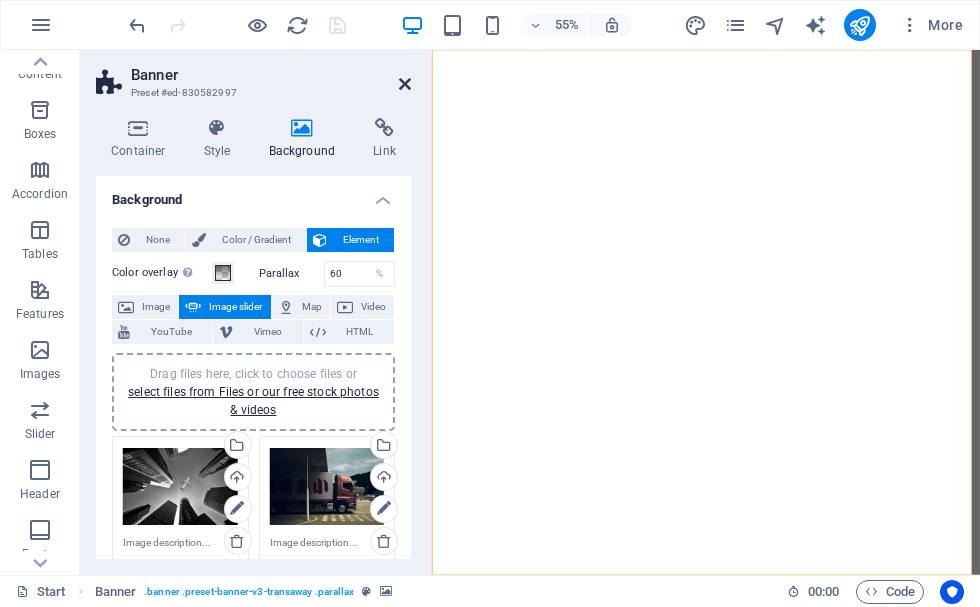 drag, startPoint x: 405, startPoint y: 83, endPoint x: 372, endPoint y: 37, distance: 56.61272 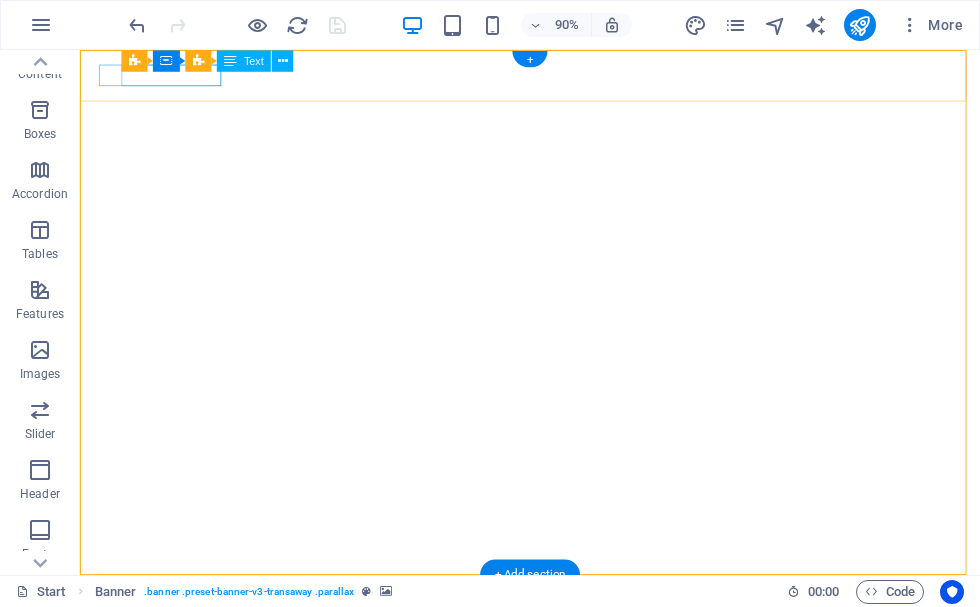 click on "+012-345-6789" at bounding box center [572, 677] 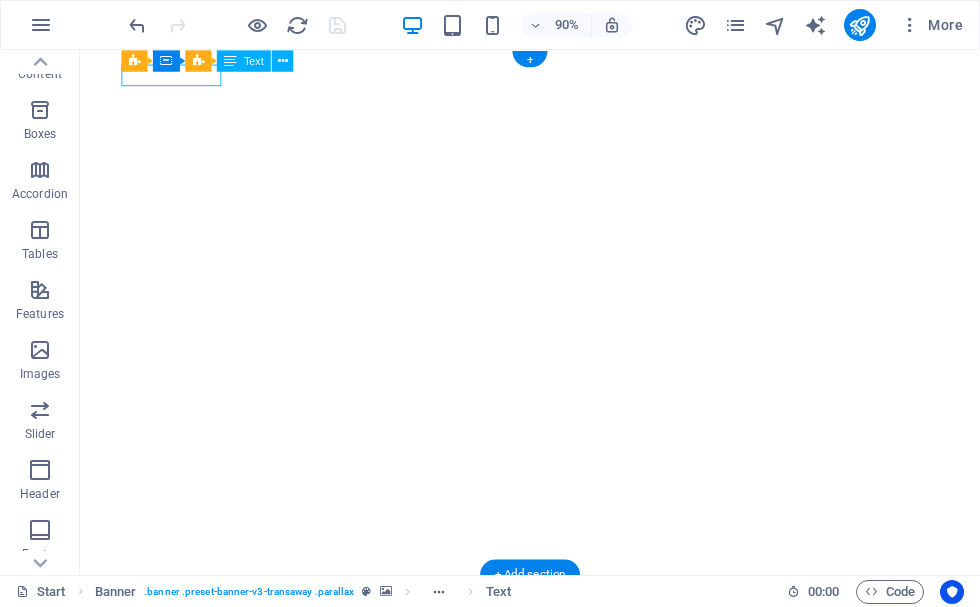 click on "+012-345-6789" at bounding box center [572, 677] 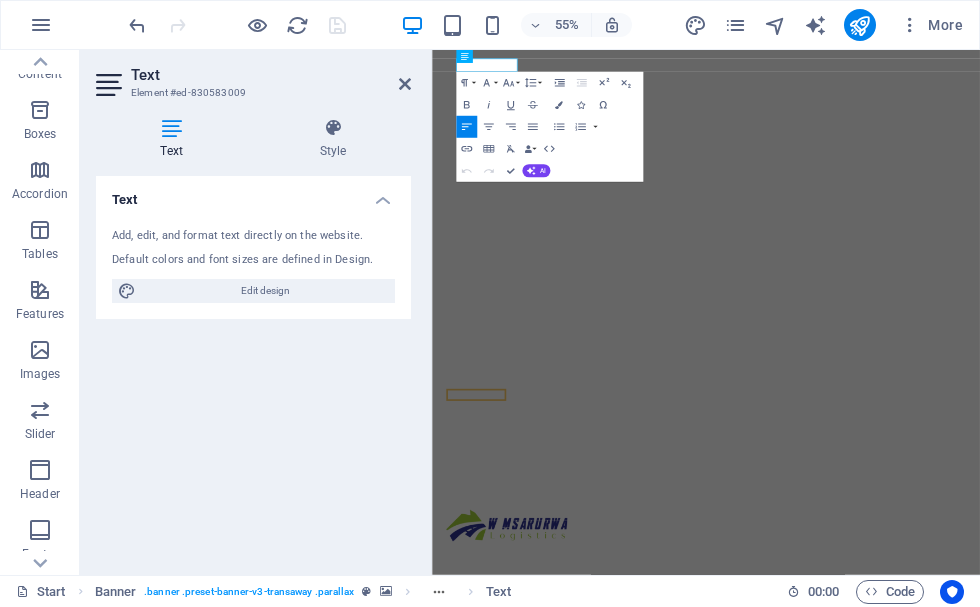 click on "Text" at bounding box center (271, 75) 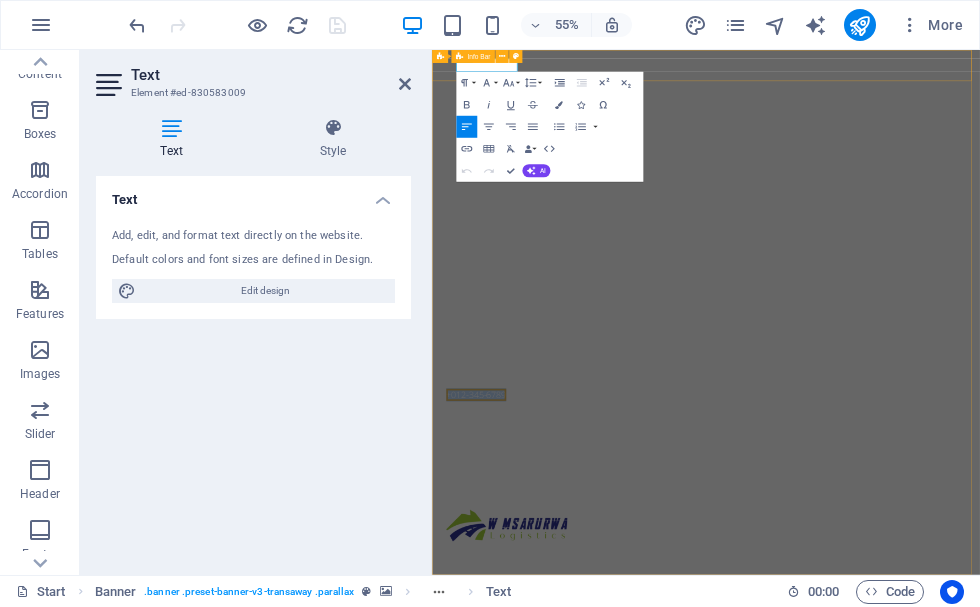 drag, startPoint x: 584, startPoint y: 75, endPoint x: 439, endPoint y: 82, distance: 145.16887 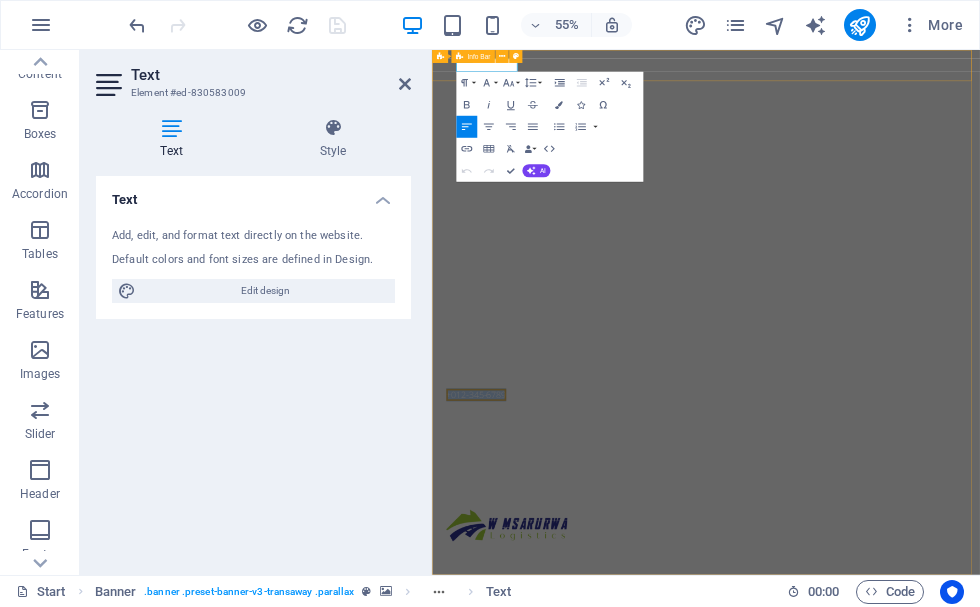 click on "[PHONE] [EMAIL]" at bounding box center (930, 755) 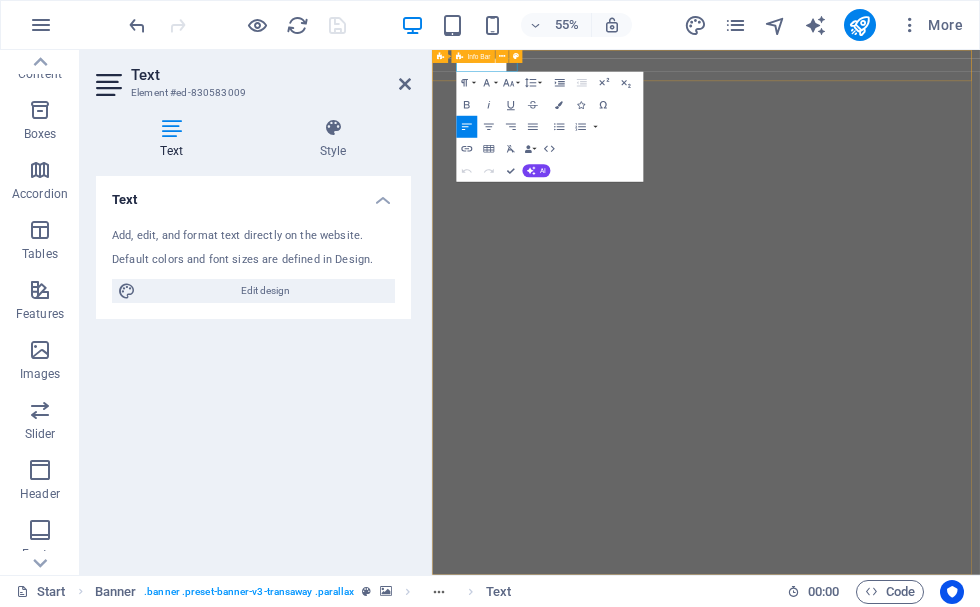 scroll, scrollTop: 0, scrollLeft: 8, axis: horizontal 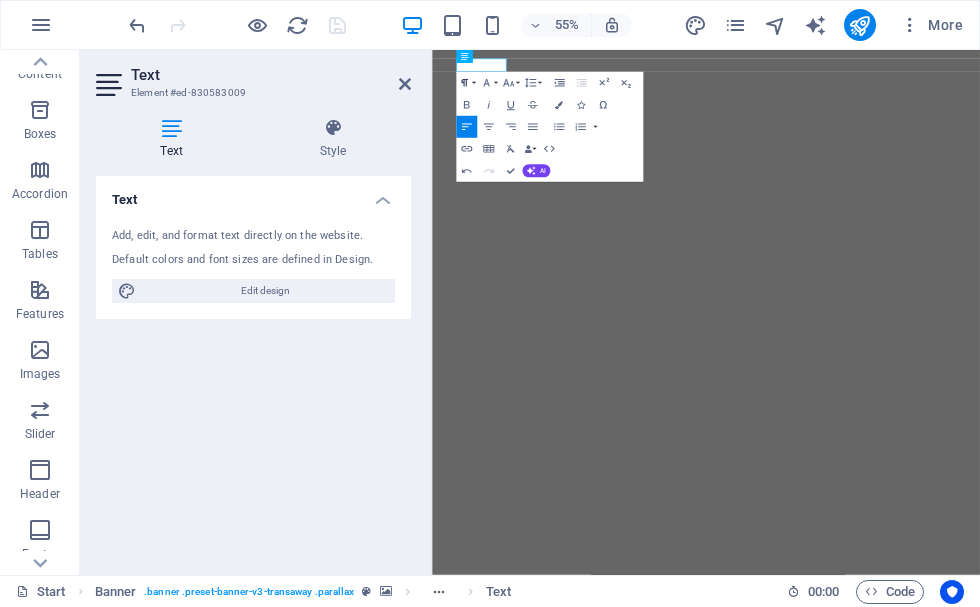 type 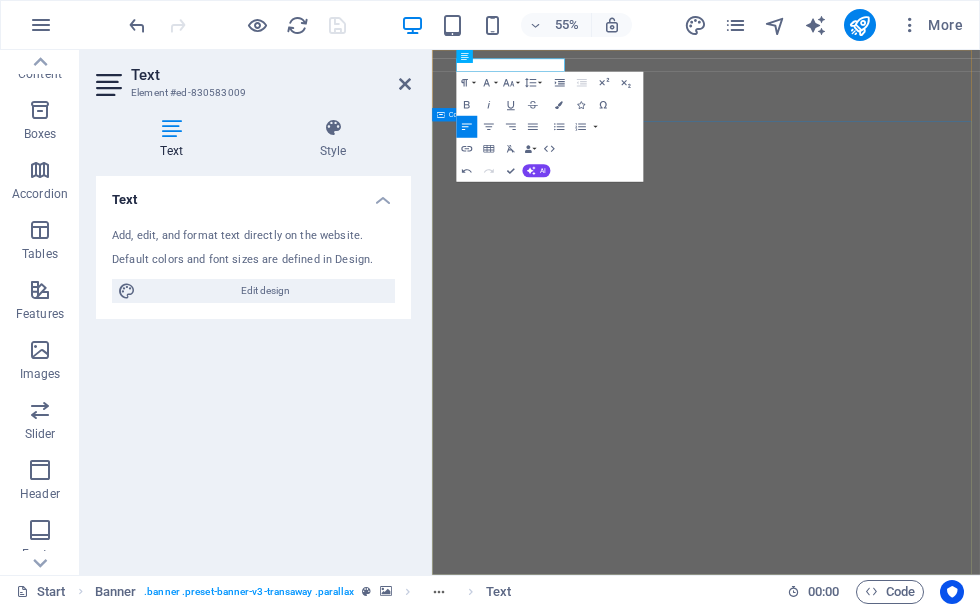 click on "Specializing in local and cross border transportation" at bounding box center [930, 1578] 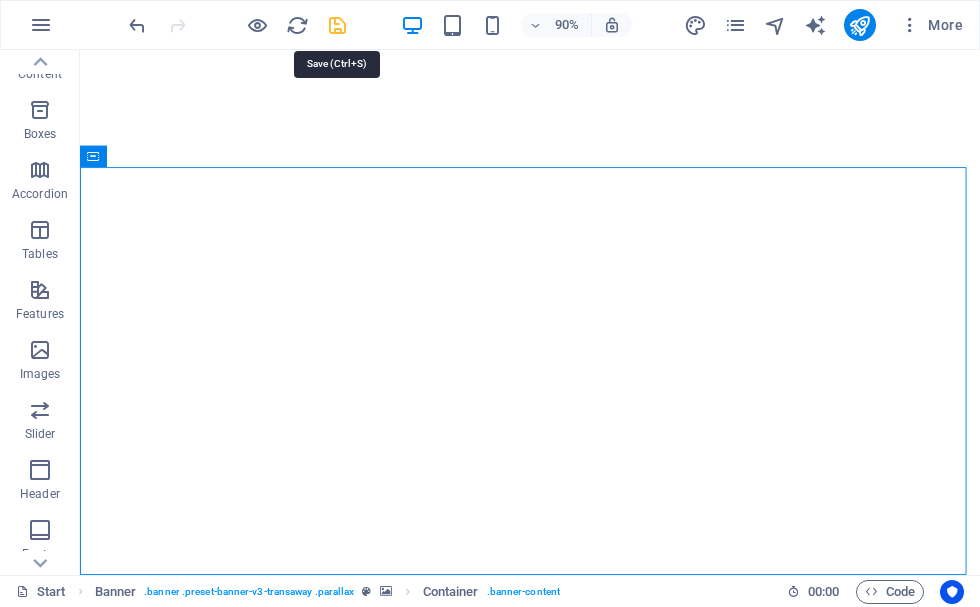 click at bounding box center (337, 25) 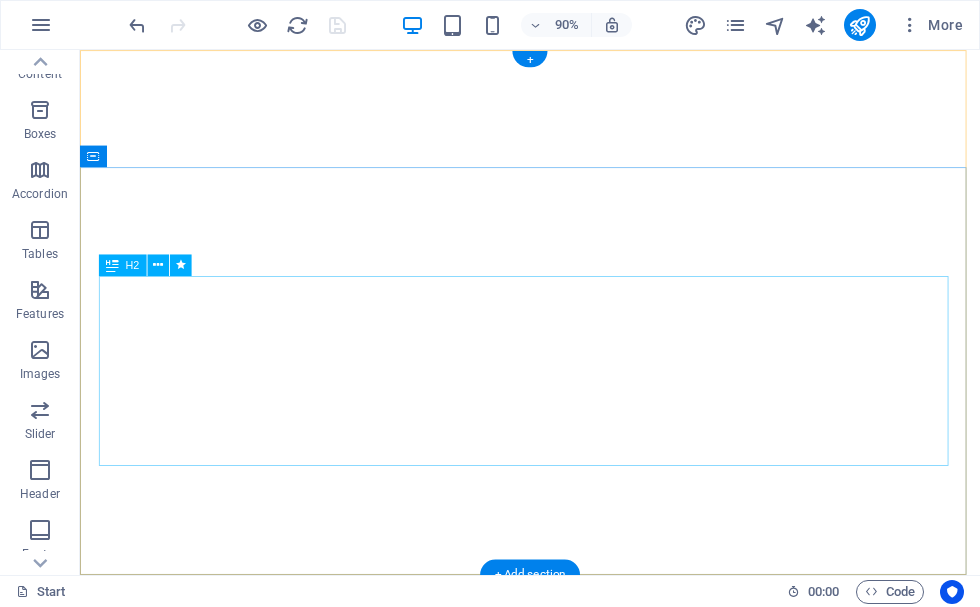click on "Specializing in local and cross border transportation" at bounding box center [580, 1206] 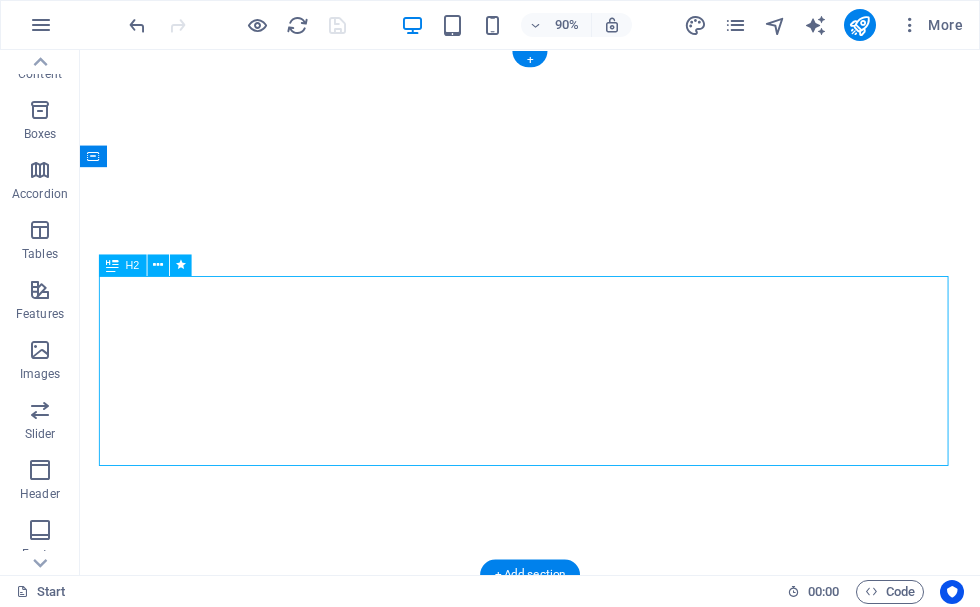 click on "Specializing in local and cross border transportation" at bounding box center [580, 1206] 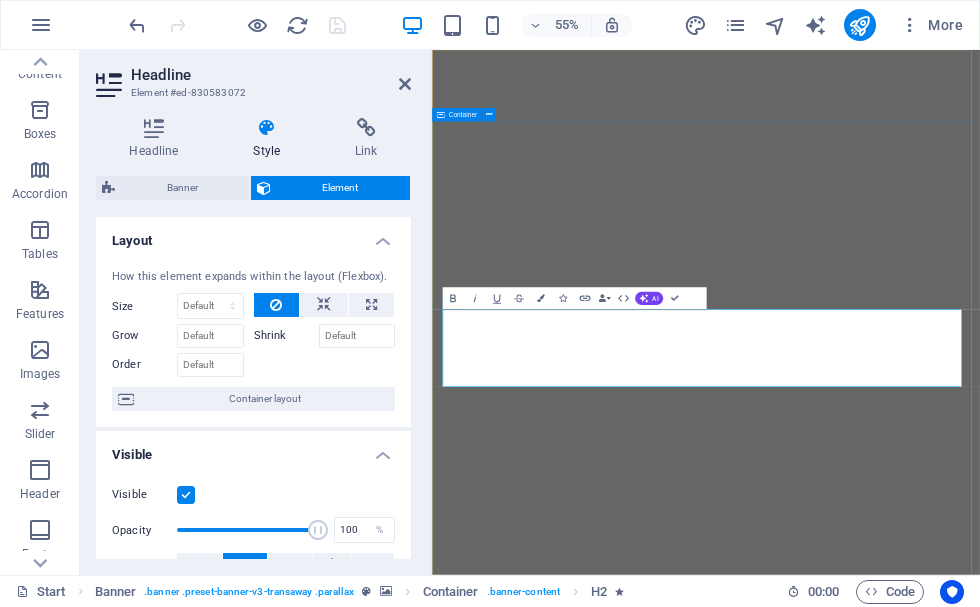 click on "Efficient Local and Cross-Border Transportation" at bounding box center [930, 1543] 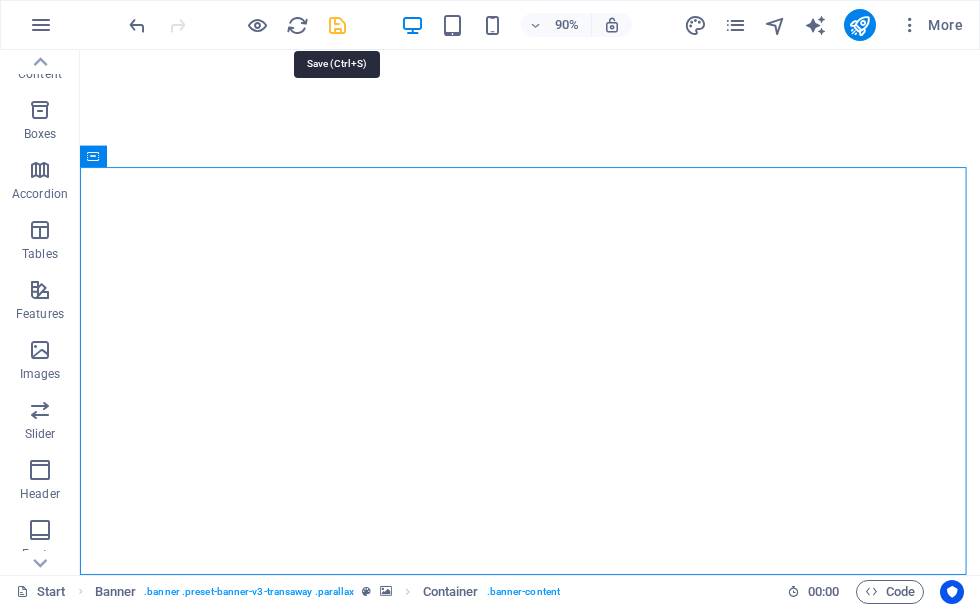click at bounding box center [337, 25] 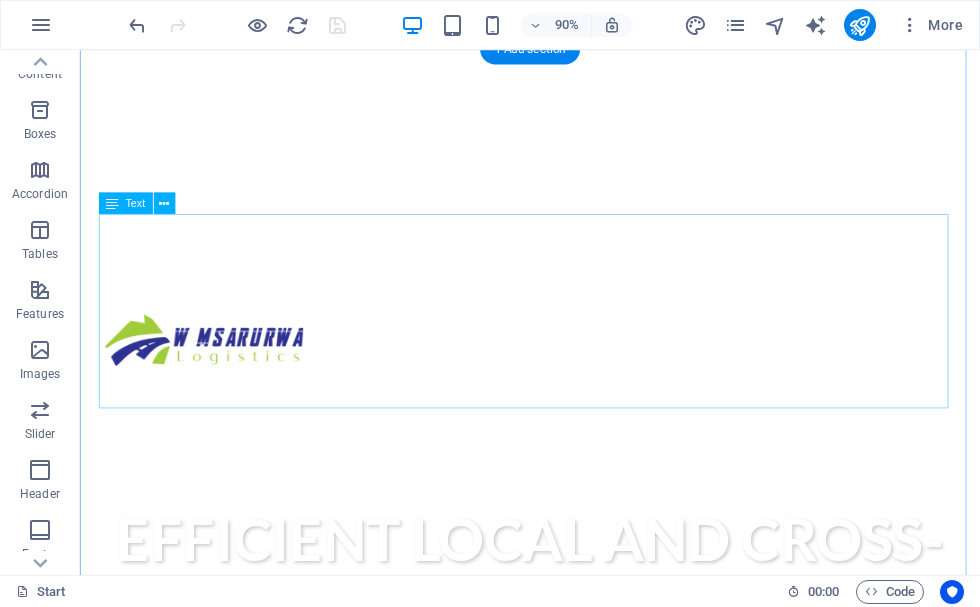 scroll, scrollTop: 600, scrollLeft: 0, axis: vertical 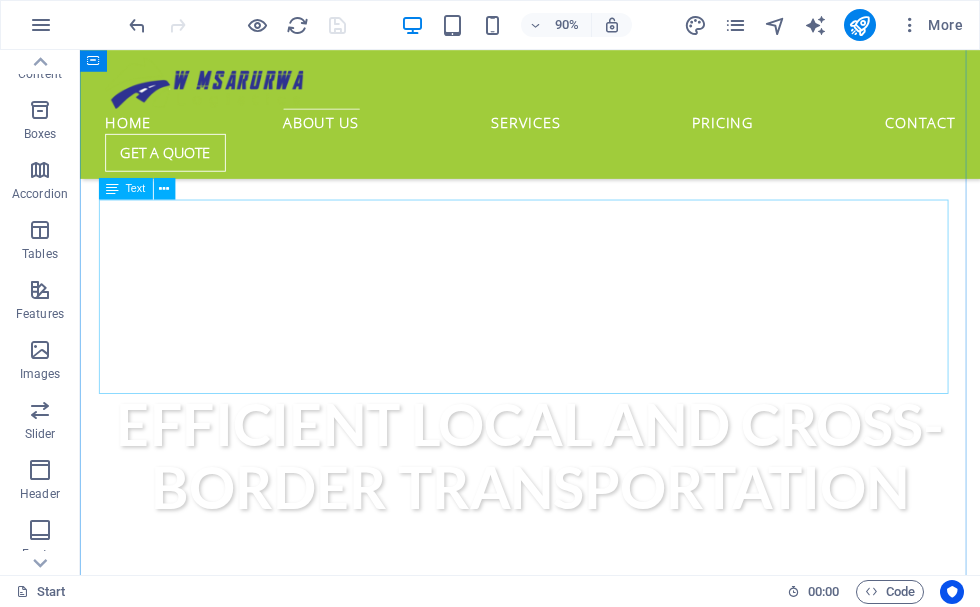 click on "Lorem ipsum dolor sit amet, consetetur sadipscing elitr, sed diam nonumy eirmod tempor invidunt ut labore et dolore magna aliquyam erat, sed diam voluptua. At vero eos et accusam et justo duo dolores et ea rebum. Stet clita kasd gubergren, no sea takimata sanctus est Lorem ipsum dolor sit amet. Lorem ipsum dolor sit amet, consetetur sadipscing elitr, sed diam nonumy eirmod tempor invidunt ut labore et dolore magna aliquyam erat, sed diam voluptua. At vero eos et accusam et justo duo dolores et ea rebum. Stet clita kasd gubergren, no sea takimata sanctus est Lorem ipsum dolor sit amet.  Lorem ipsum dolor sit amet, consetetur sadipscing elitr, sed diam nonumy eirmod tempor invidunt ut labore et dolore magna aliquyam erat, sed diam voluptua. At vero eos et accusam et justo duo dolores et ea rebum. Stet clita kasd gubergren, no sea takimata sanctus est Lorem ipsum dolor sit amet." at bounding box center (580, 945) 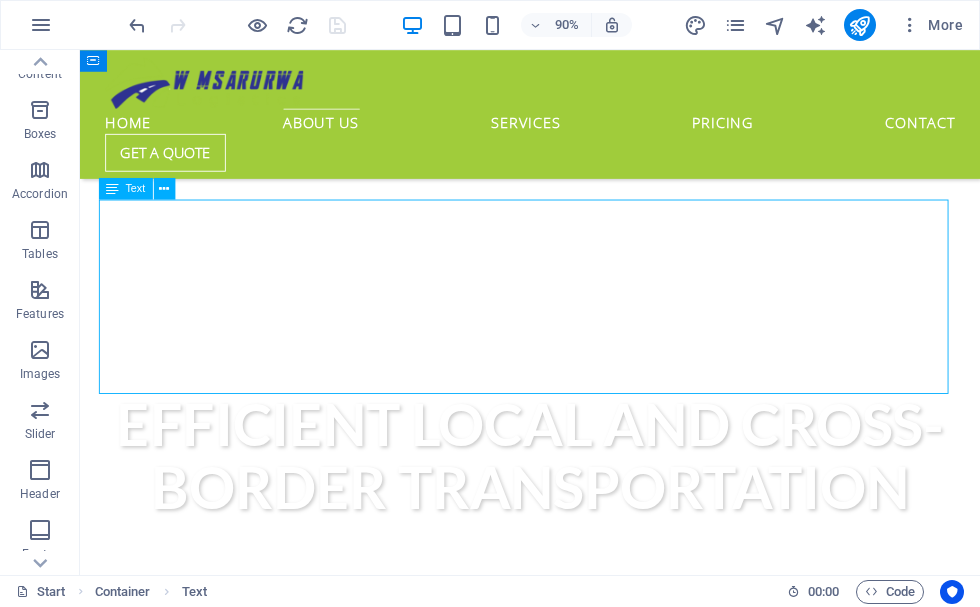 click on "Lorem ipsum dolor sit amet, consetetur sadipscing elitr, sed diam nonumy eirmod tempor invidunt ut labore et dolore magna aliquyam erat, sed diam voluptua. At vero eos et accusam et justo duo dolores et ea rebum. Stet clita kasd gubergren, no sea takimata sanctus est Lorem ipsum dolor sit amet. Lorem ipsum dolor sit amet, consetetur sadipscing elitr, sed diam nonumy eirmod tempor invidunt ut labore et dolore magna aliquyam erat, sed diam voluptua. At vero eos et accusam et justo duo dolores et ea rebum. Stet clita kasd gubergren, no sea takimata sanctus est Lorem ipsum dolor sit amet.  Lorem ipsum dolor sit amet, consetetur sadipscing elitr, sed diam nonumy eirmod tempor invidunt ut labore et dolore magna aliquyam erat, sed diam voluptua. At vero eos et accusam et justo duo dolores et ea rebum. Stet clita kasd gubergren, no sea takimata sanctus est Lorem ipsum dolor sit amet." at bounding box center [580, 945] 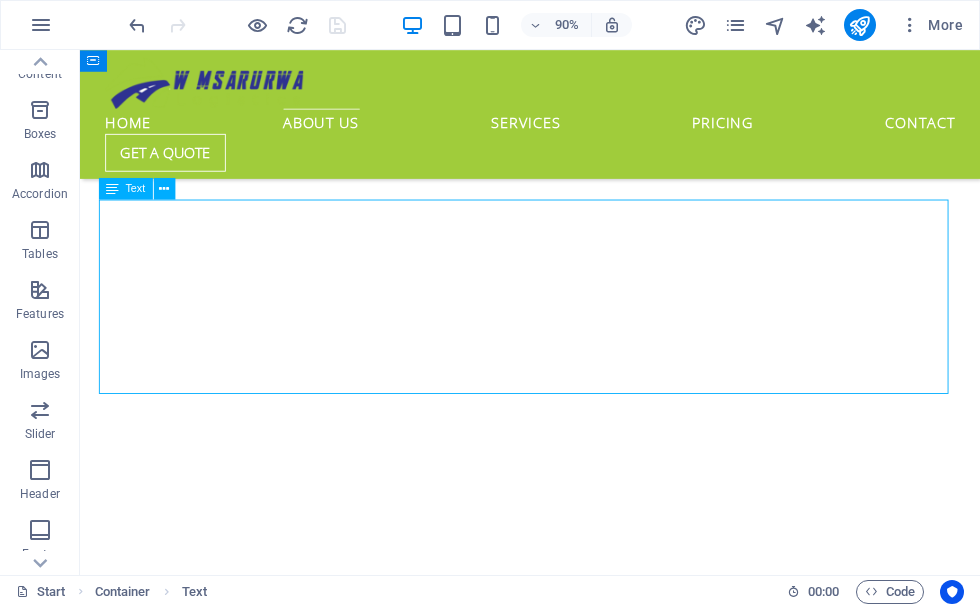 scroll, scrollTop: 972, scrollLeft: 0, axis: vertical 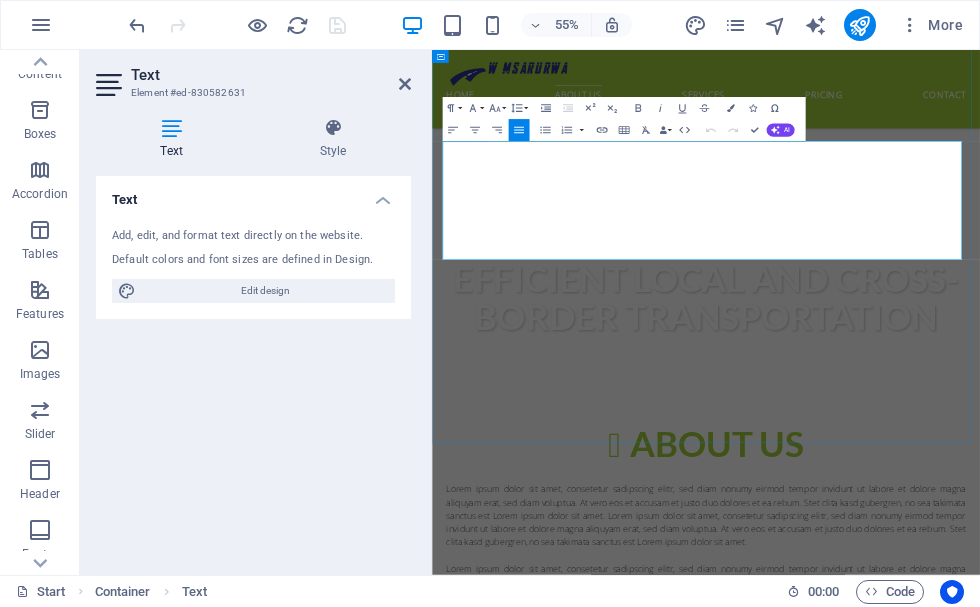 click on "Lorem ipsum dolor sit amet, consetetur sadipscing elitr, sed diam nonumy eirmod tempor invidunt ut labore et dolore magna aliquyam erat, sed diam voluptua. At vero eos et accusam et justo duo dolores et ea rebum. Stet clita kasd gubergren, no sea takimata sanctus est Lorem ipsum dolor sit amet. Lorem ipsum dolor sit amet, consetetur sadipscing elitr, sed diam nonumy eirmod tempor invidunt ut labore et dolore magna aliquyam erat, sed diam voluptua. At vero eos et accusam et justo duo dolores et ea rebum. Stet clita kasd gubergren, no sea takimata sanctus est Lorem ipsum dolor sit amet." at bounding box center (930, 897) 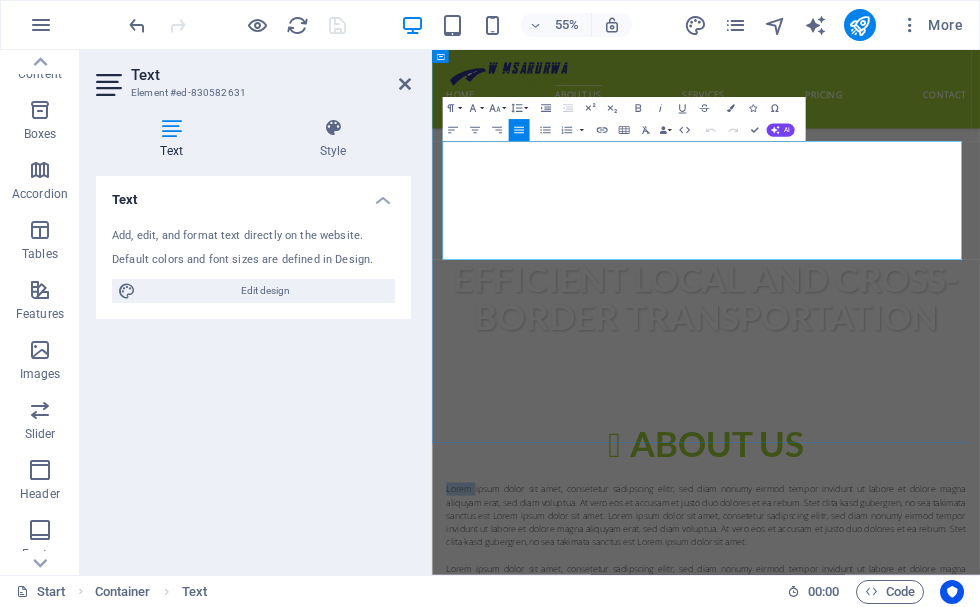 click on "Lorem ipsum dolor sit amet, consetetur sadipscing elitr, sed diam nonumy eirmod tempor invidunt ut labore et dolore magna aliquyam erat, sed diam voluptua. At vero eos et accusam et justo duo dolores et ea rebum. Stet clita kasd gubergren, no sea takimata sanctus est Lorem ipsum dolor sit amet. Lorem ipsum dolor sit amet, consetetur sadipscing elitr, sed diam nonumy eirmod tempor invidunt ut labore et dolore magna aliquyam erat, sed diam voluptua. At vero eos et accusam et justo duo dolores et ea rebum. Stet clita kasd gubergren, no sea takimata sanctus est Lorem ipsum dolor sit amet." at bounding box center [930, 897] 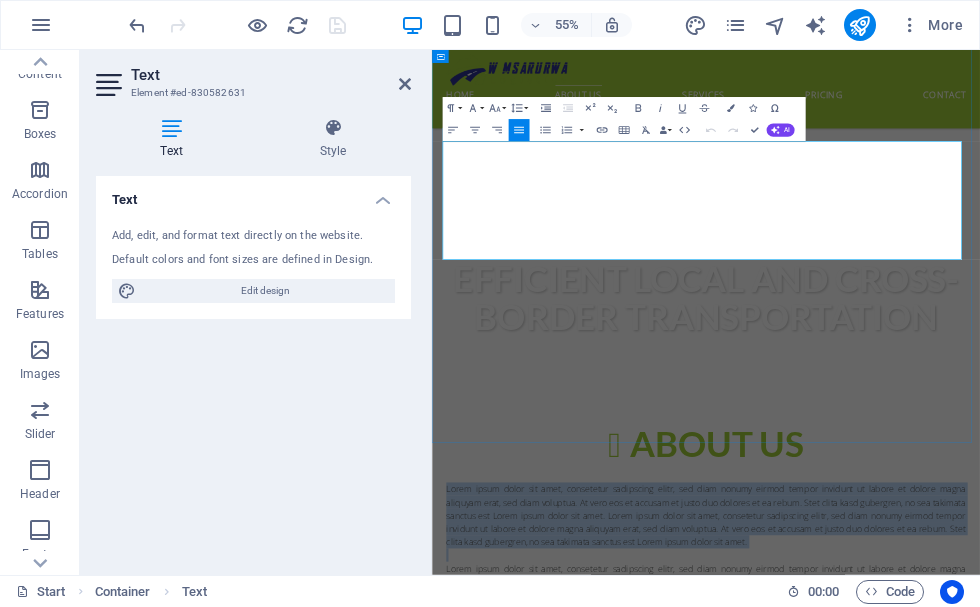 click on "Lorem ipsum dolor sit amet, consetetur sadipscing elitr, sed diam nonumy eirmod tempor invidunt ut labore et dolore magna aliquyam erat, sed diam voluptua. At vero eos et accusam et justo duo dolores et ea rebum. Stet clita kasd gubergren, no sea takimata sanctus est Lorem ipsum dolor sit amet. Lorem ipsum dolor sit amet, consetetur sadipscing elitr, sed diam nonumy eirmod tempor invidunt ut labore et dolore magna aliquyam erat, sed diam voluptua. At vero eos et accusam et justo duo dolores et ea rebum. Stet clita kasd gubergren, no sea takimata sanctus est Lorem ipsum dolor sit amet." at bounding box center [930, 897] 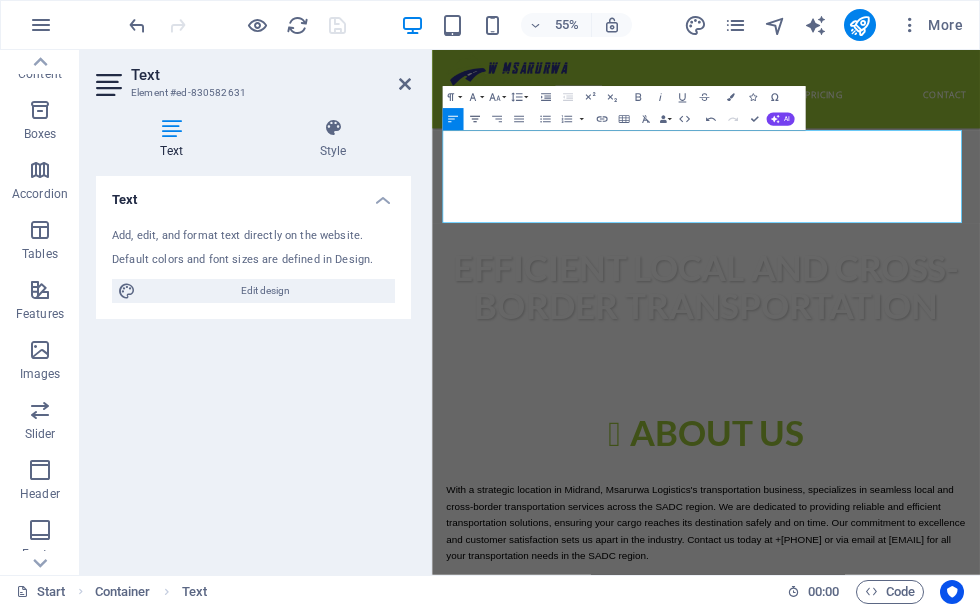 click 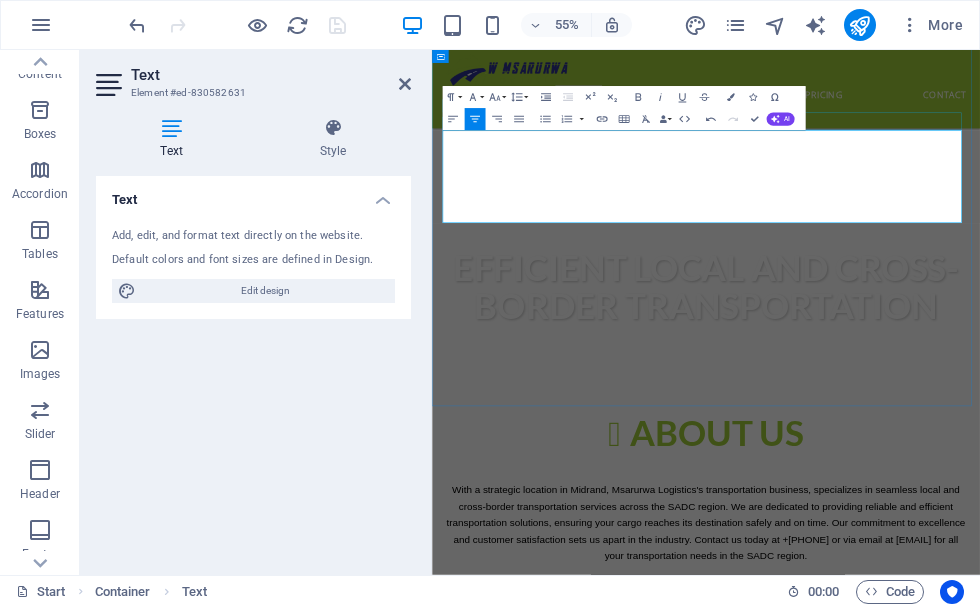 click at bounding box center [930, 801] 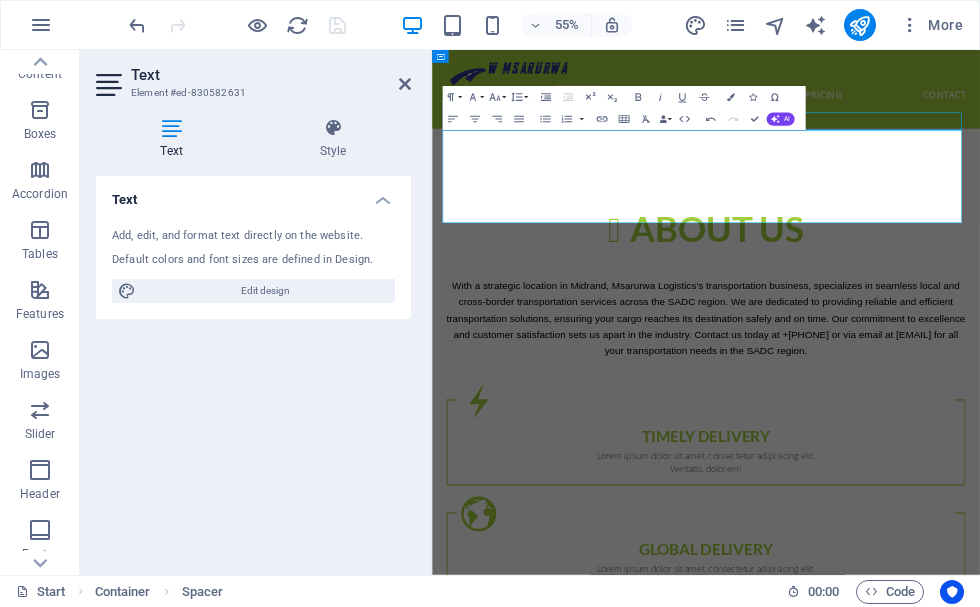 scroll, scrollTop: 620, scrollLeft: 0, axis: vertical 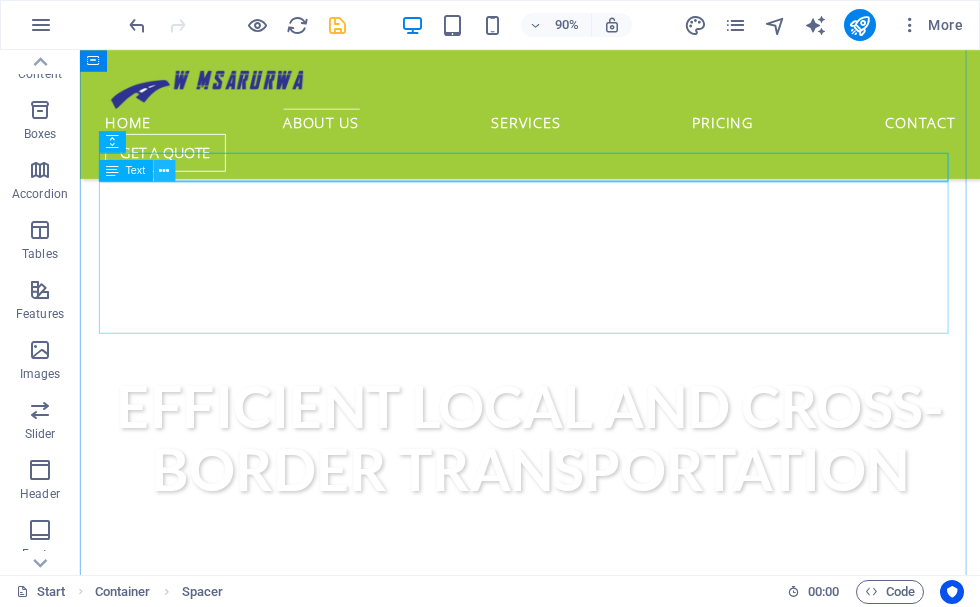 click at bounding box center (164, 171) 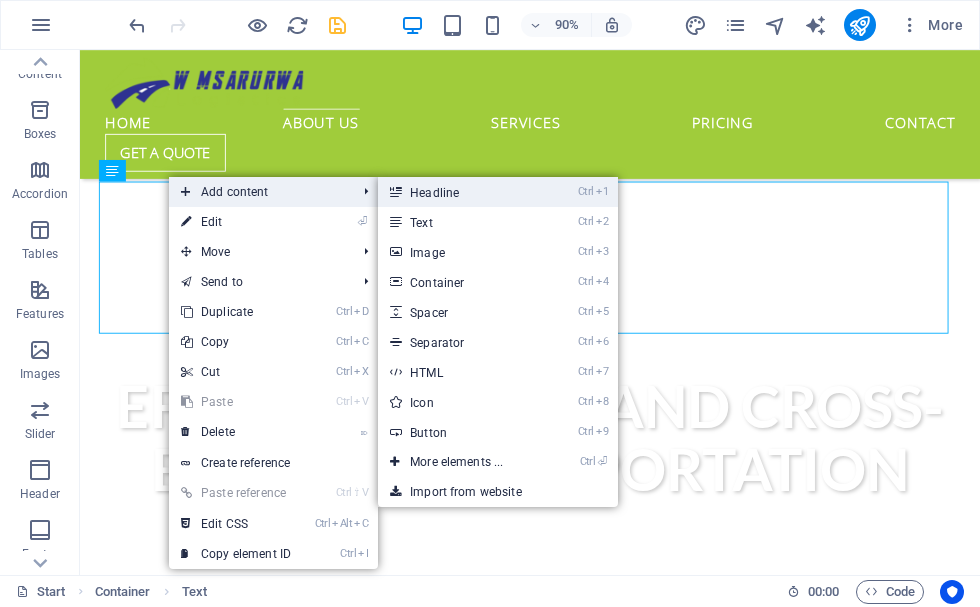 click on "Ctrl 1  Headline" at bounding box center [460, 192] 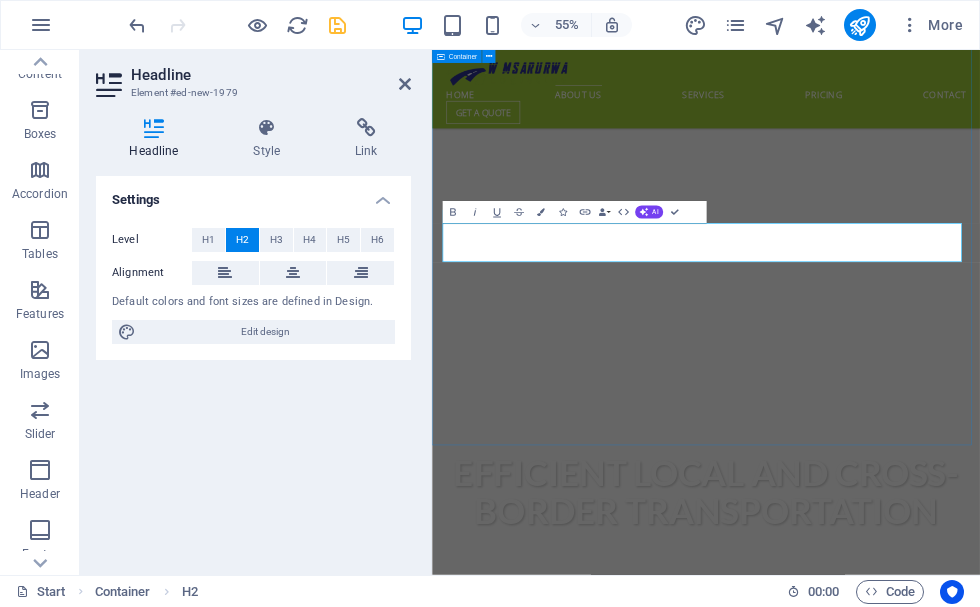 scroll, scrollTop: 992, scrollLeft: 0, axis: vertical 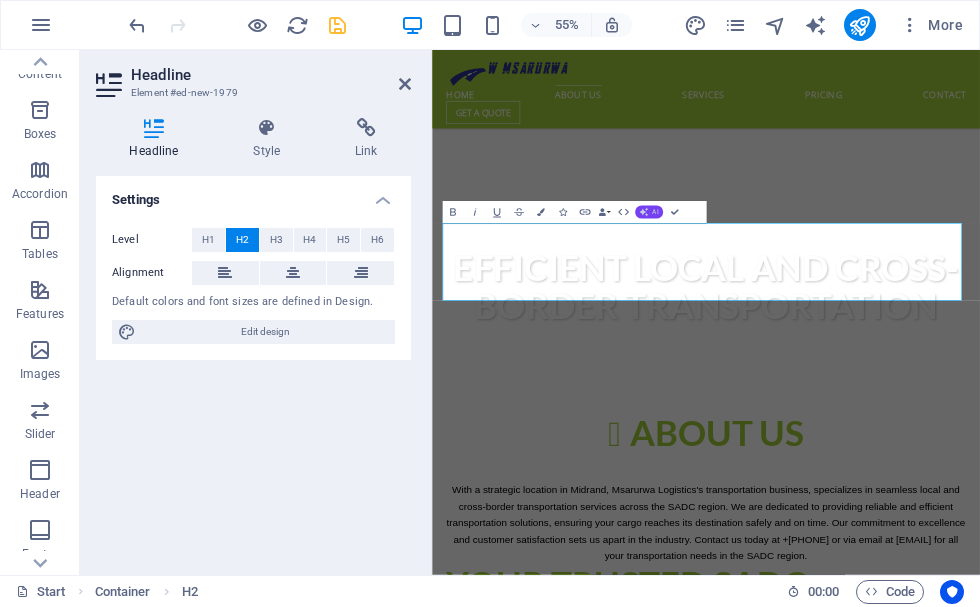 click on "AI" at bounding box center (655, 212) 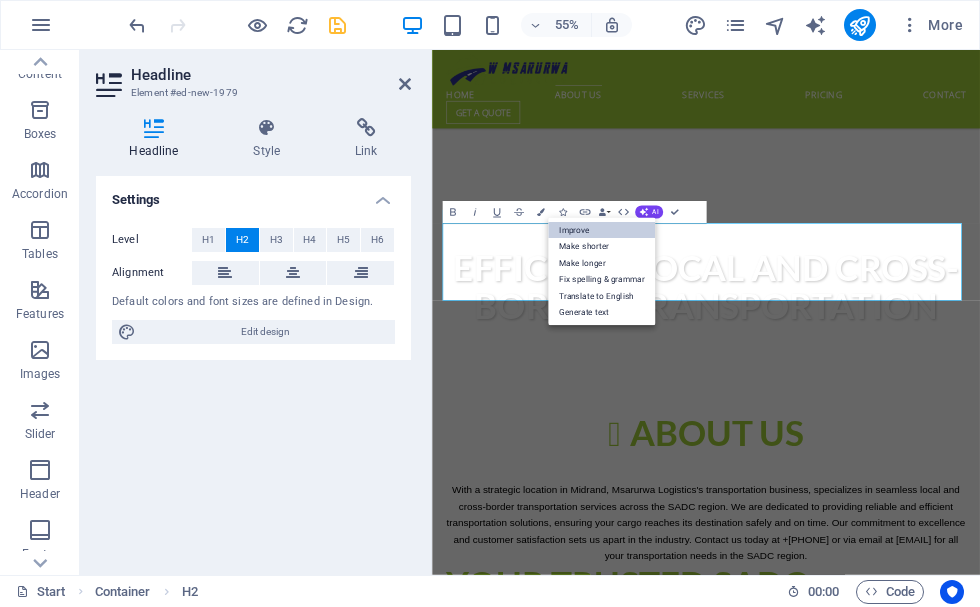 click on "Improve" at bounding box center (601, 230) 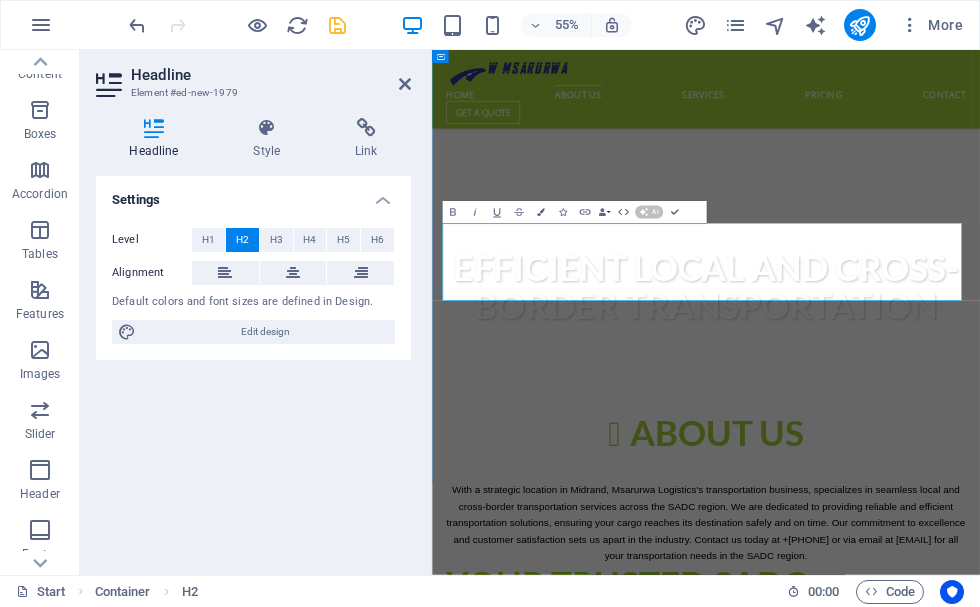 type 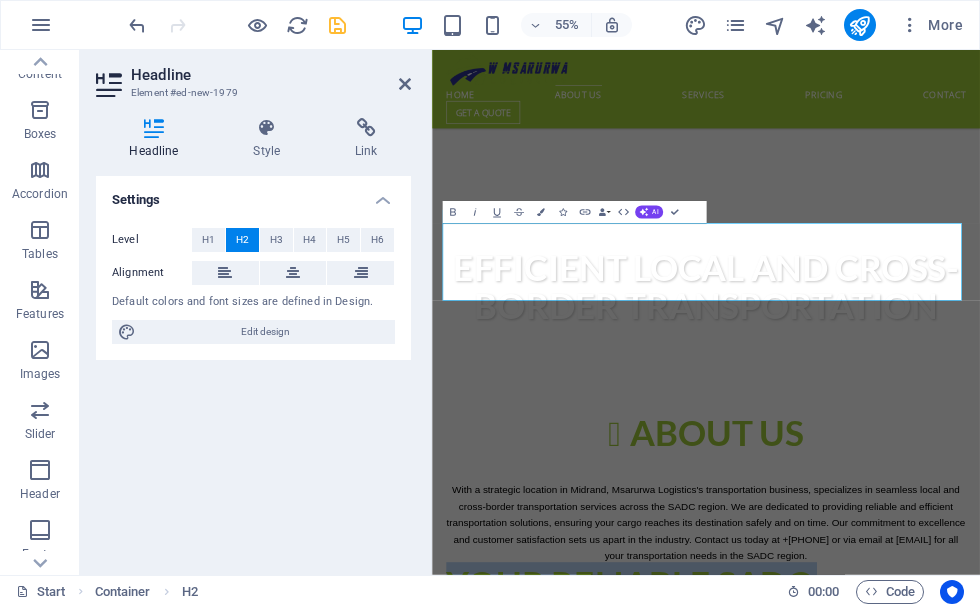 drag, startPoint x: 1319, startPoint y: 482, endPoint x: 419, endPoint y: 400, distance: 903.72784 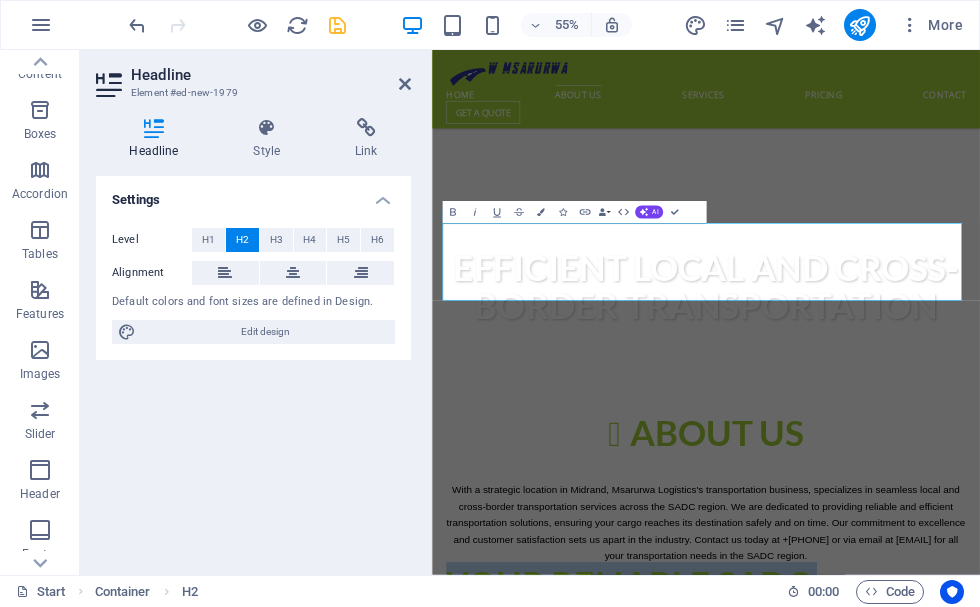 click on "Skip to main content
[PHONE] / [PHONE] [EMAIL] Home About us Services Pricing Contact Get a quote Efficient Local and Cross-Border Transportation About us With a strategic location in Midrand, Msarurwa Logistics's transportation business, specializes in seamless local and cross-border transportation services across the SADC region. We are dedicated to providing reliable and efficient transportation solutions, ensuring your cargo reaches its destination safely and on time. Our commitment to excellence and customer satisfaction sets us apart in the industry. Contact us today at +[PHONE] or via email at [EMAIL] for all your transportation needs in the SADC region. YOUR RELIABLE SADC TRANSPORTATION PARTNER Timely Delivery Lorem ipsum dolor sit amet, consectetur adipisicing elit. Veritatis, dolorem! Global delivery Lorem ipsum dolor sit amet, consectetur adipisicing elit. Veritatis, dolorem! 24/7  Support Veritatis, dolorem! Fantastic Service Lorem Ipsum" at bounding box center [930, 9692] 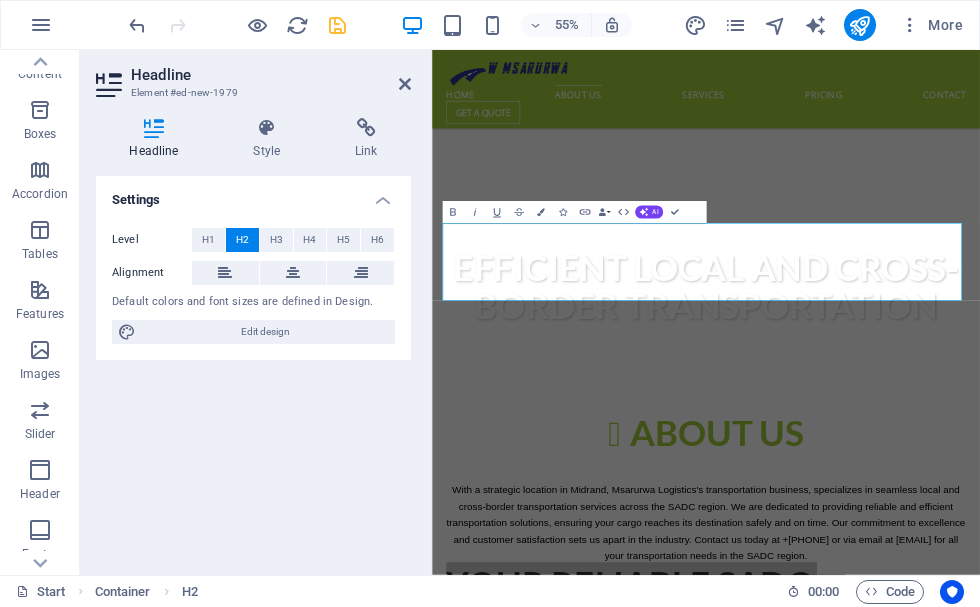 click on "Settings Level H1 H2 H3 H4 H5 H6 Alignment Default colors and font sizes are defined in Design. Edit design" at bounding box center [253, 367] 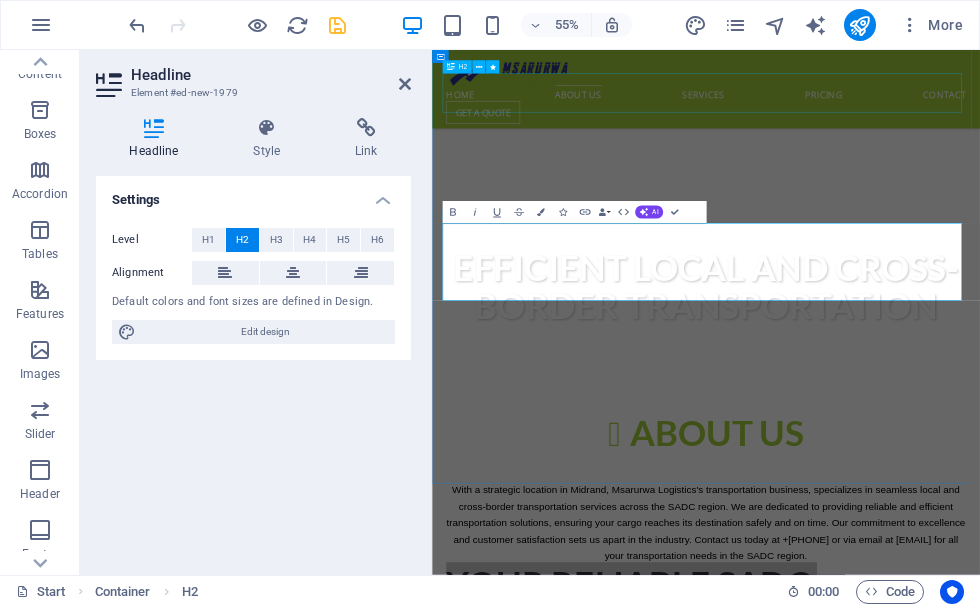 click on "About us" at bounding box center (930, 748) 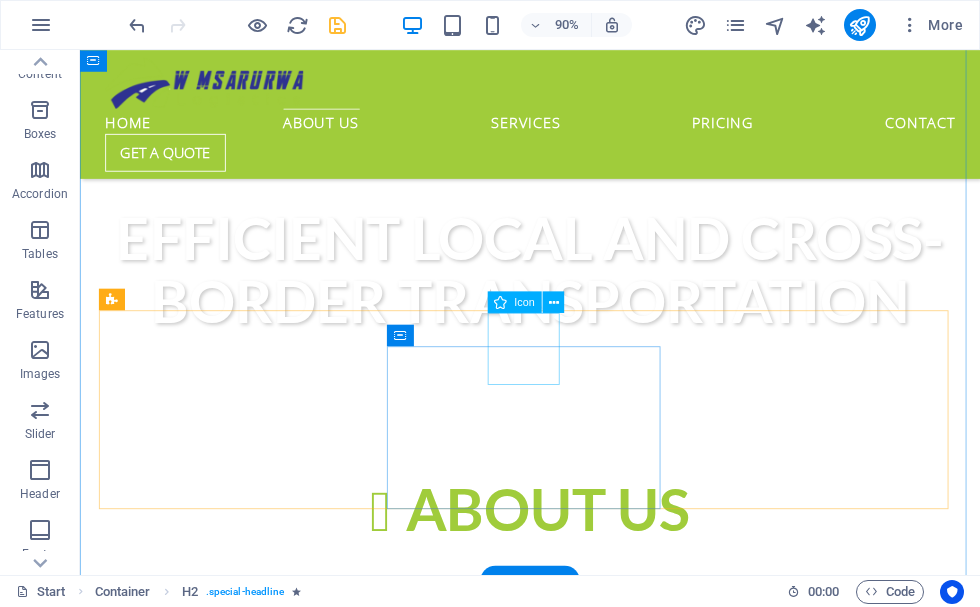 scroll, scrollTop: 620, scrollLeft: 0, axis: vertical 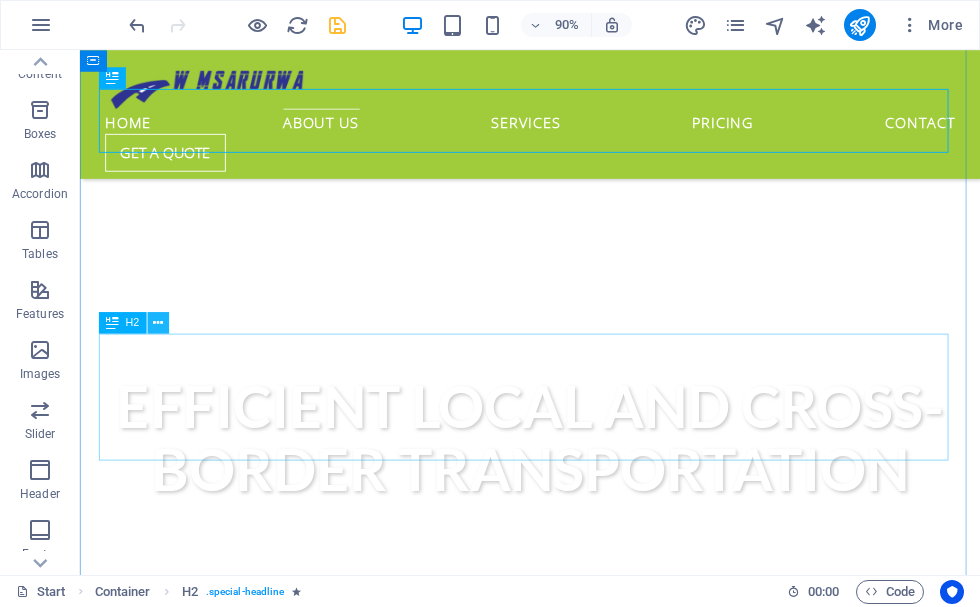 click at bounding box center [158, 323] 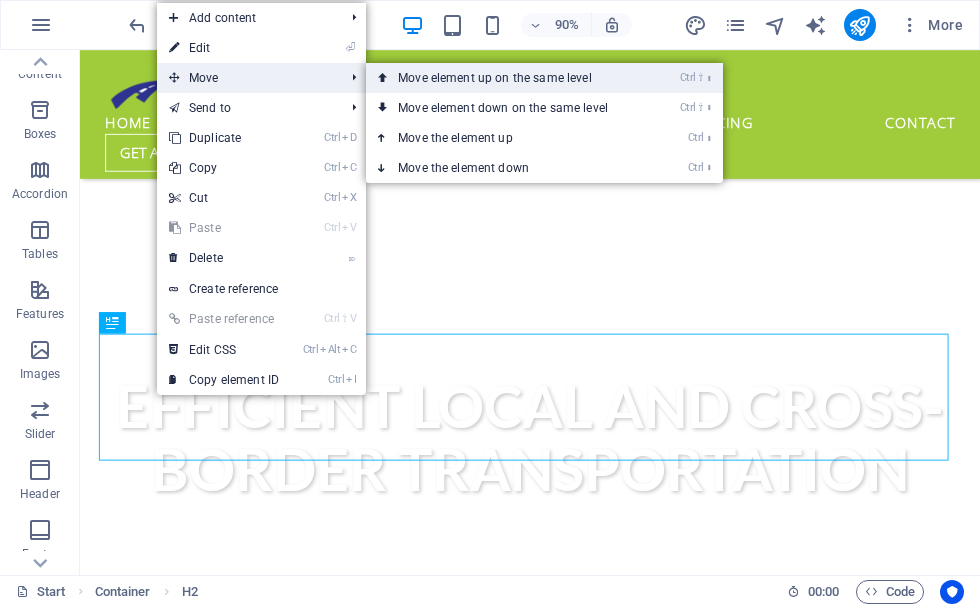 click on "Ctrl ⇧ ⬆  Move element up on the same level" at bounding box center [507, 78] 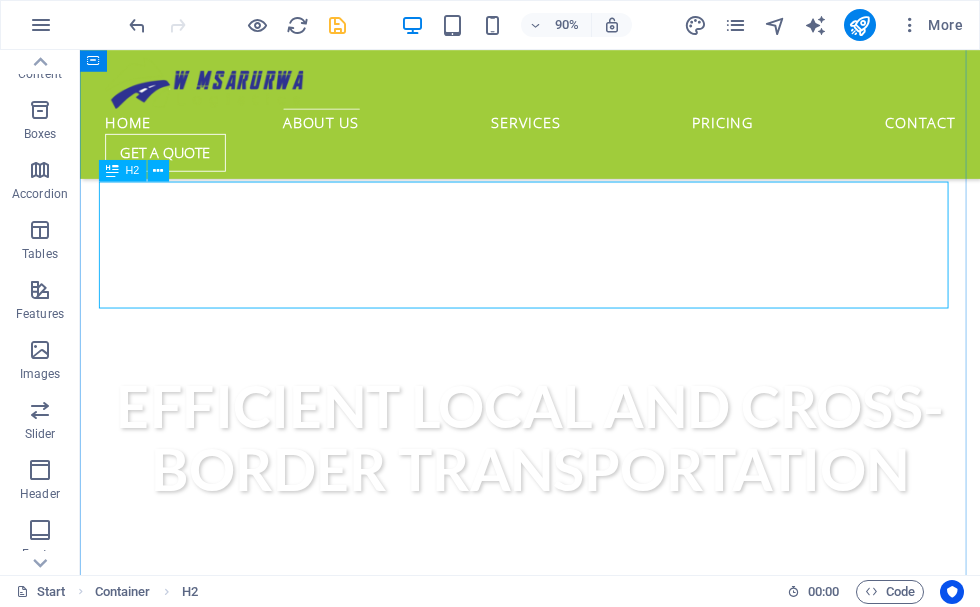 click on "YOUR RELIABLE SADC TRANSPORTATION PARTNER" at bounding box center (580, 887) 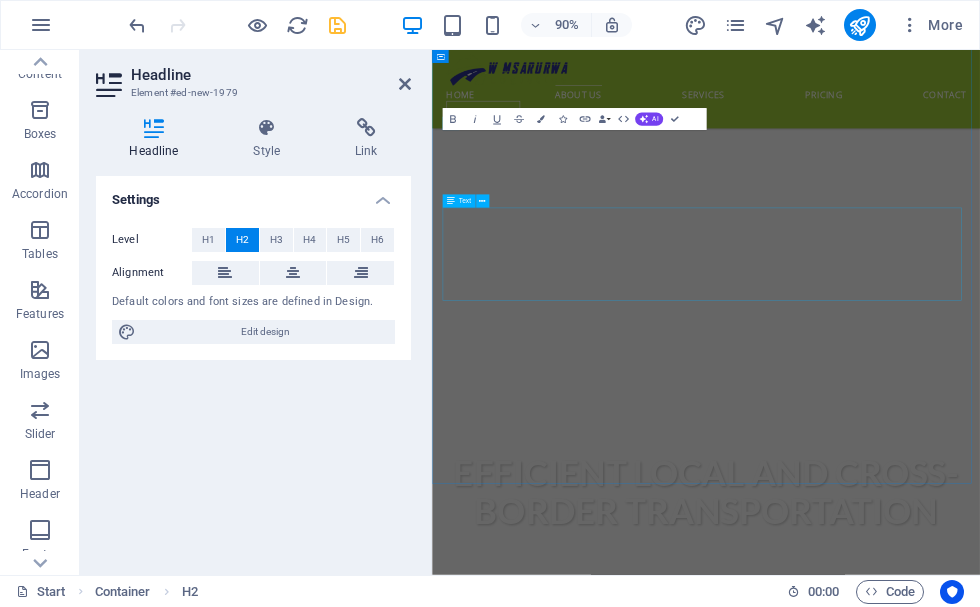 scroll, scrollTop: 992, scrollLeft: 0, axis: vertical 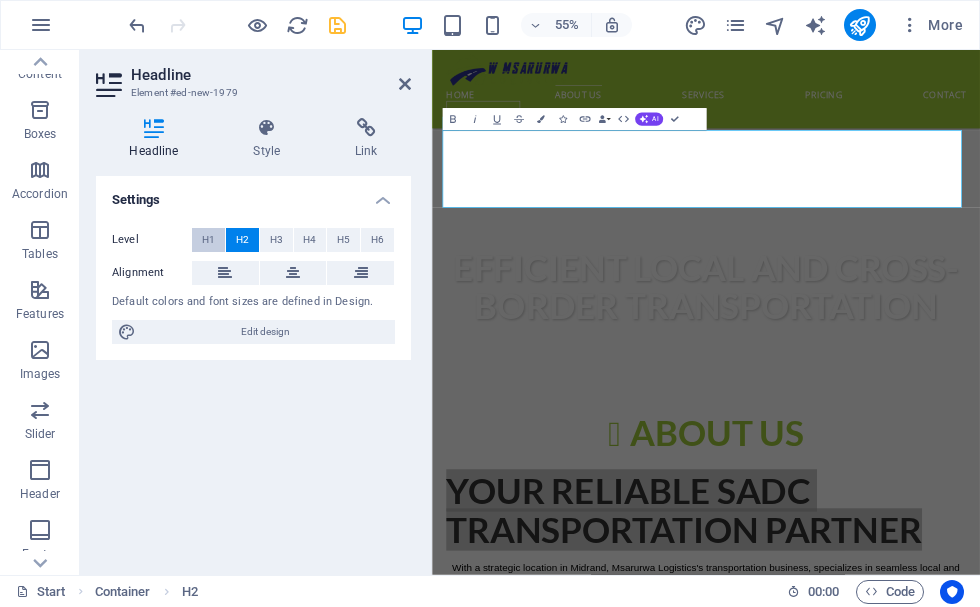 click on "H1" at bounding box center (208, 240) 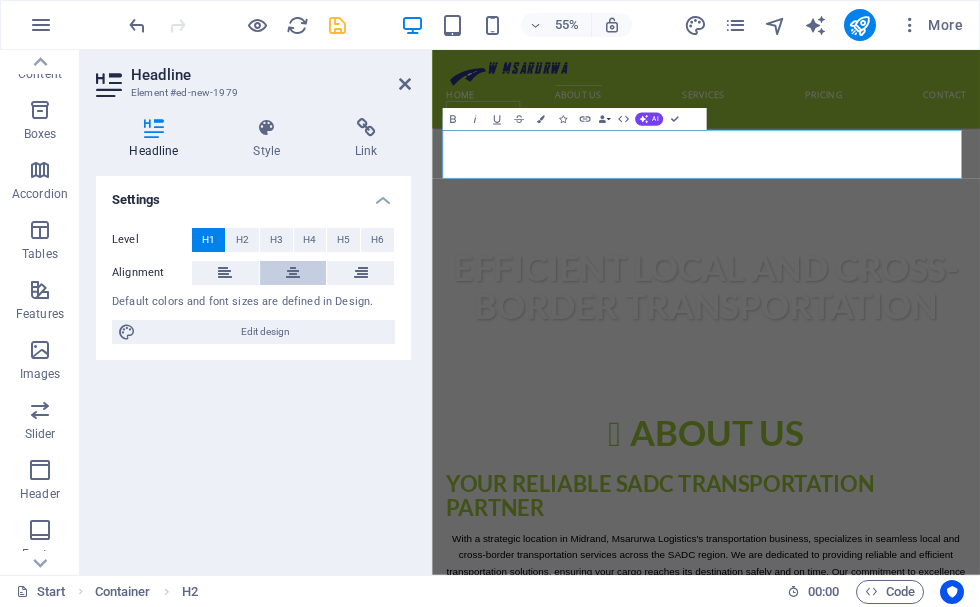 click at bounding box center [293, 273] 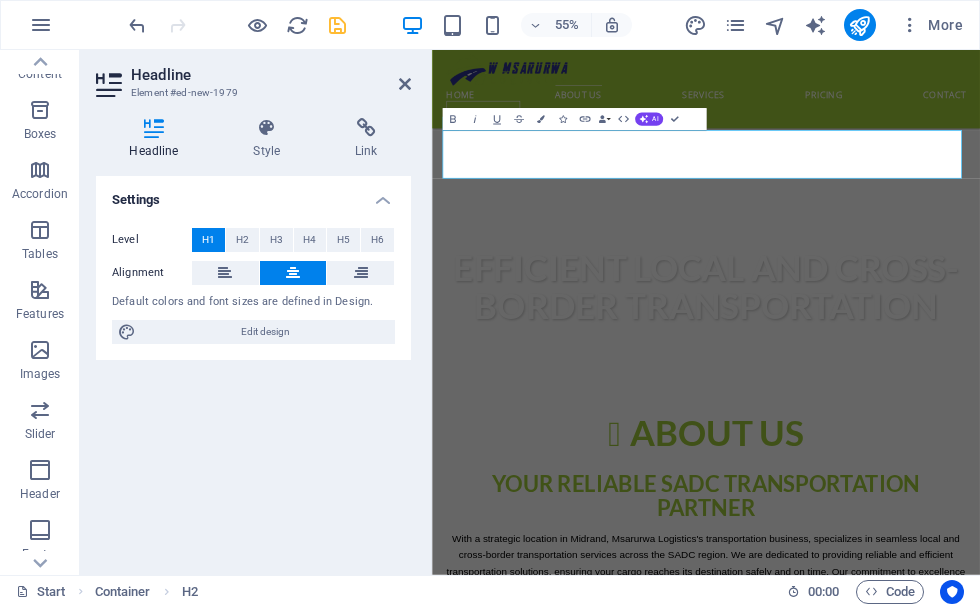 click on "Settings Level H1 H2 H3 H4 H5 H6 Alignment Default colors and font sizes are defined in Design. Edit design" at bounding box center [253, 367] 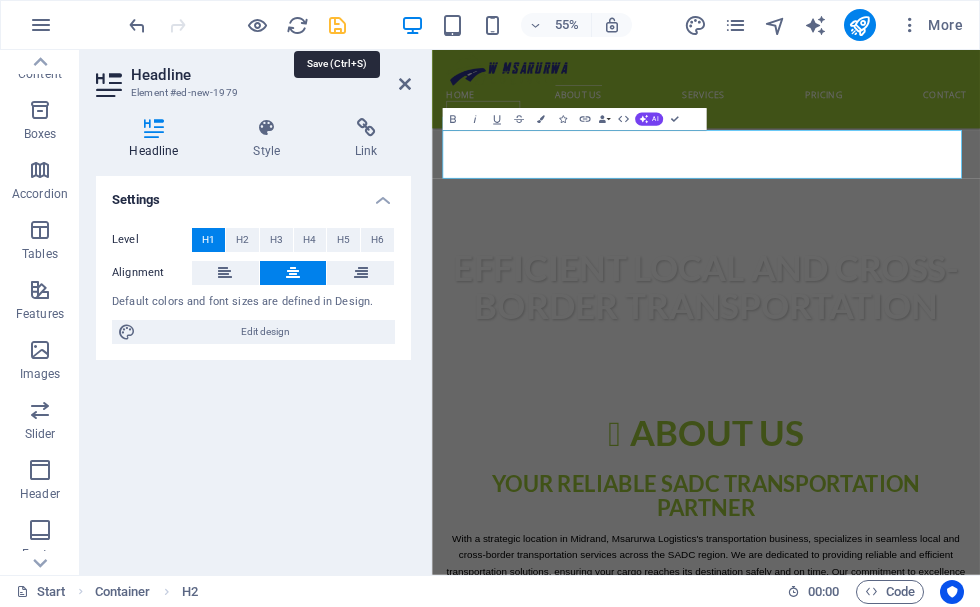 click at bounding box center [337, 25] 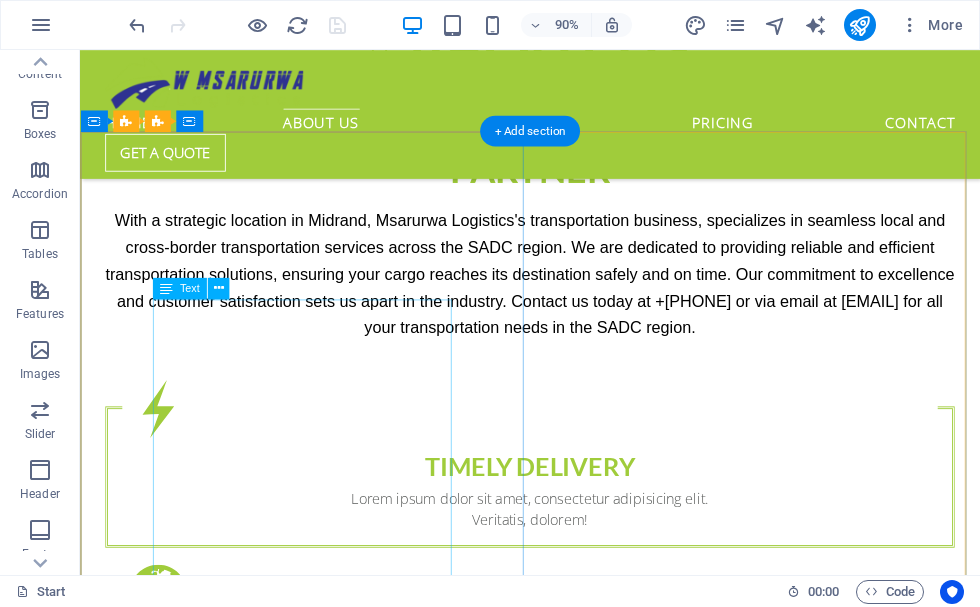 scroll, scrollTop: 1220, scrollLeft: 0, axis: vertical 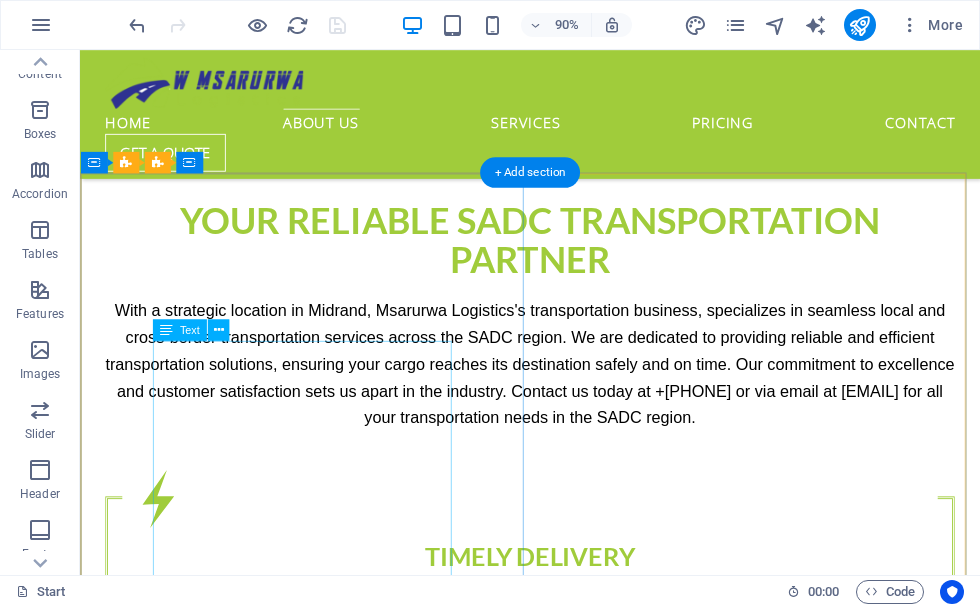 click on "Lorem Ipsum   is simply dummy text of the printing and typesetting industry. Lorem Ipsum has been the industry's standard dummy text ever since the 1500s, when an unknown printer took a galley of type and scrambled it to make a type specimen book. It has survived not only five centuries, but also the leap into electronic typesetting, remaining essentially unchanged. It was popularised in the 1960s with the release of Letraset sheets containing Lorem Ipsum passages, and more recently with desktop publishing software like Aldus PageMaker including versions of Lorem Ipsum. [FIRST] [LAST] CEO, Company1" at bounding box center [580, 1322] 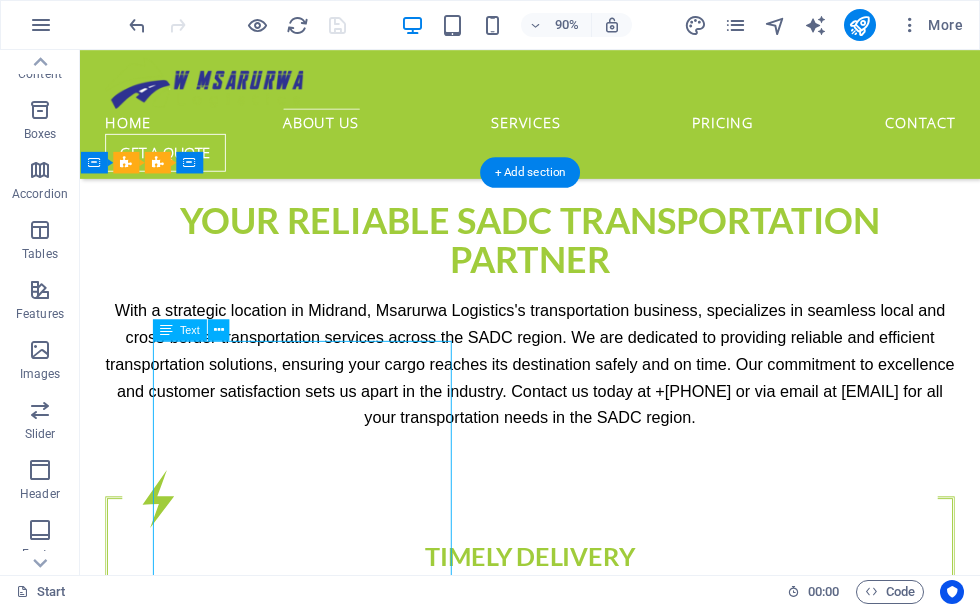 click on "Lorem Ipsum   is simply dummy text of the printing and typesetting industry. Lorem Ipsum has been the industry's standard dummy text ever since the 1500s, when an unknown printer took a galley of type and scrambled it to make a type specimen book. It has survived not only five centuries, but also the leap into electronic typesetting, remaining essentially unchanged. It was popularised in the 1960s with the release of Letraset sheets containing Lorem Ipsum passages, and more recently with desktop publishing software like Aldus PageMaker including versions of Lorem Ipsum. [FIRST] [LAST] CEO, Company1" at bounding box center [580, 1322] 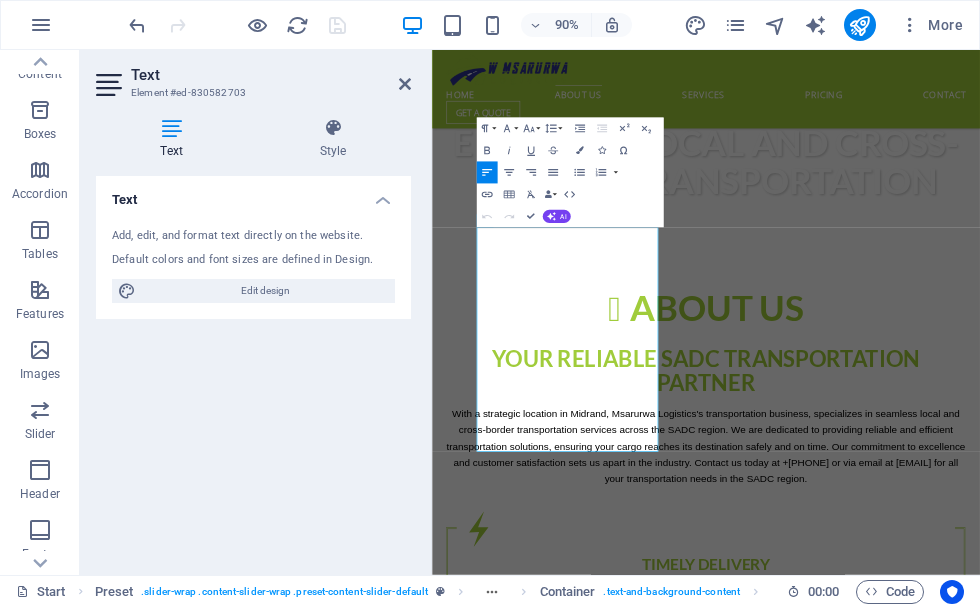 scroll, scrollTop: 1592, scrollLeft: 0, axis: vertical 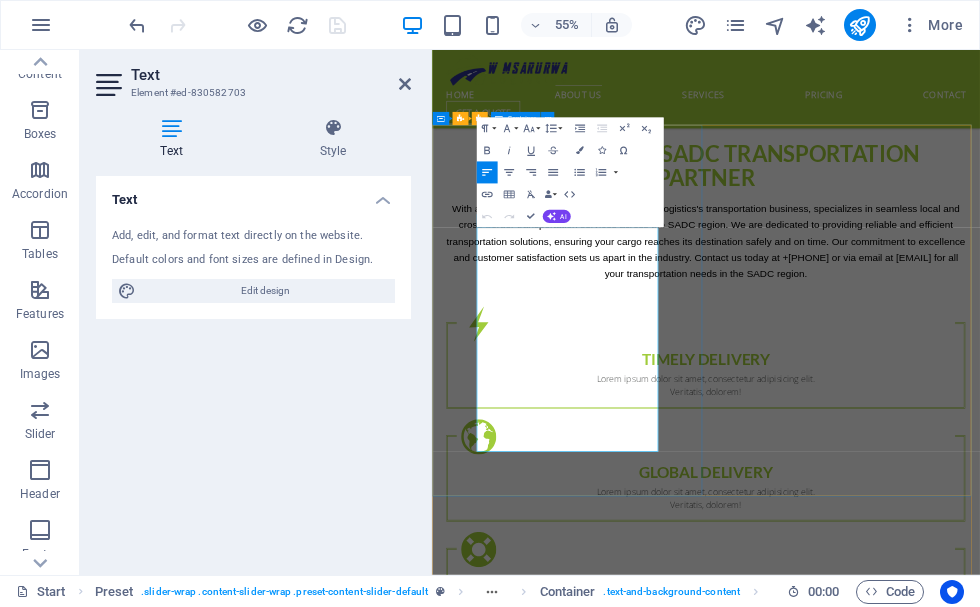 drag, startPoint x: 519, startPoint y: 388, endPoint x: 835, endPoint y: 782, distance: 505.06635 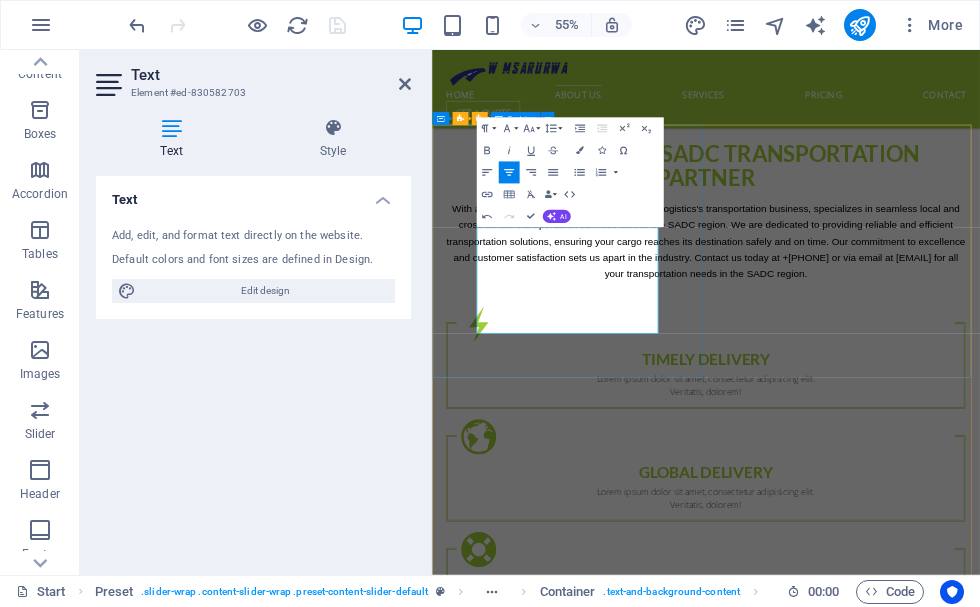 scroll, scrollTop: 1220, scrollLeft: 0, axis: vertical 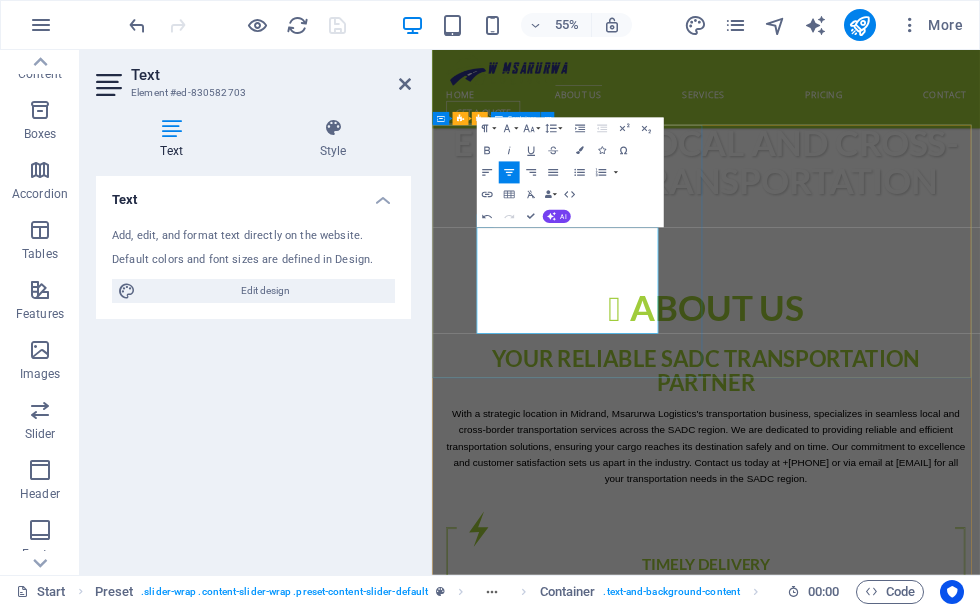 drag, startPoint x: 470, startPoint y: 502, endPoint x: 845, endPoint y: 324, distance: 415.1012 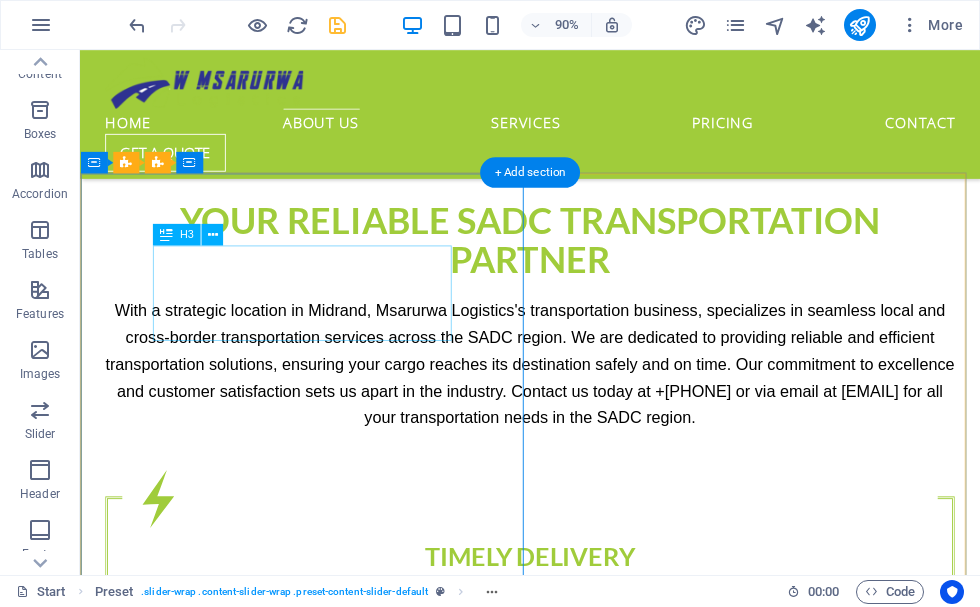 click on "Fantastic Service" at bounding box center (580, 1188) 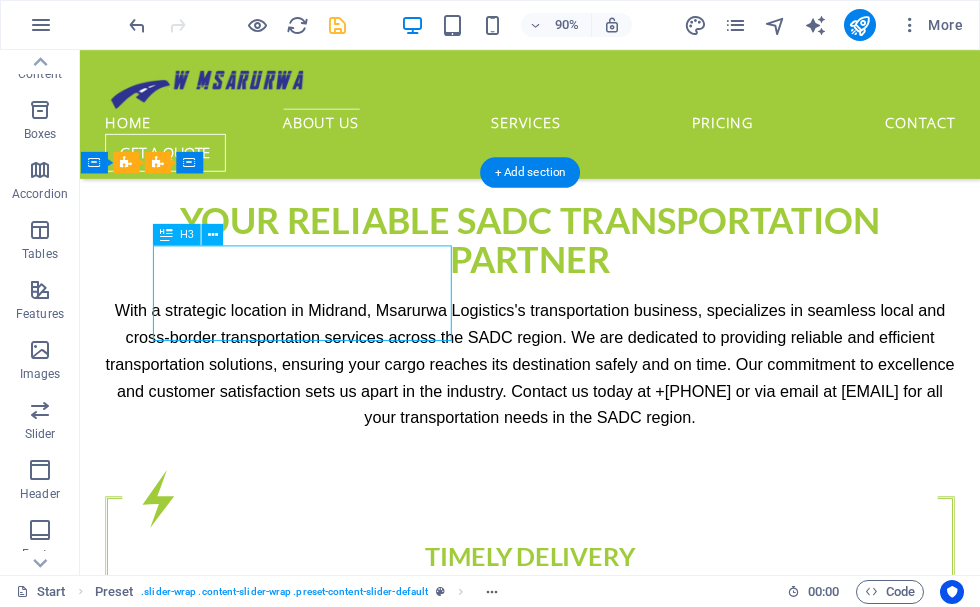 click on "Fantastic Service" at bounding box center (580, 1188) 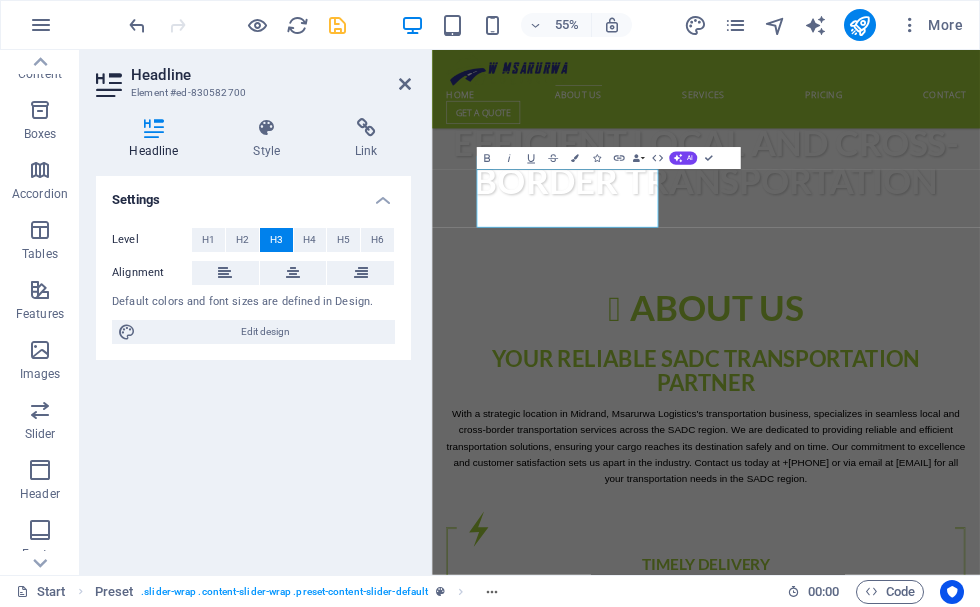 scroll, scrollTop: 1592, scrollLeft: 0, axis: vertical 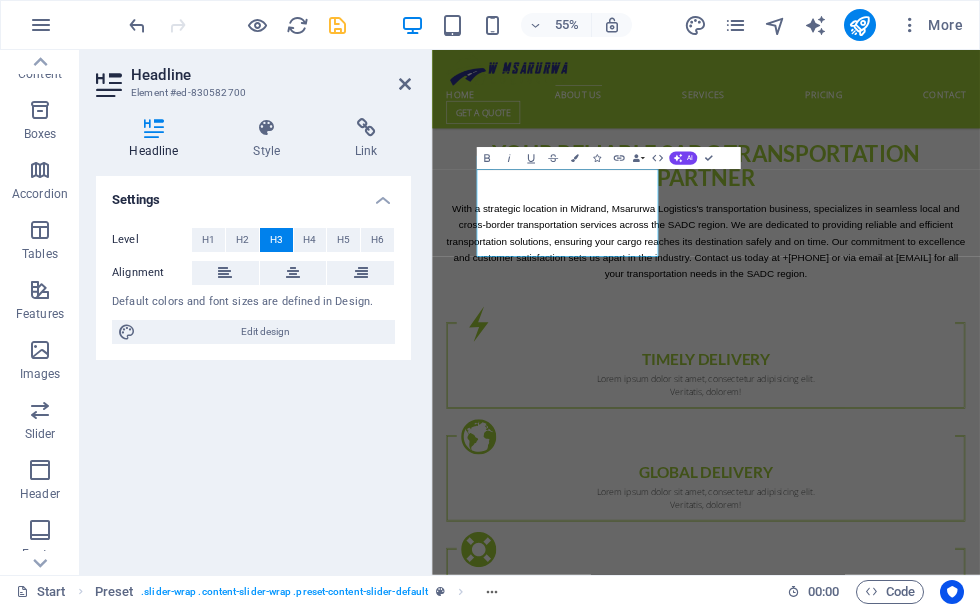 click at bounding box center [237, 25] 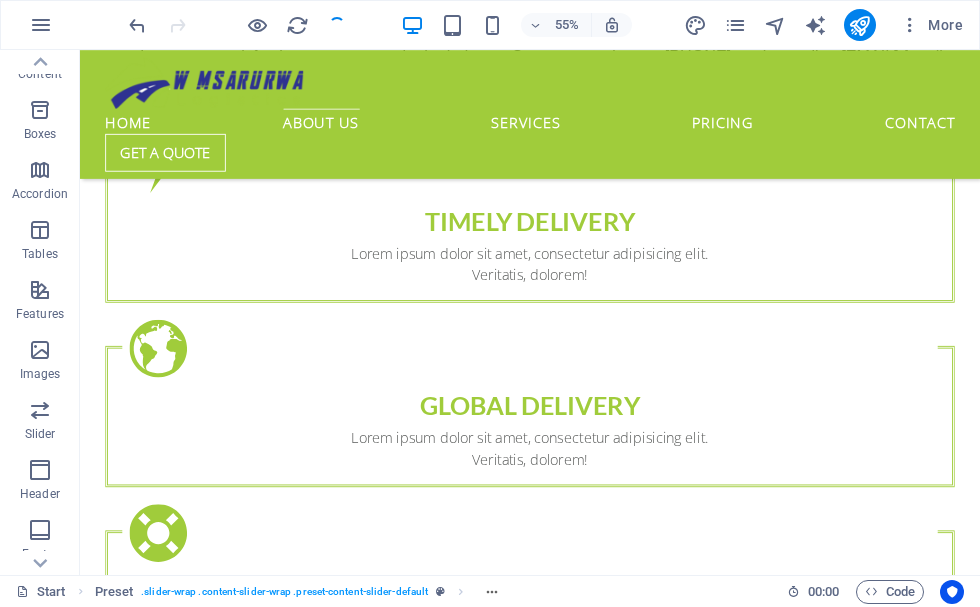 scroll, scrollTop: 1220, scrollLeft: 0, axis: vertical 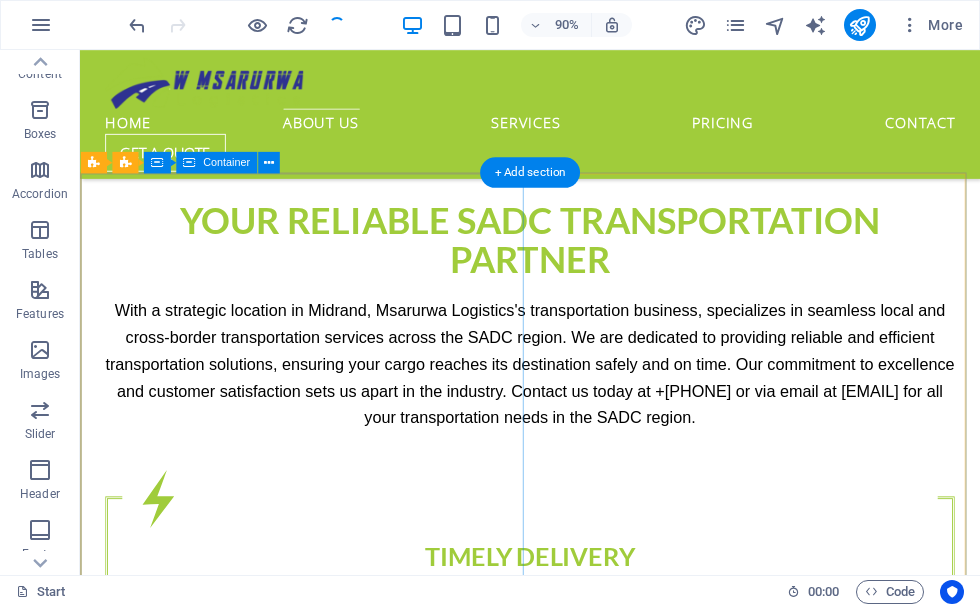click on "Ready to Simplify Your Transportation L We handle all aspects of the logistics process, from customs clearance to import duties and taxes, ensuring your goods reach their destination hassle-free." at bounding box center (580, 1296) 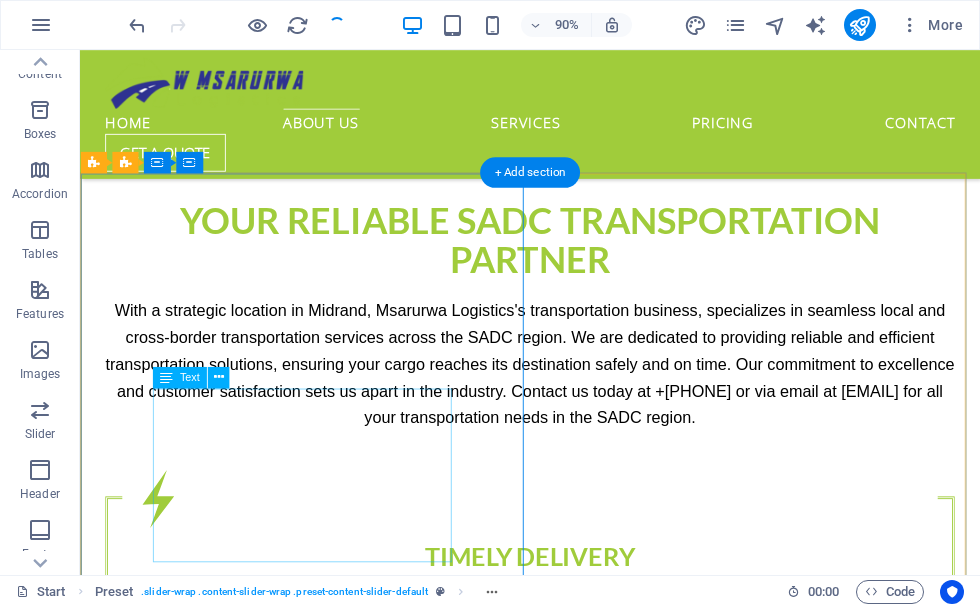 click on "L We handle all aspects of the logistics process, from customs clearance to import duties and taxes, ensuring your goods reach their destination hassle-free." at bounding box center (580, 1266) 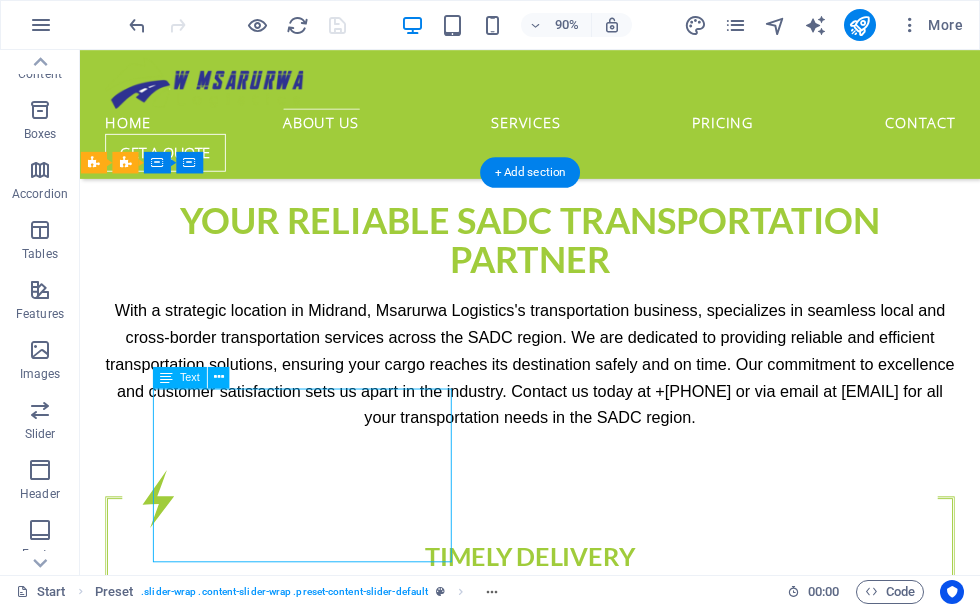 click on "L We handle all aspects of the logistics process, from customs clearance to import duties and taxes, ensuring your goods reach their destination hassle-free." at bounding box center [580, 1266] 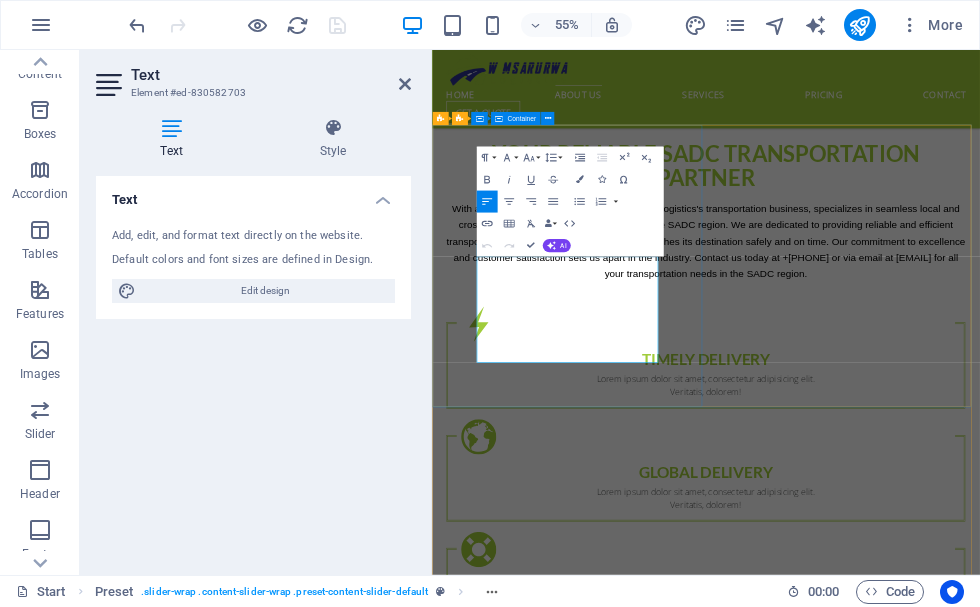 drag, startPoint x: 733, startPoint y: 599, endPoint x: 481, endPoint y: 482, distance: 277.83627 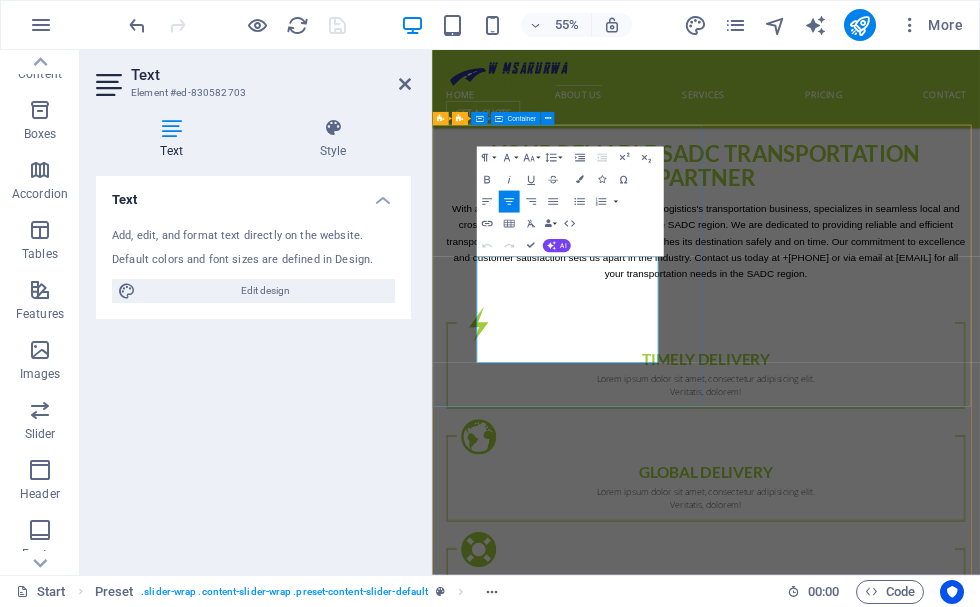 type 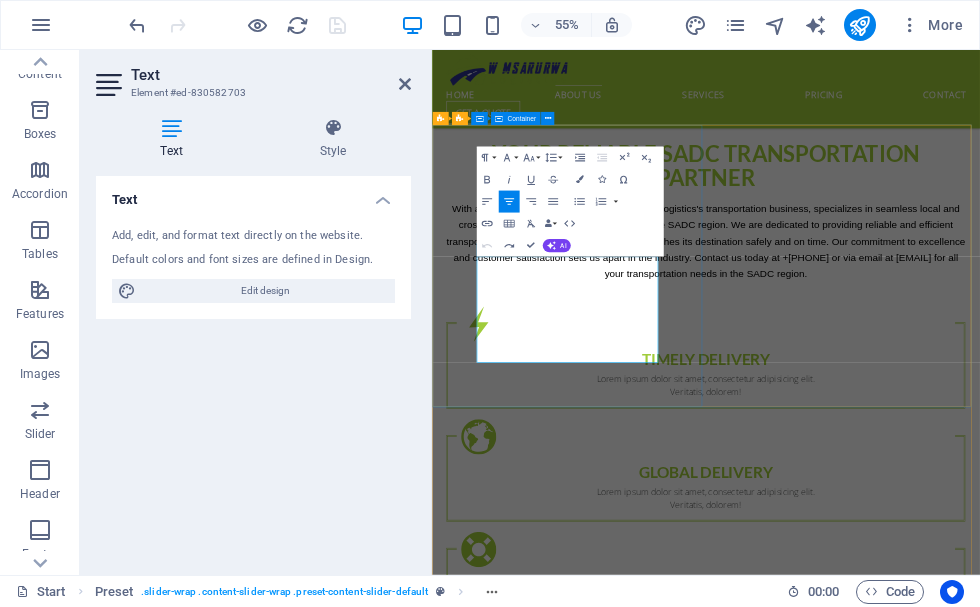 drag, startPoint x: 475, startPoint y: 622, endPoint x: 849, endPoint y: 401, distance: 434.4157 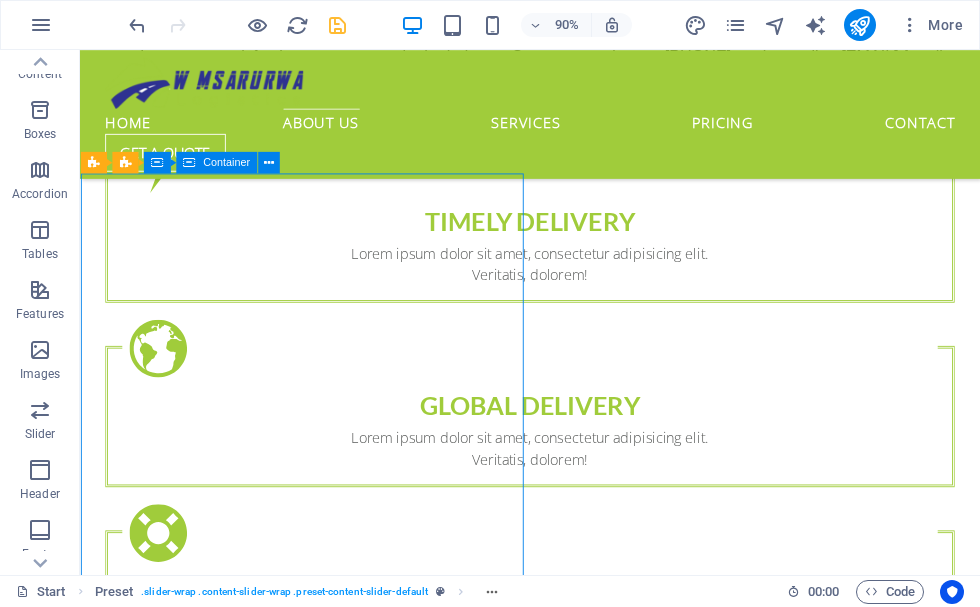 scroll, scrollTop: 1220, scrollLeft: 0, axis: vertical 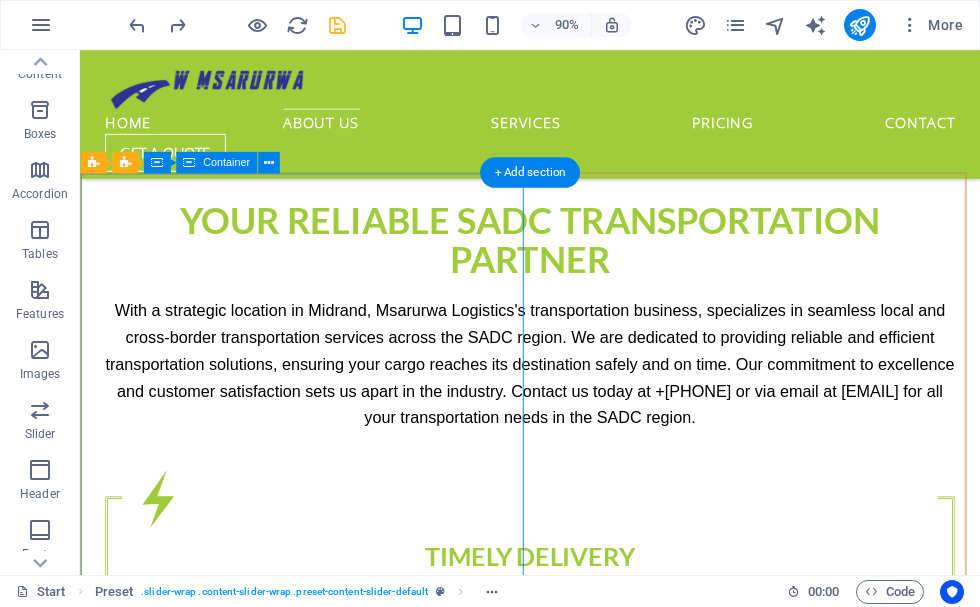 click on "Fantastic Service Lorem Ipsum   is simply dummy text of the printing and typesetting industry. Lorem Ipsum has been the industry's standard dummy text ever since the 1500s, when an unknown printer took a galley of type and scrambled it to make a type specimen book. It has survived not only five centuries, but also the leap into electronic typesetting, remaining essentially unchanged. It was popularised in the 1960s with the release of Letraset sheets containing Lorem Ipsum passages, and more recently with desktop publishing software like Aldus PageMaker including versions of Lorem Ipsum. [FIRST] [LAST] CEO, Company1" at bounding box center (580, 1352) 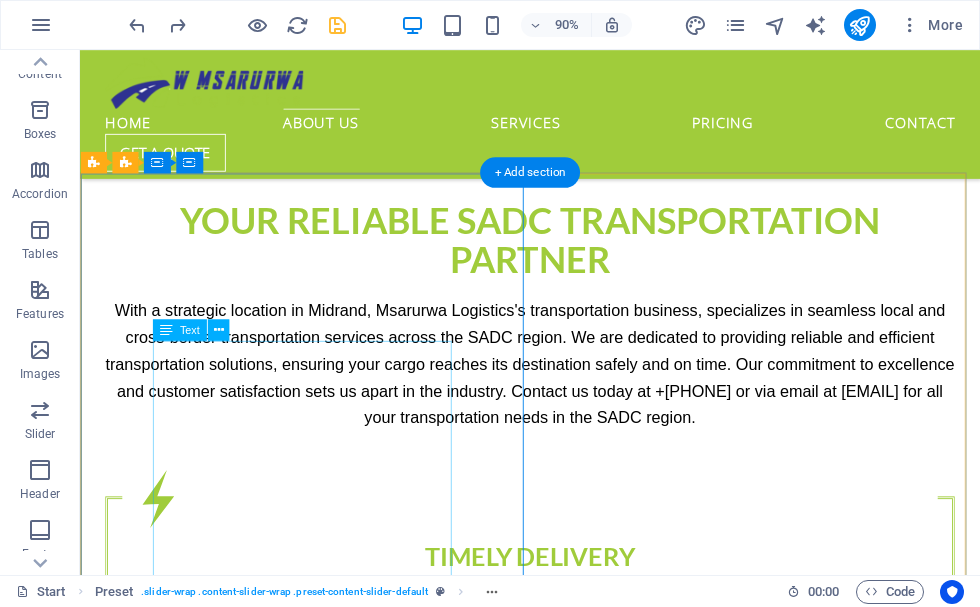 click on "Lorem Ipsum   is simply dummy text of the printing and typesetting industry. Lorem Ipsum has been the industry's standard dummy text ever since the 1500s, when an unknown printer took a galley of type and scrambled it to make a type specimen book. It has survived not only five centuries, but also the leap into electronic typesetting, remaining essentially unchanged. It was popularised in the 1960s with the release of Letraset sheets containing Lorem Ipsum passages, and more recently with desktop publishing software like Aldus PageMaker including versions of Lorem Ipsum. [FIRST] [LAST] CEO, Company1" at bounding box center [580, 1322] 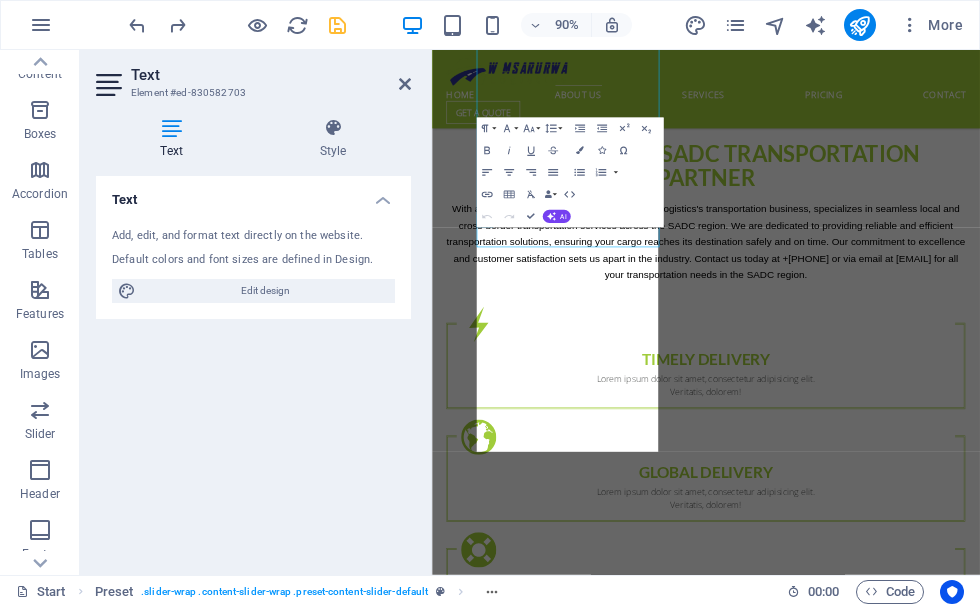 scroll, scrollTop: 1592, scrollLeft: 0, axis: vertical 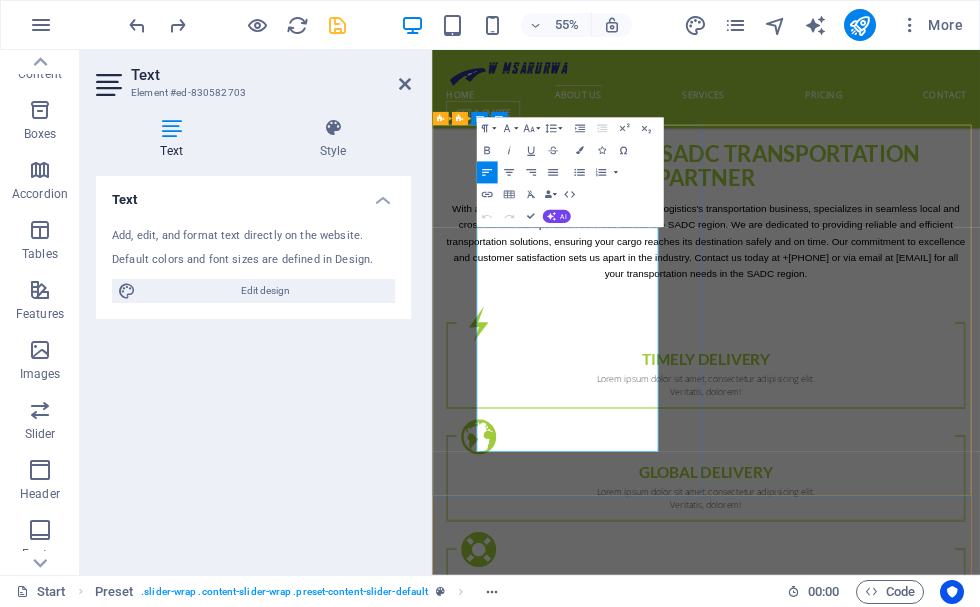 drag, startPoint x: 515, startPoint y: 391, endPoint x: 813, endPoint y: 757, distance: 471.97458 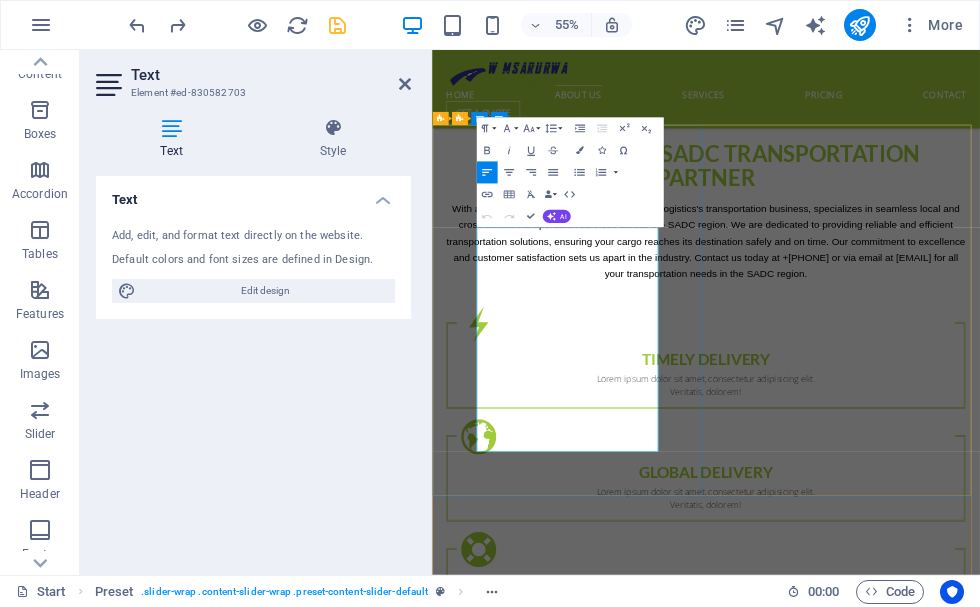 click on "Lorem Ipsum   is simply dummy text of the printing and typesetting industry. Lorem Ipsum has been the industry's standard dummy text ever since the 1500s, when an unknown printer took a galley of type and scrambled it to make a type specimen book. It has survived not only five centuries, but also the leap into electronic typesetting, remaining essentially unchanged. It was popularised in the 1960s with the release of Letraset sheets containing Lorem Ipsum passages, and more recently with desktop publishing software like Aldus PageMaker including versions of Lorem Ipsum. [FIRST] [LAST] CEO, Company1" at bounding box center (930, 1322) 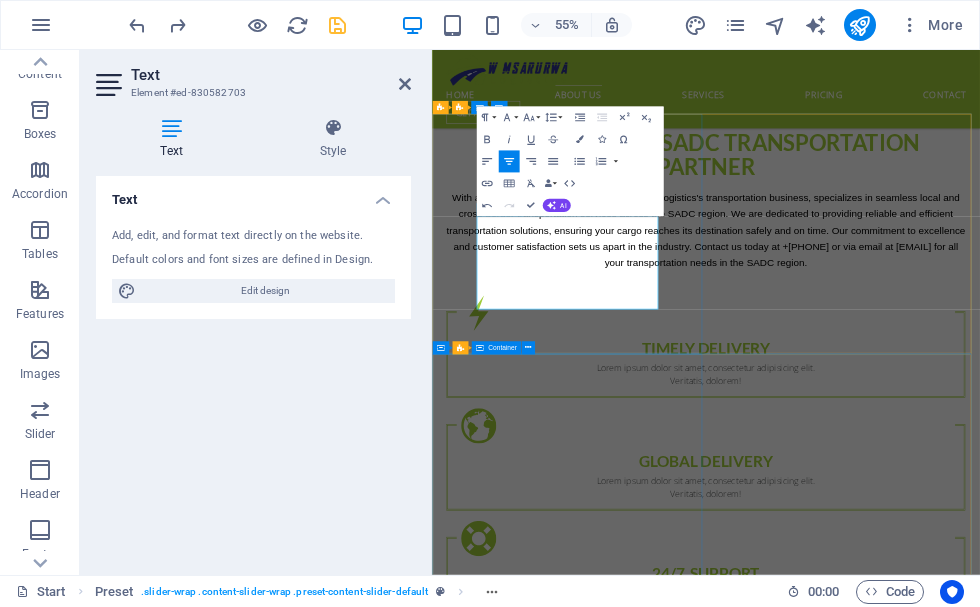 scroll, scrollTop: 1592, scrollLeft: 0, axis: vertical 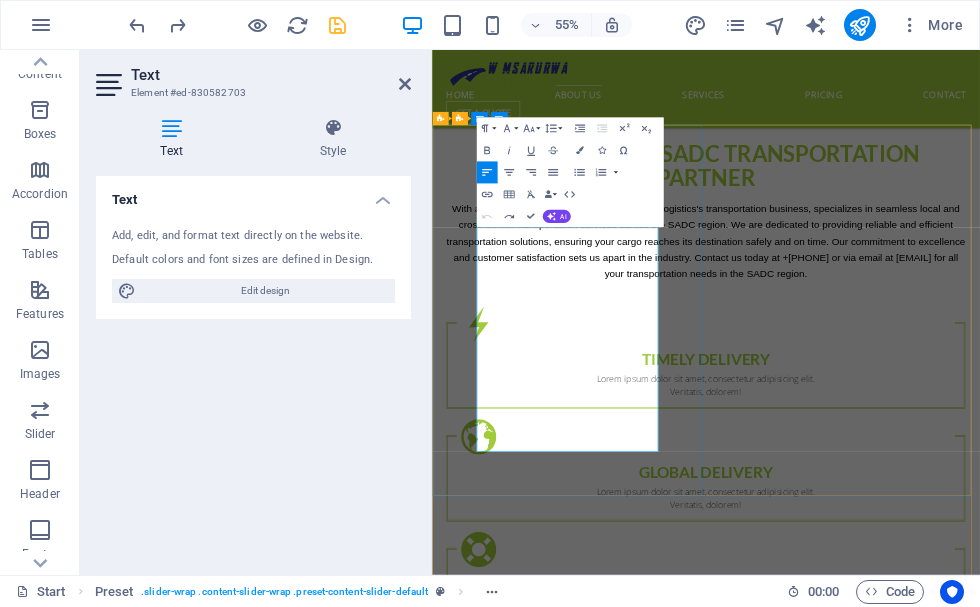 click on "Lorem Ipsum   is simply dummy text of the printing and typesetting industry. Lorem Ipsum has been the industry's standard dummy text ever since the 1500s, when an unknown printer took a galley of type and scrambled it to make a type specimen book. It has survived not only five centuries, but also the leap into electronic typesetting, remaining essentially unchanged. It was popularised in the 1960s with the release of Letraset sheets containing Lorem Ipsum passages, and more recently with desktop publishing software like Aldus PageMaker including versions of Lorem Ipsum." at bounding box center [930, 1286] 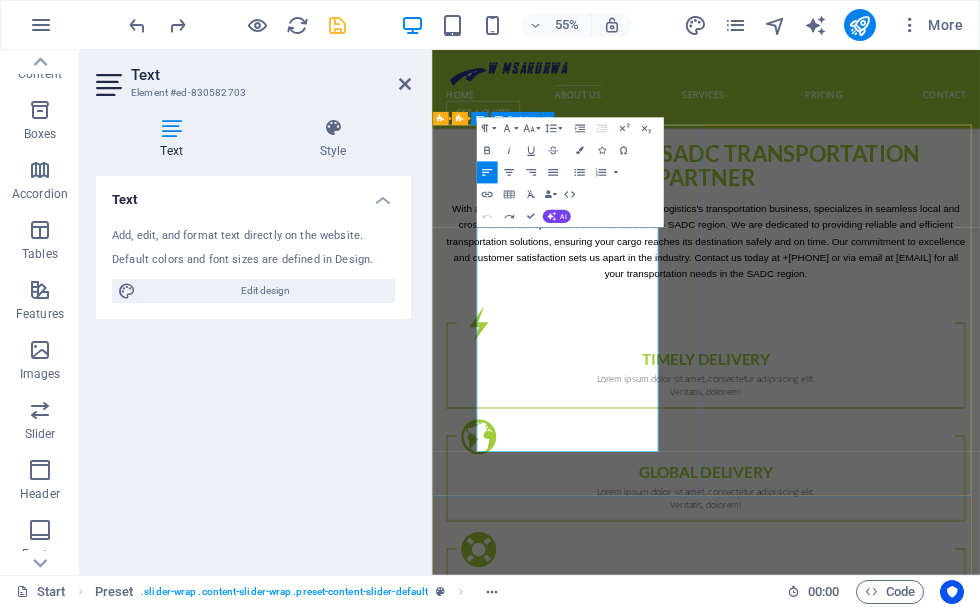 drag, startPoint x: 577, startPoint y: 699, endPoint x: 495, endPoint y: 371, distance: 338.09467 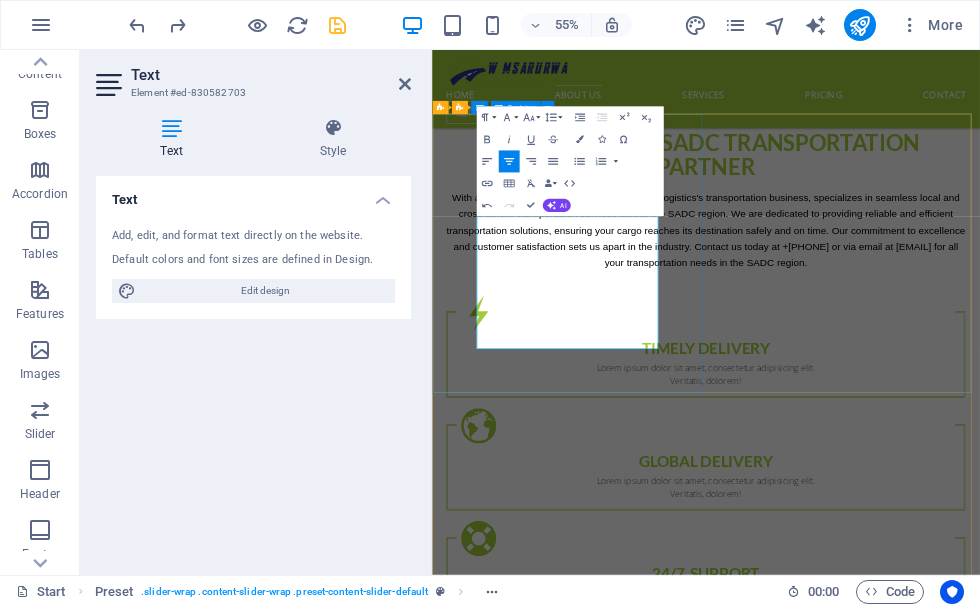 scroll, scrollTop: 1592, scrollLeft: 0, axis: vertical 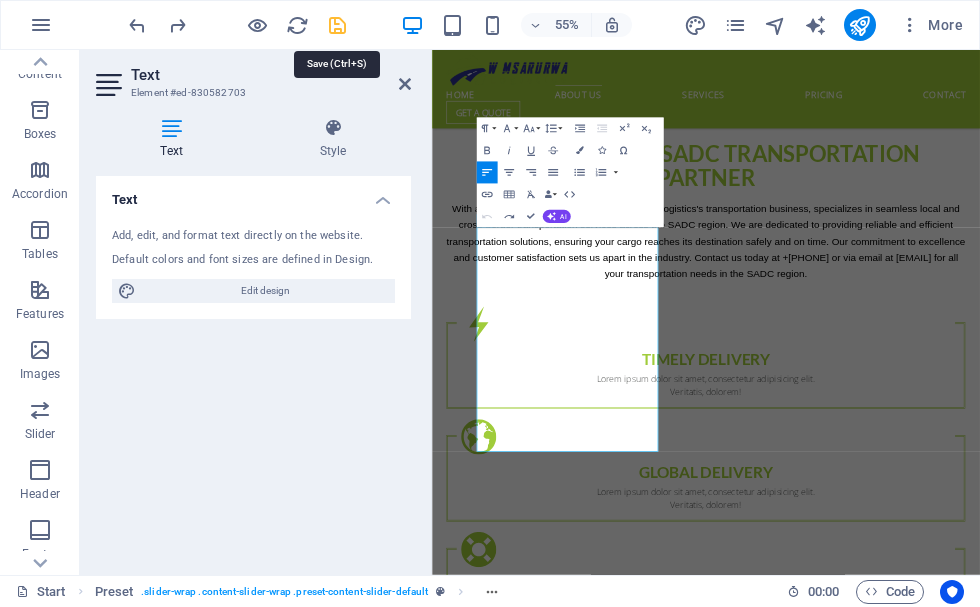 click at bounding box center (337, 25) 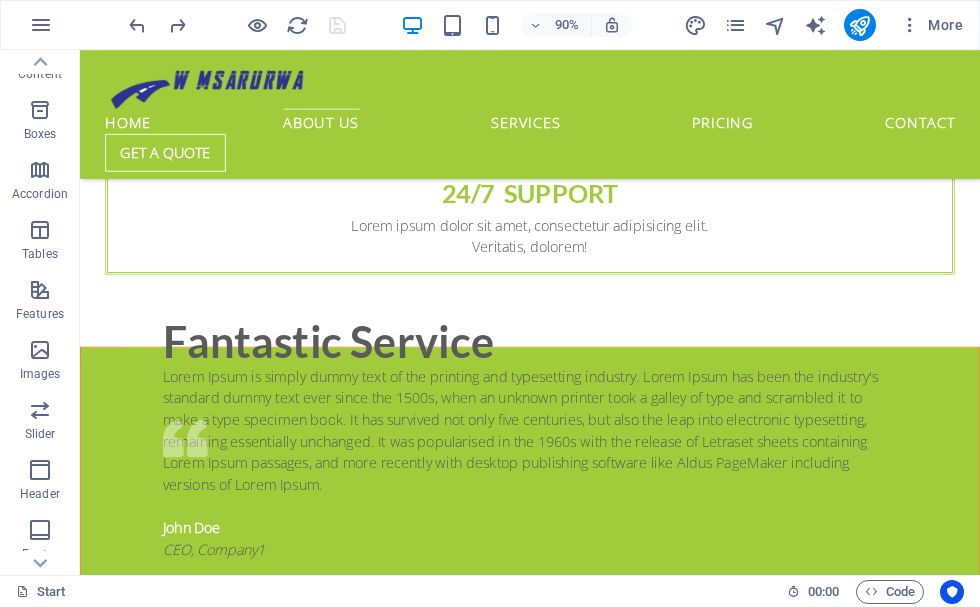 scroll, scrollTop: 1920, scrollLeft: 0, axis: vertical 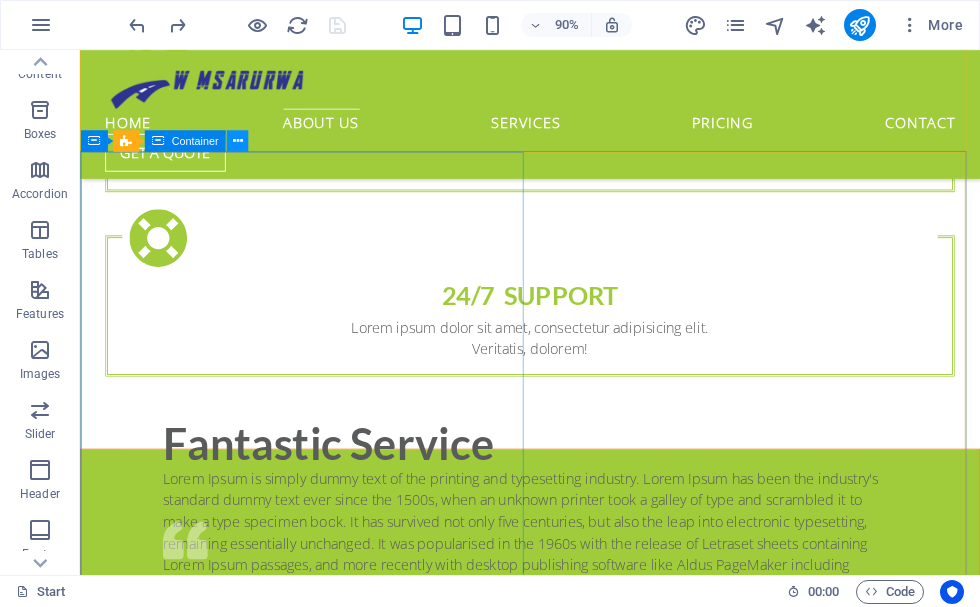 click at bounding box center [238, 140] 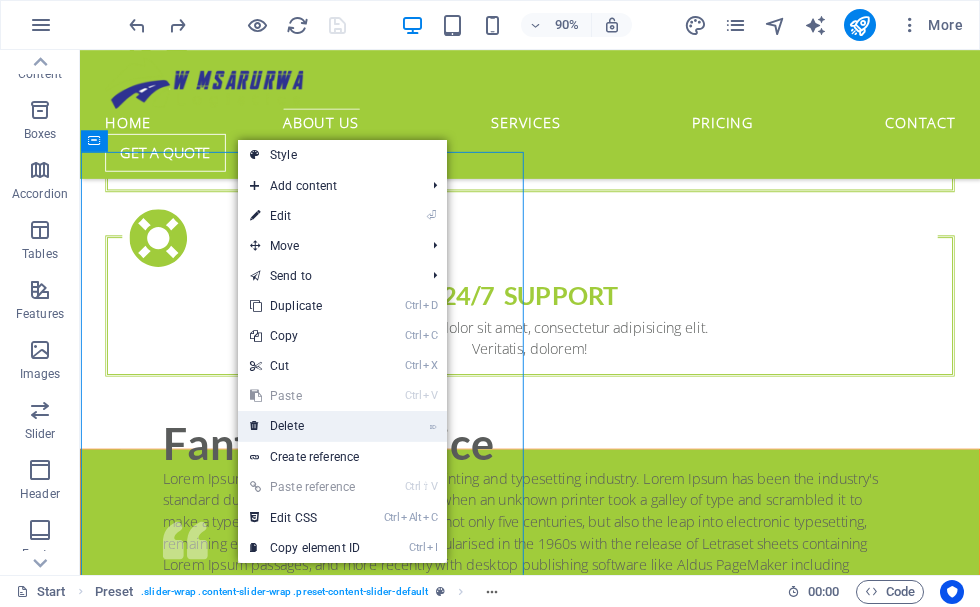 click on "⌦  Delete" at bounding box center [305, 426] 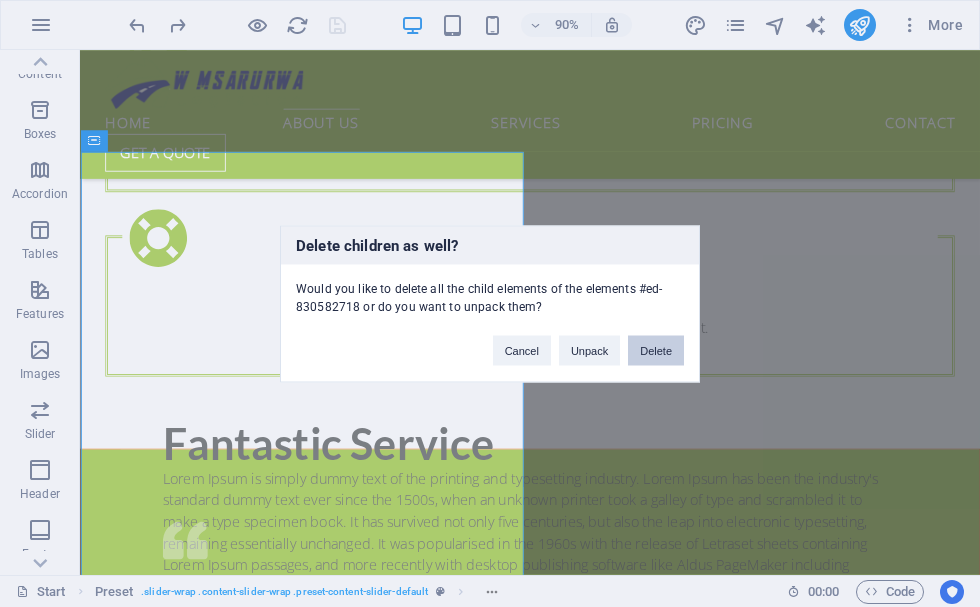 drag, startPoint x: 669, startPoint y: 352, endPoint x: 592, endPoint y: 327, distance: 80.95678 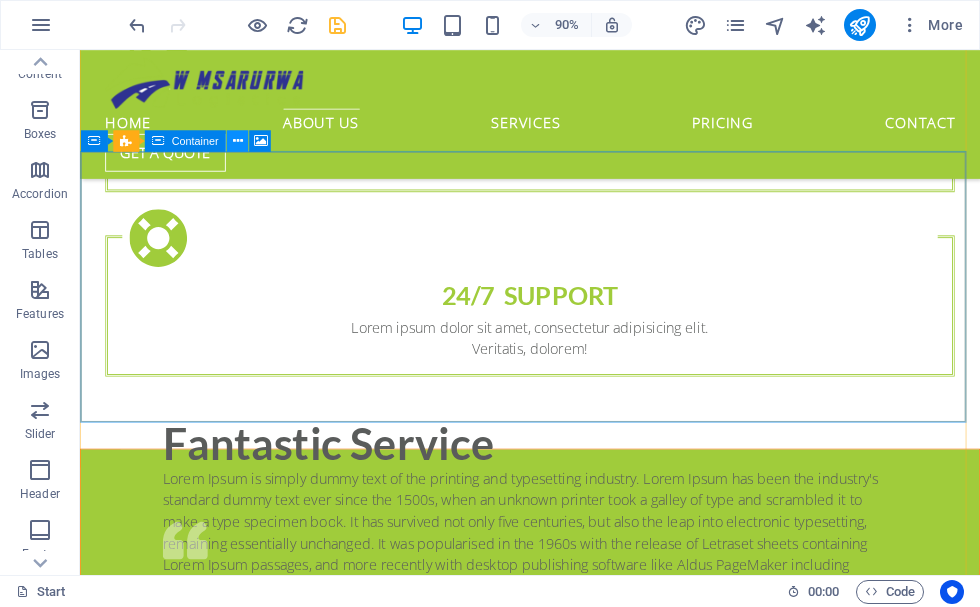 click at bounding box center (238, 140) 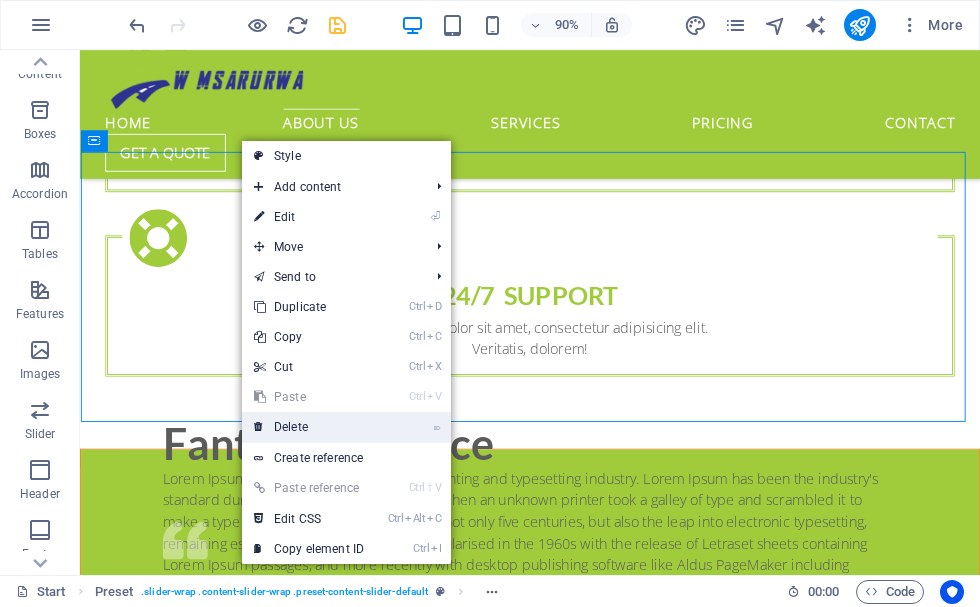 click on "⌦  Delete" at bounding box center (309, 427) 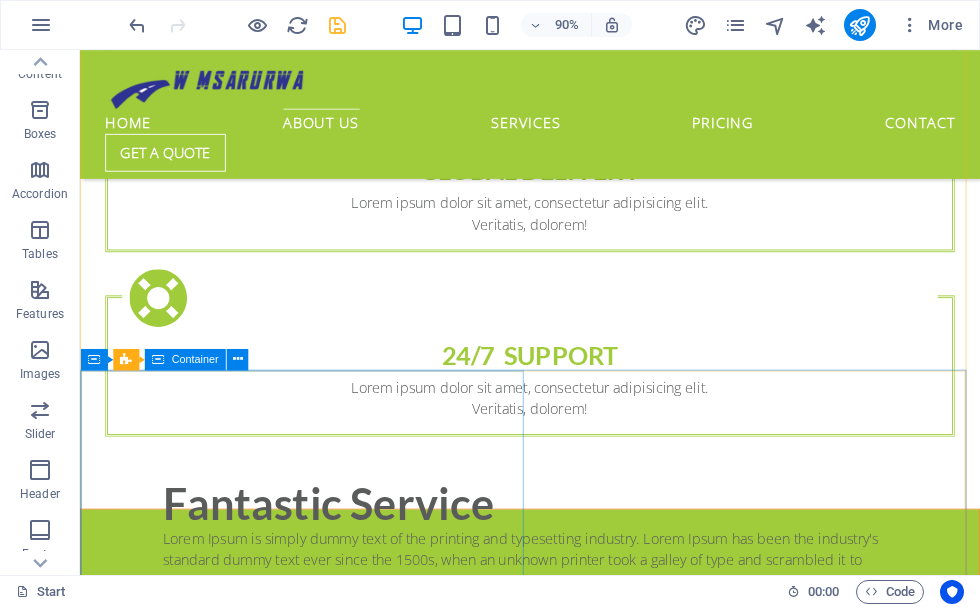 scroll, scrollTop: 1820, scrollLeft: 0, axis: vertical 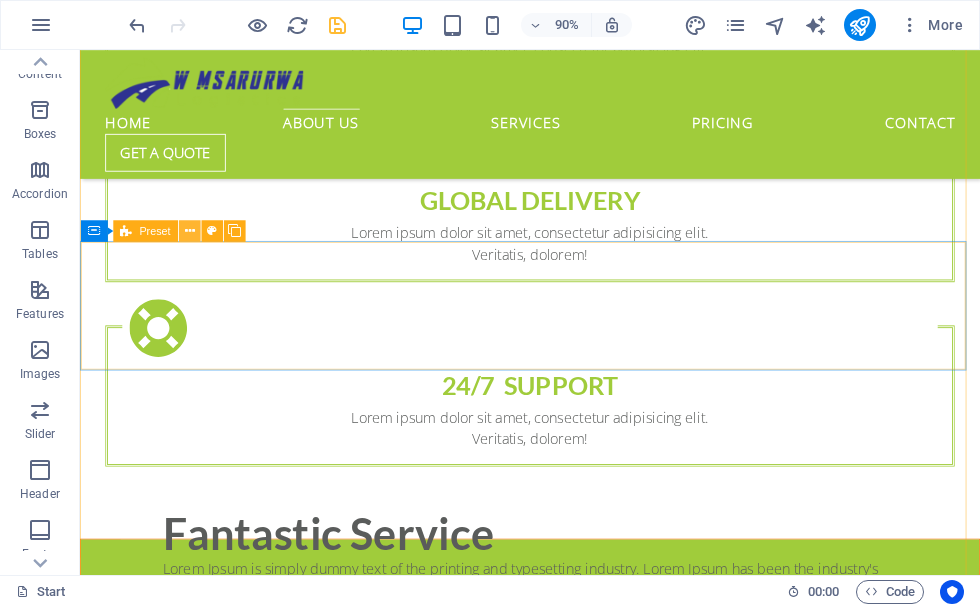 click at bounding box center (190, 230) 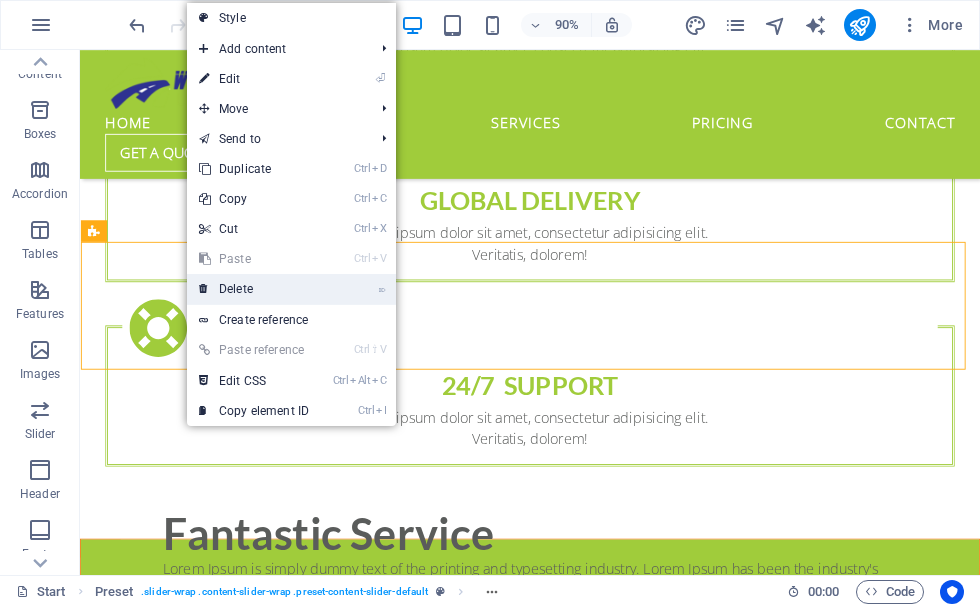 click on "⌦  Delete" at bounding box center (254, 289) 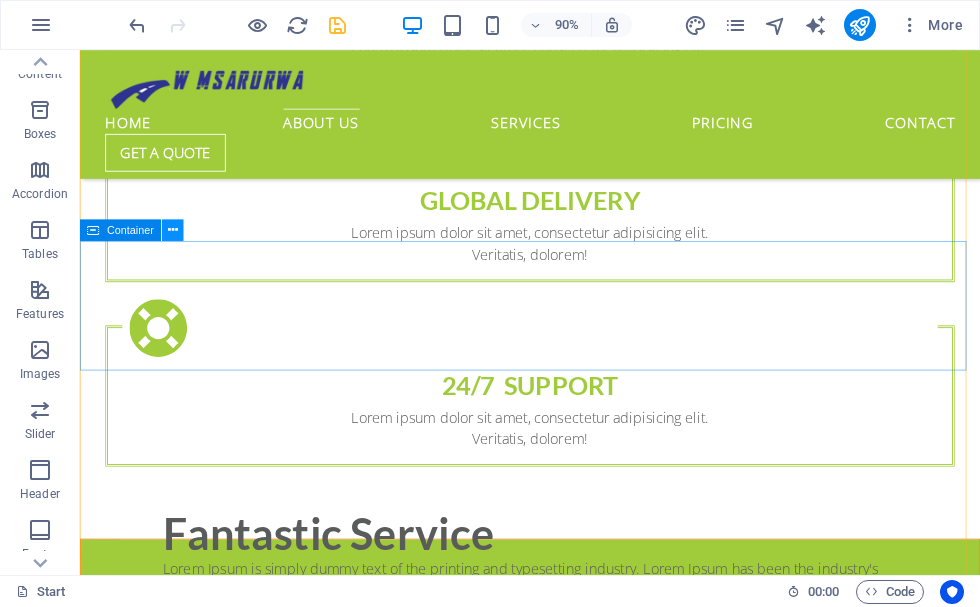 click at bounding box center [173, 229] 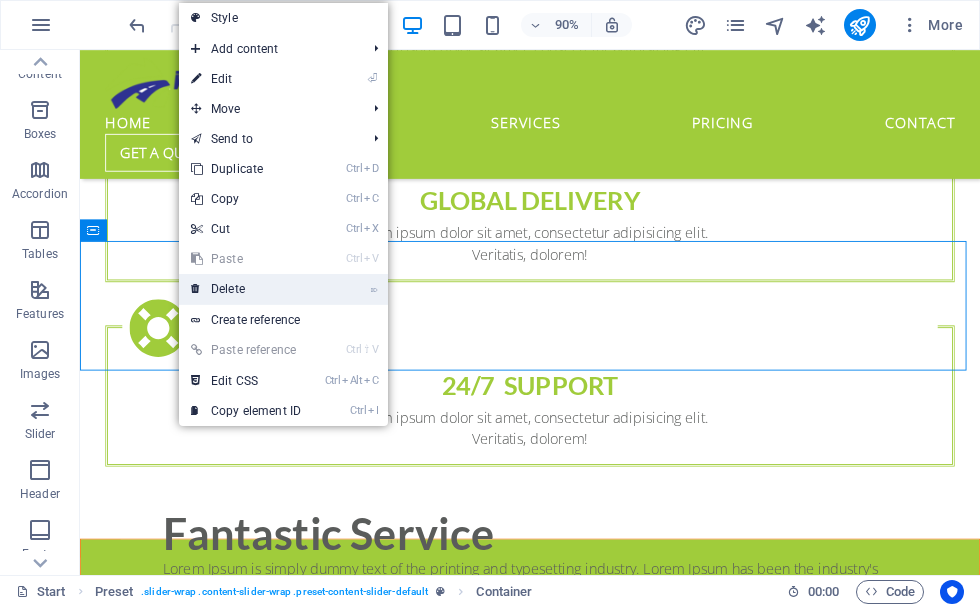 click on "⌦  Delete" at bounding box center (246, 289) 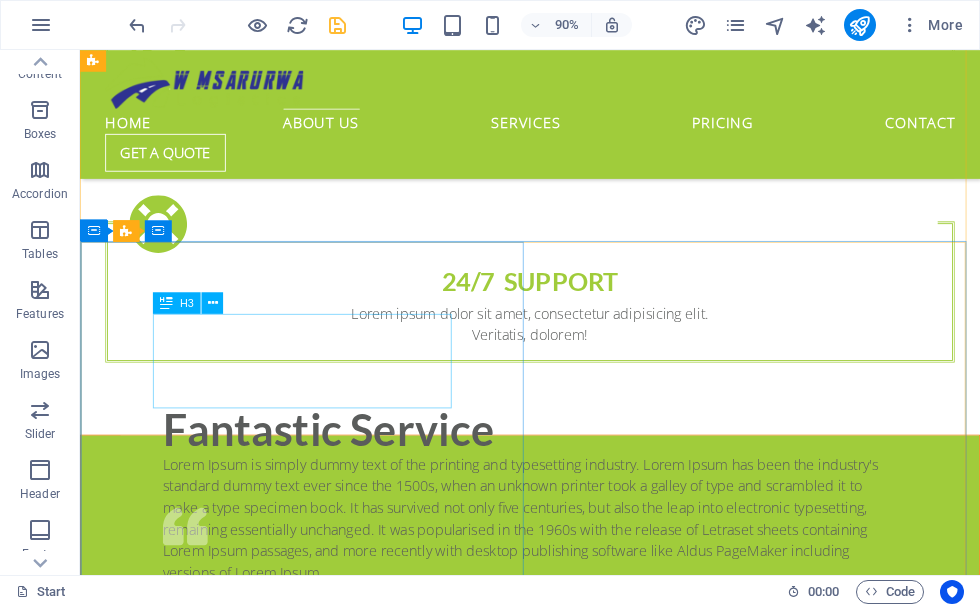 scroll, scrollTop: 1820, scrollLeft: 0, axis: vertical 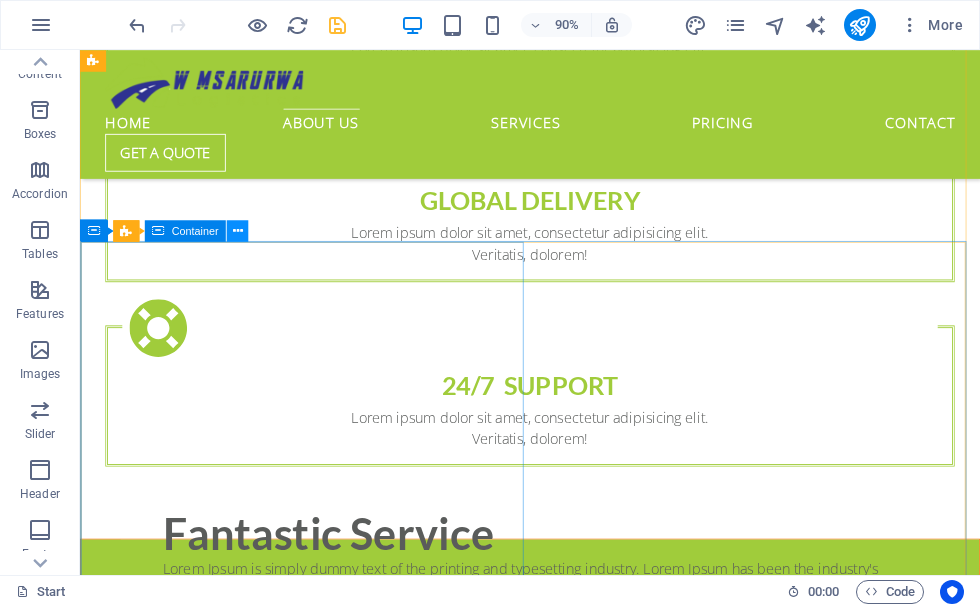 click at bounding box center [238, 230] 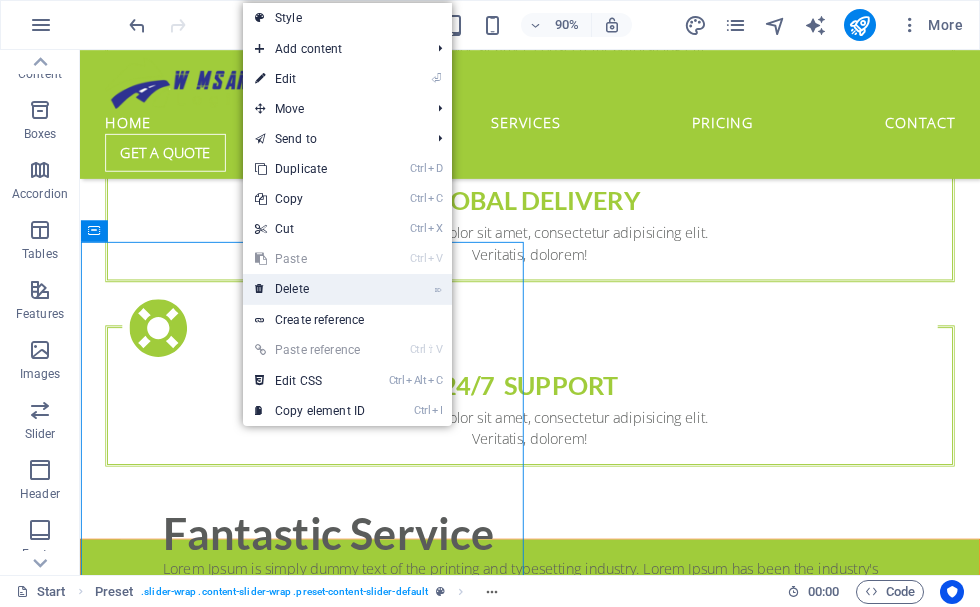 click on "⌦  Delete" at bounding box center (310, 289) 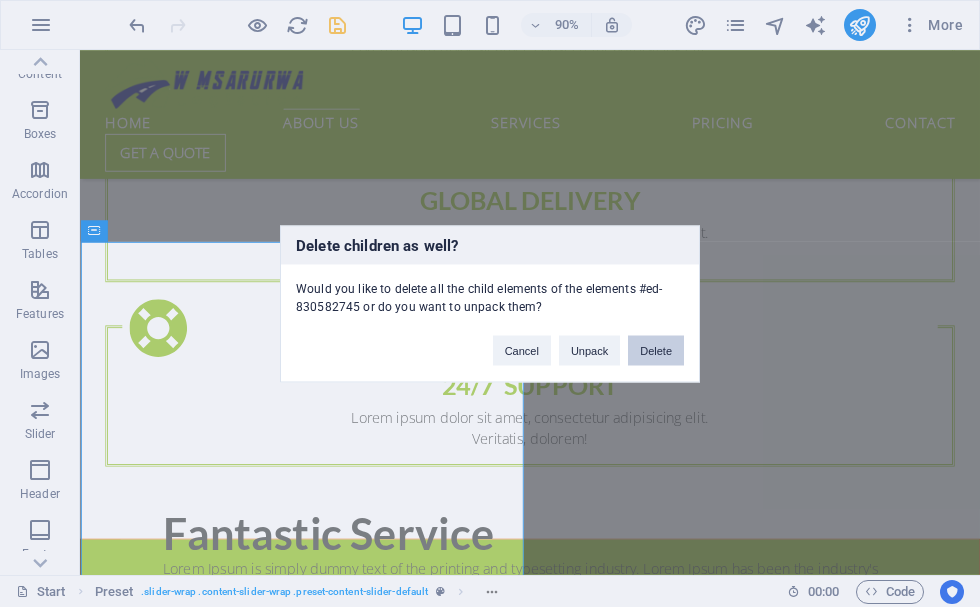 click on "Delete" at bounding box center (656, 350) 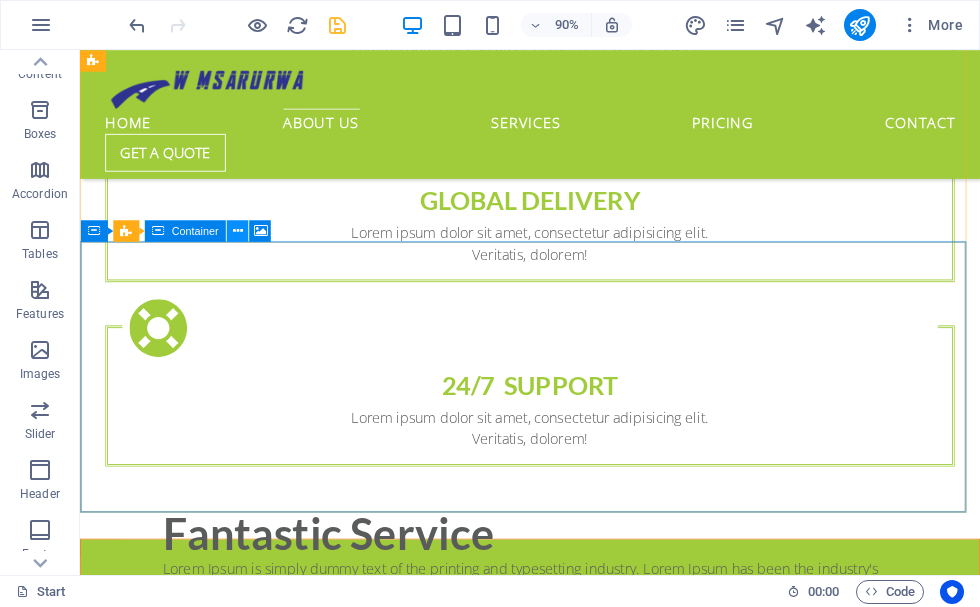 click at bounding box center (238, 230) 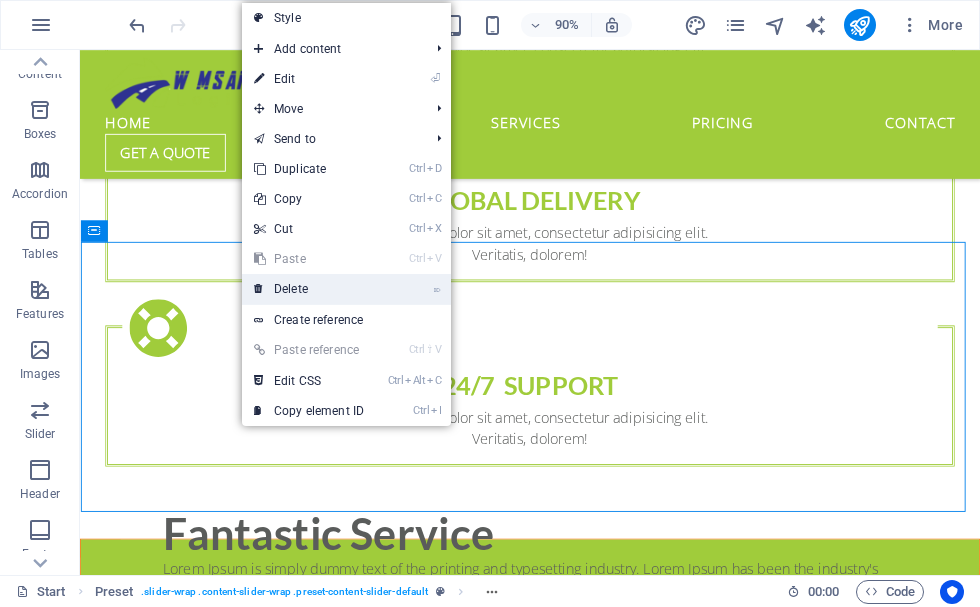 click on "⌦  Delete" at bounding box center [309, 289] 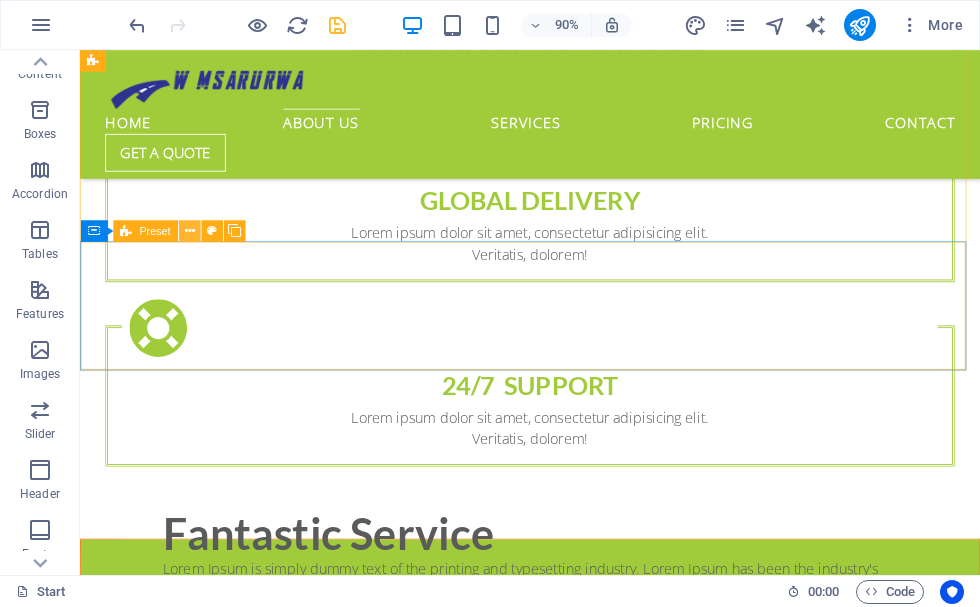 click at bounding box center (190, 231) 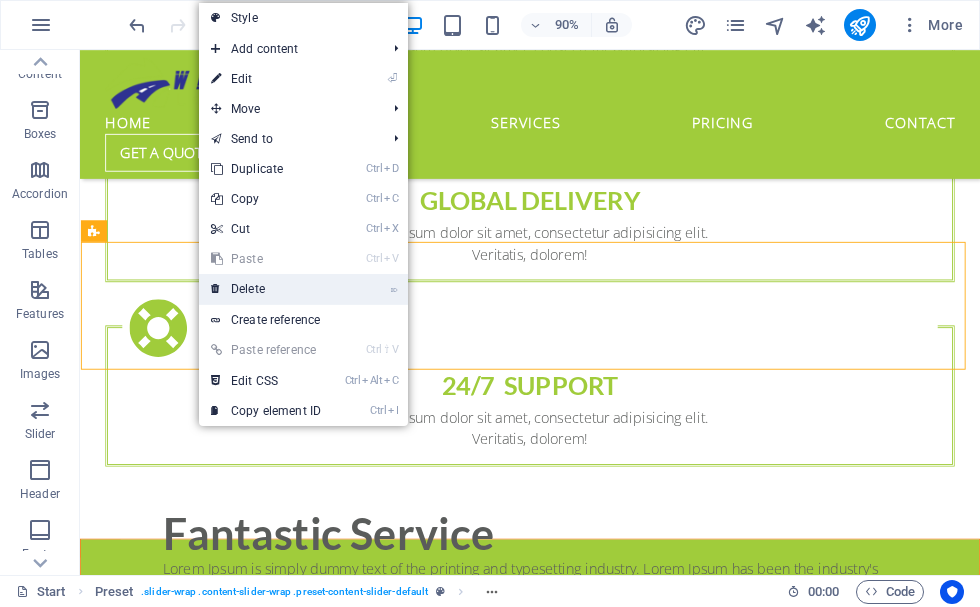 click on "⌦  Delete" at bounding box center (266, 289) 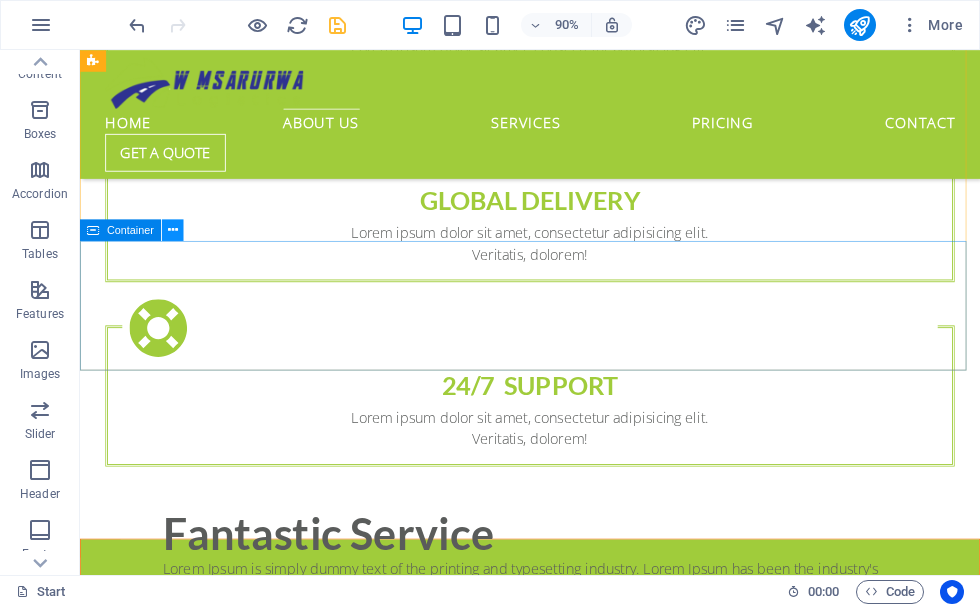 click at bounding box center [173, 229] 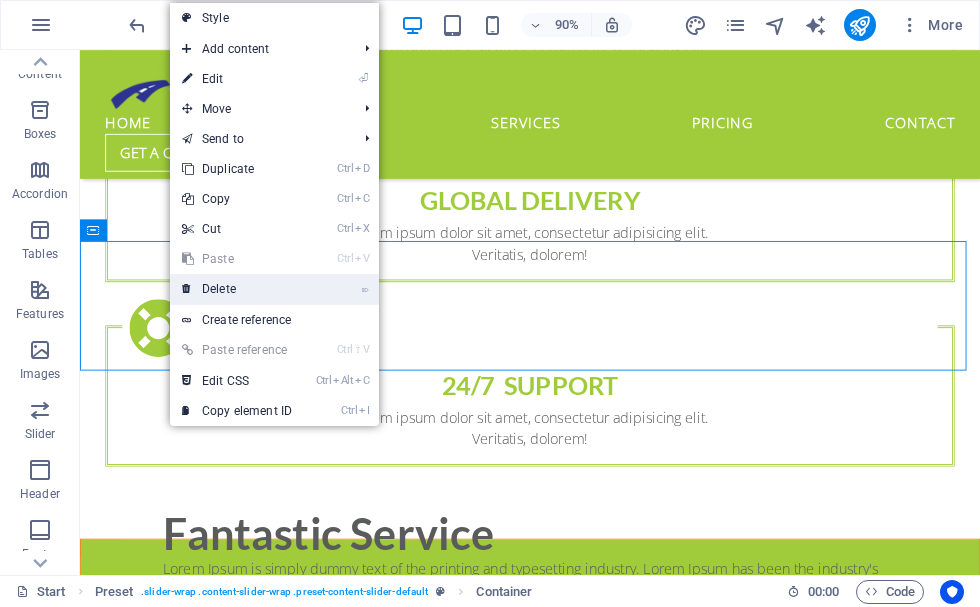 click on "⌦  Delete" at bounding box center [237, 289] 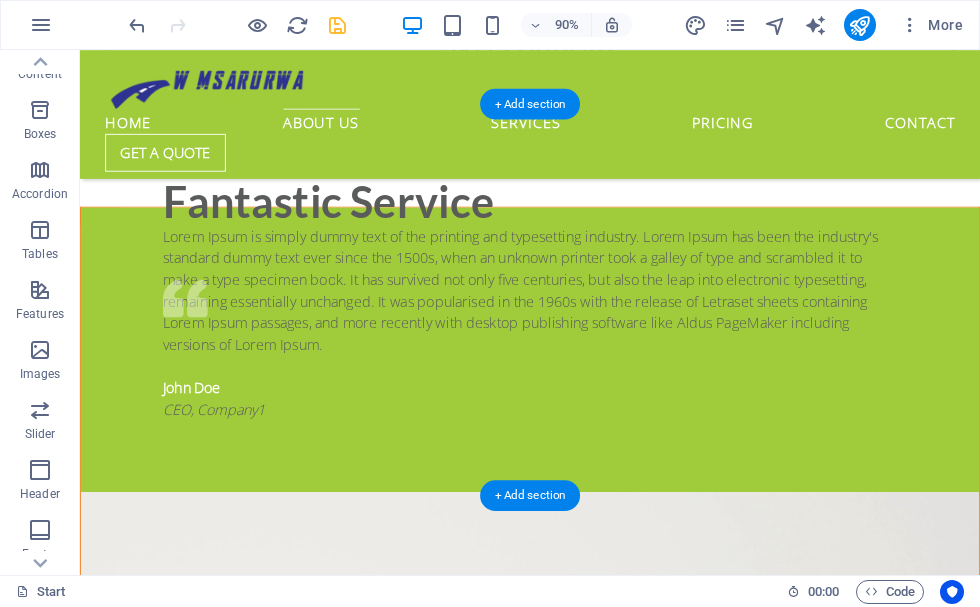 scroll, scrollTop: 2220, scrollLeft: 0, axis: vertical 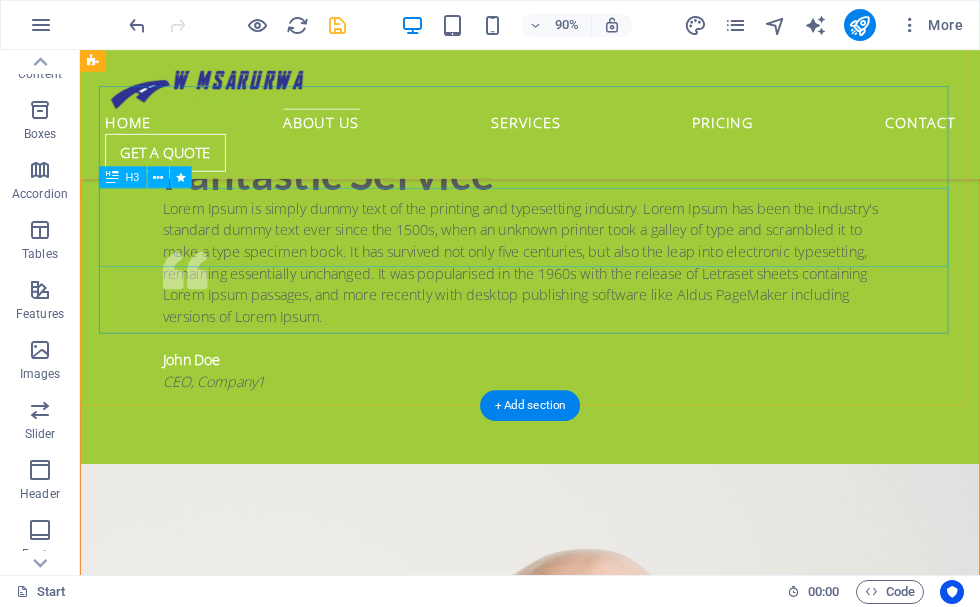 click on "World wide Delivery" at bounding box center [580, 2590] 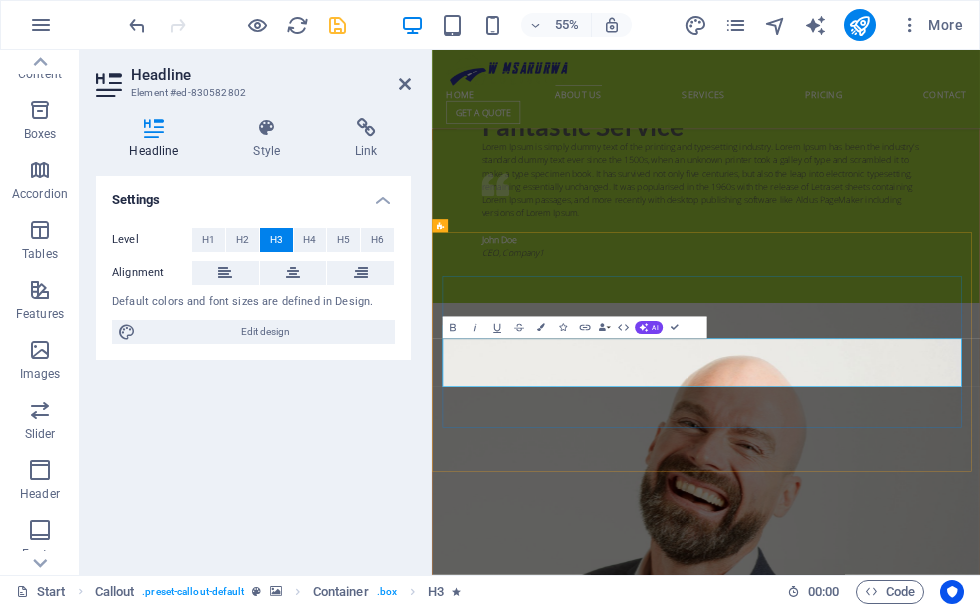 drag, startPoint x: 982, startPoint y: 620, endPoint x: 481, endPoint y: 626, distance: 501.03592 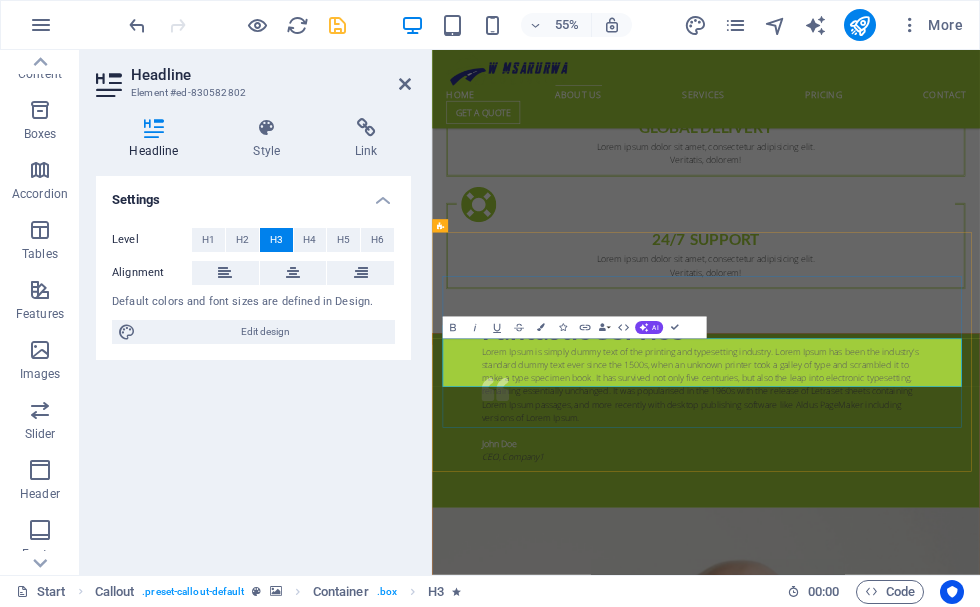 type 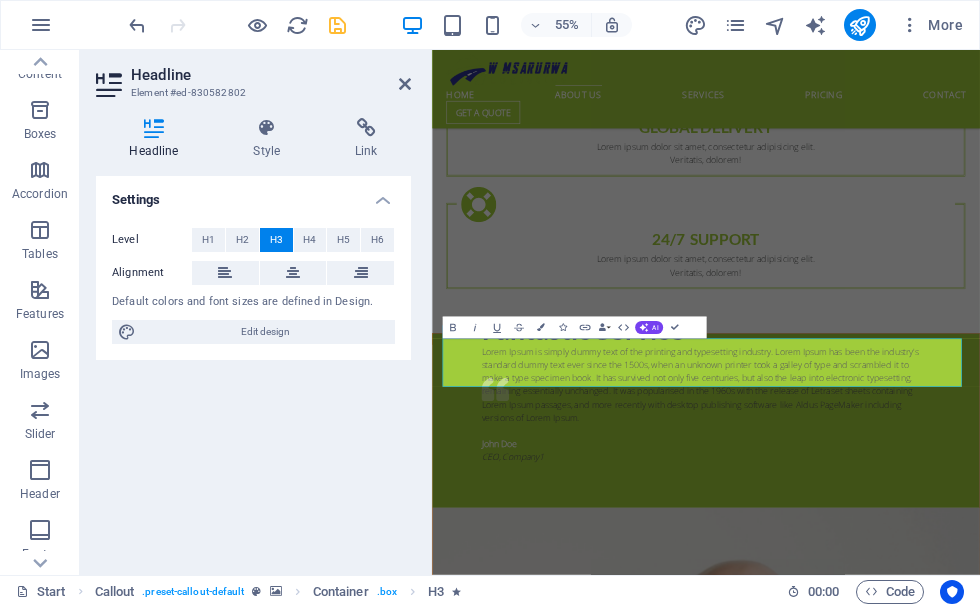 click on "55% More" at bounding box center (548, 25) 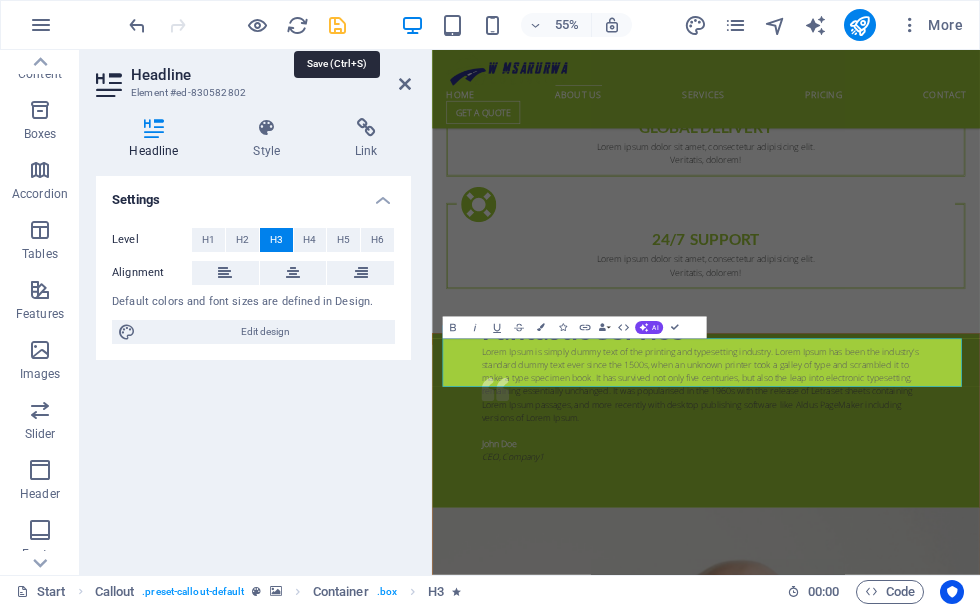 click at bounding box center [337, 25] 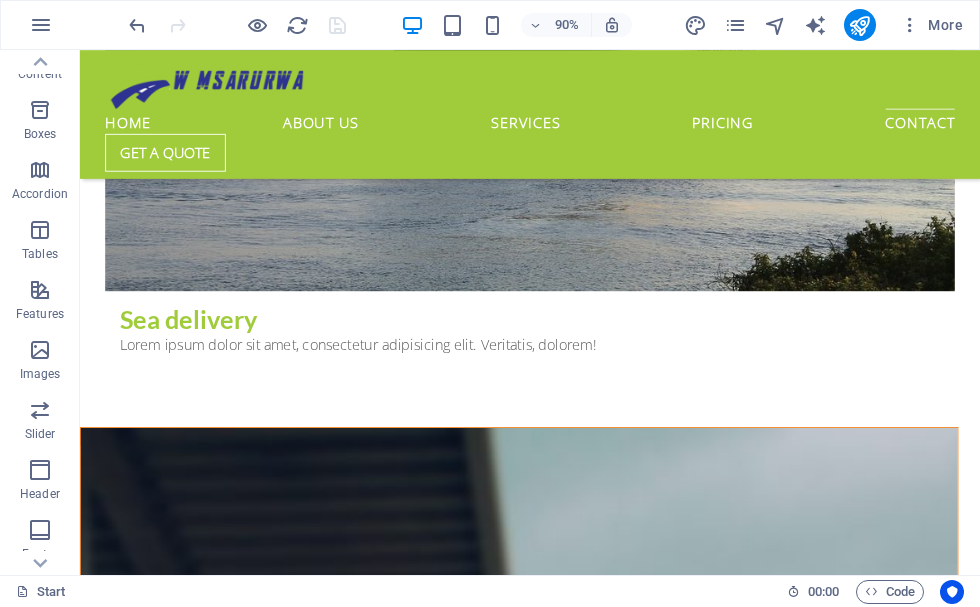 scroll, scrollTop: 7348, scrollLeft: 0, axis: vertical 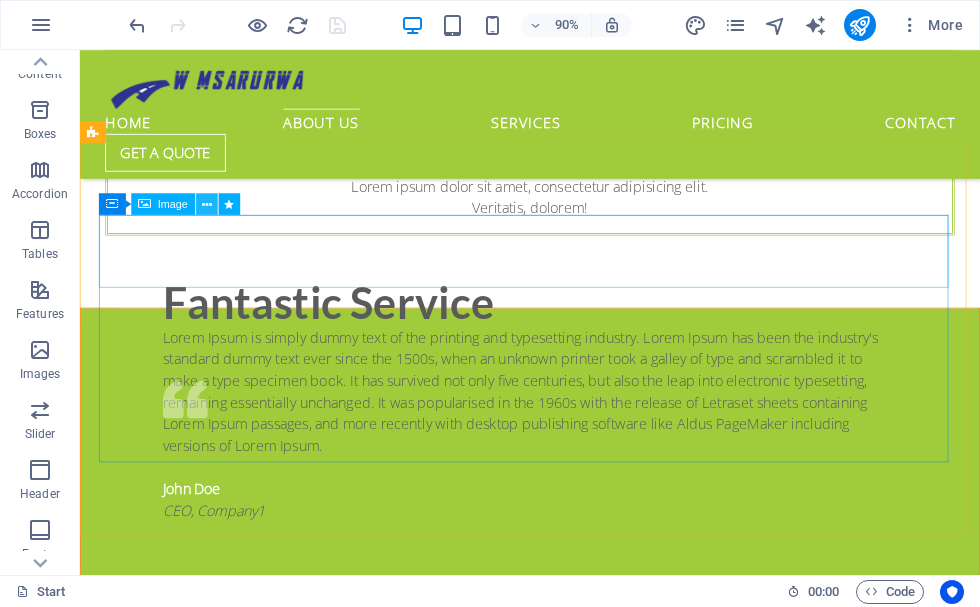 click at bounding box center [207, 204] 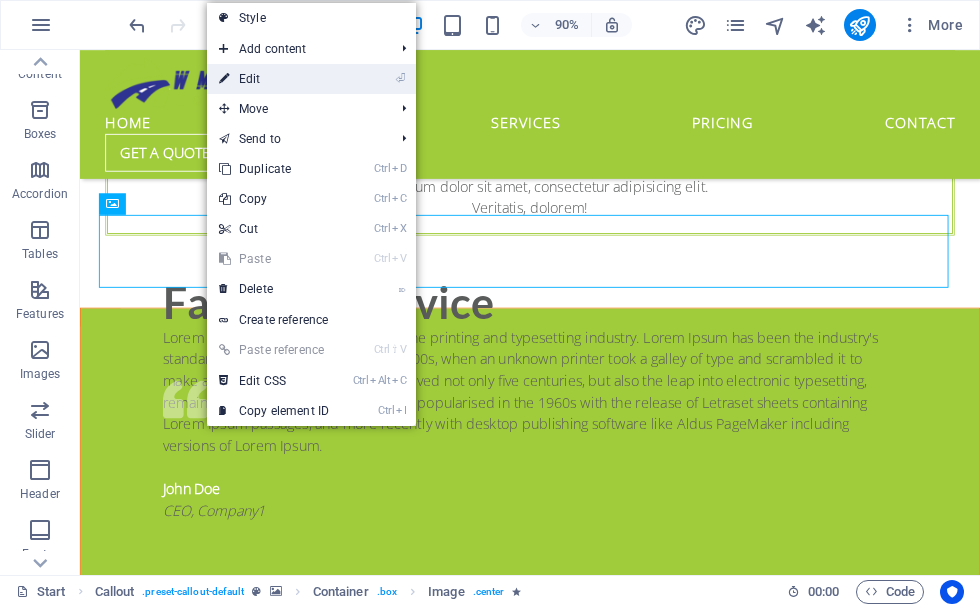click on "⏎  Edit" at bounding box center [274, 79] 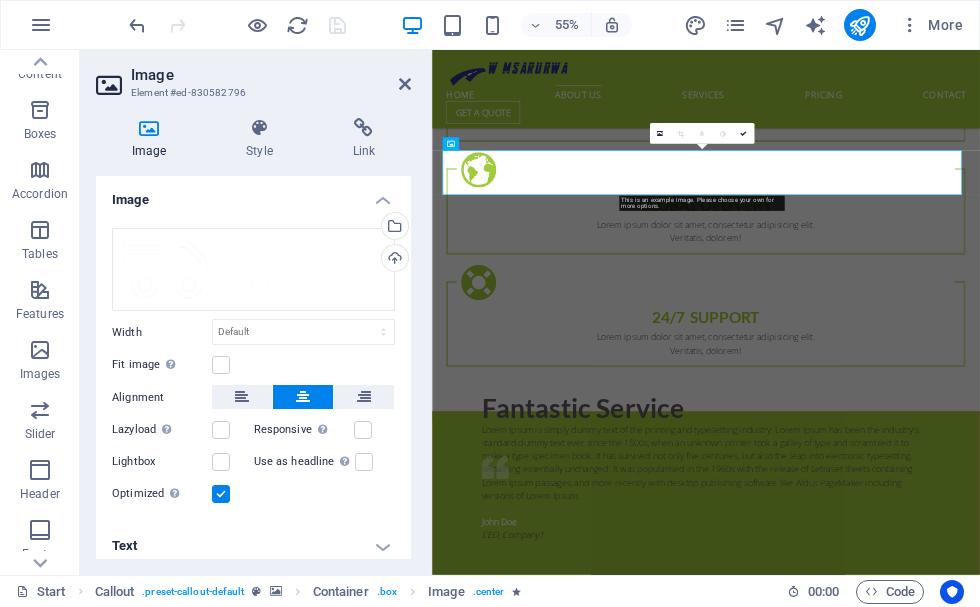 scroll, scrollTop: 2449, scrollLeft: 0, axis: vertical 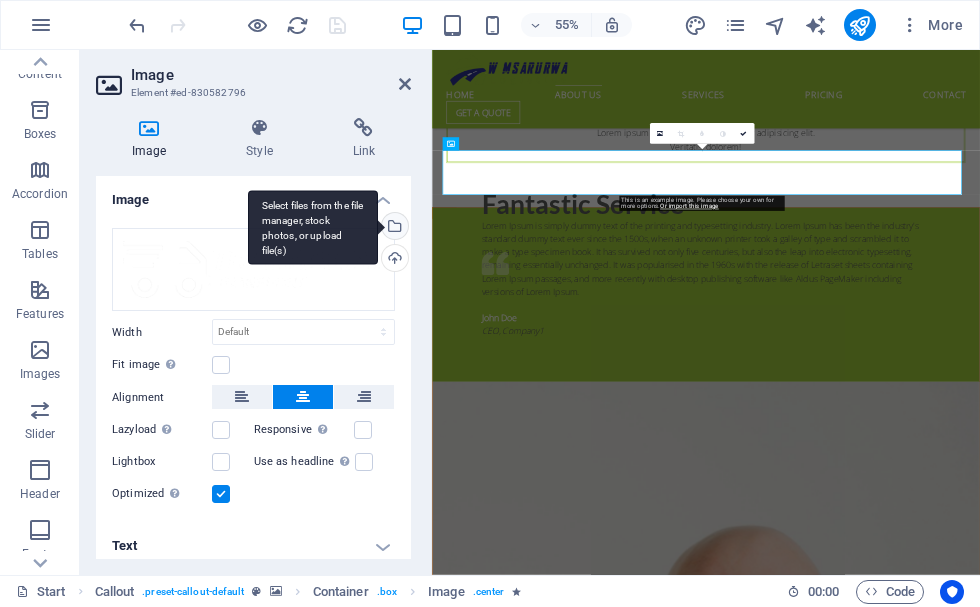 click on "Select files from the file manager, stock photos, or upload file(s)" at bounding box center [393, 228] 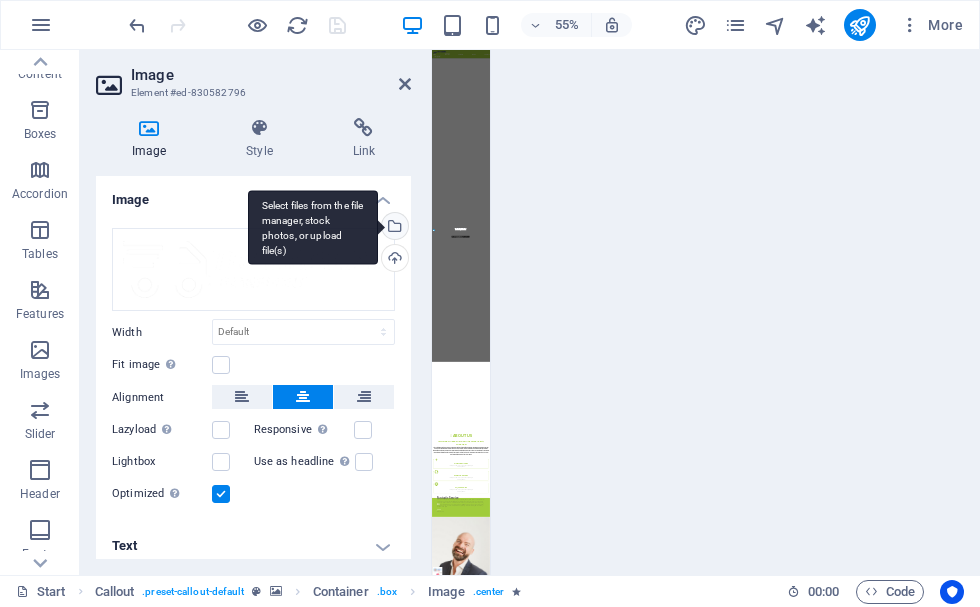 scroll, scrollTop: 7460, scrollLeft: 0, axis: vertical 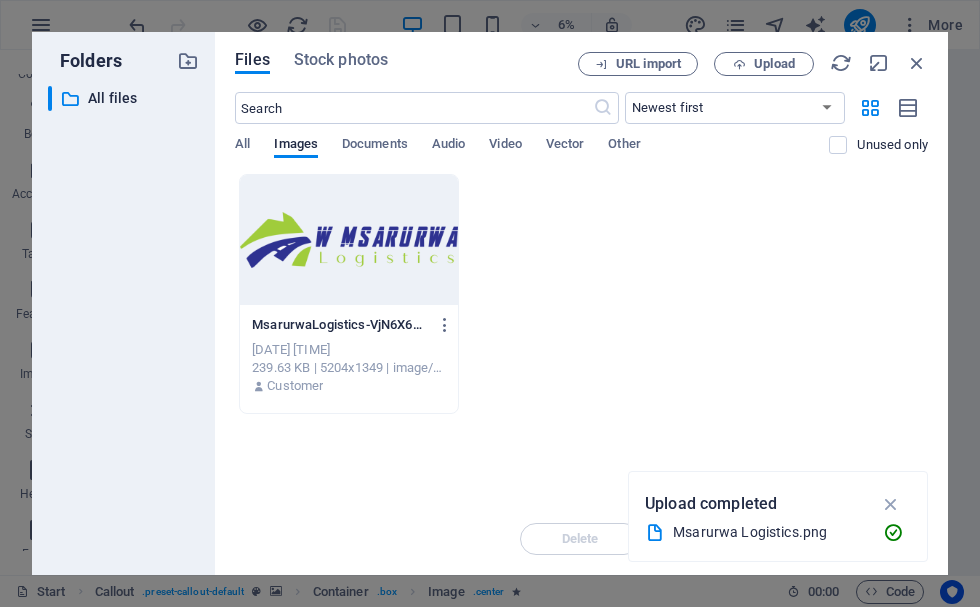 click at bounding box center (349, 240) 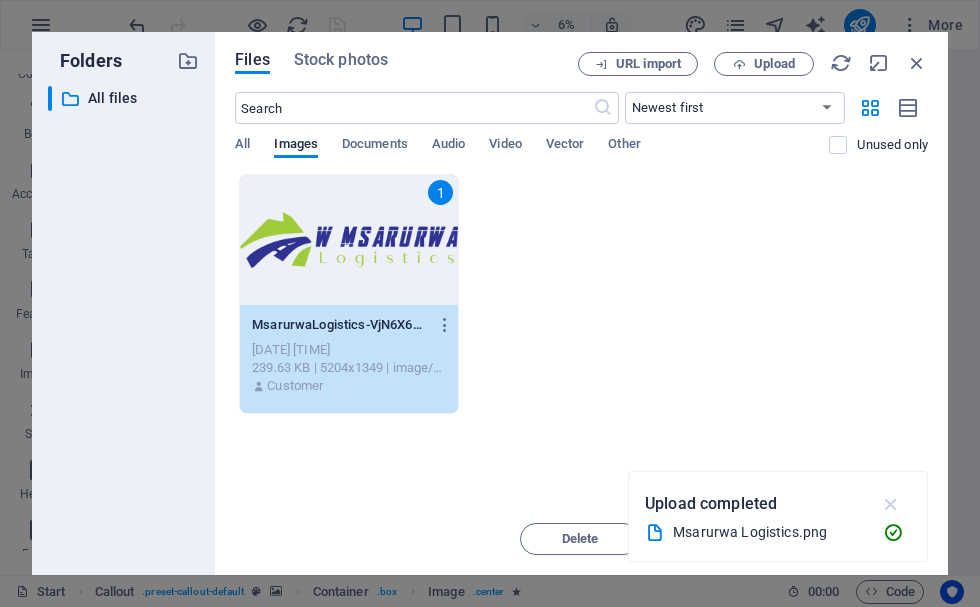 click at bounding box center (891, 504) 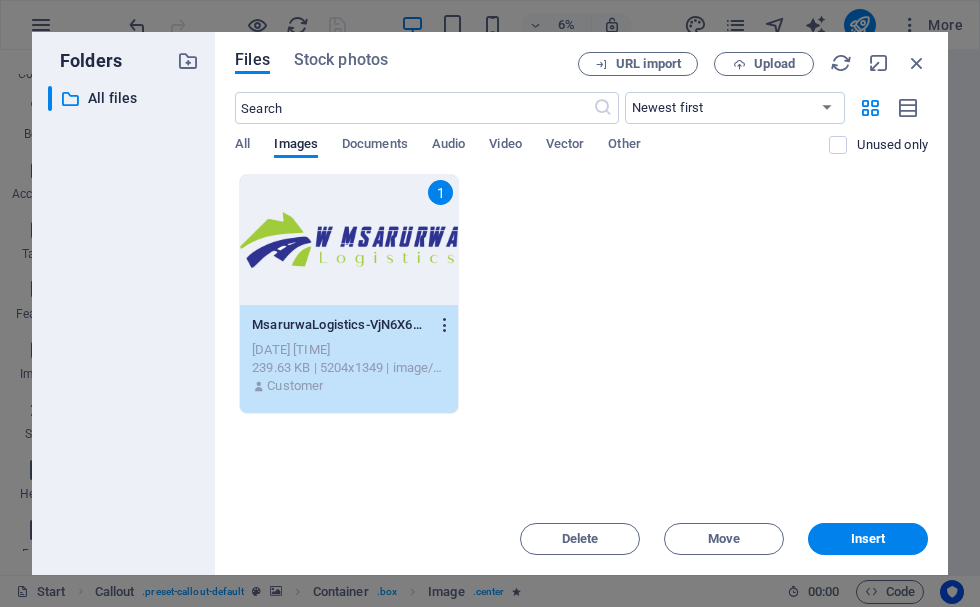 click at bounding box center [445, 325] 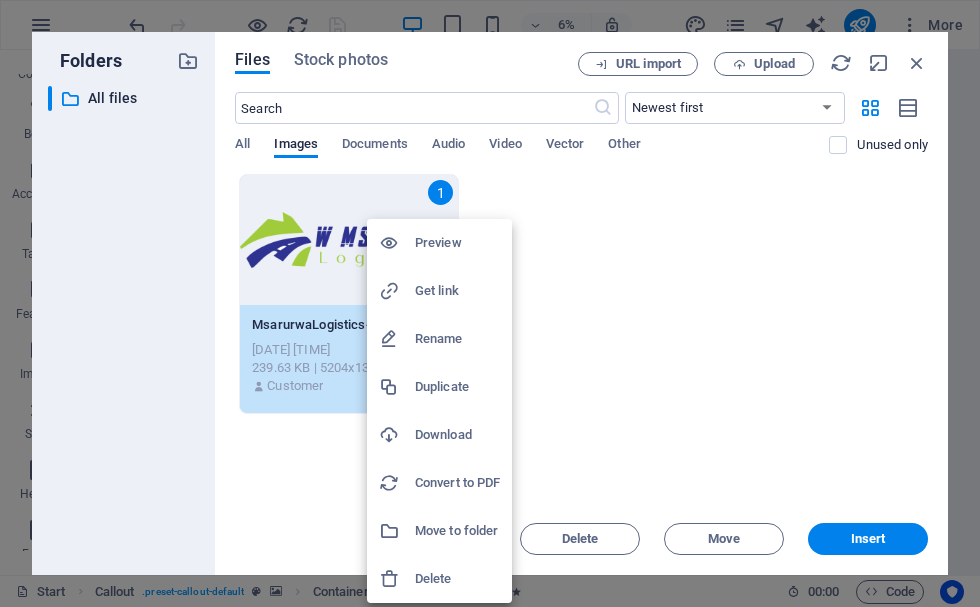 click at bounding box center [490, 303] 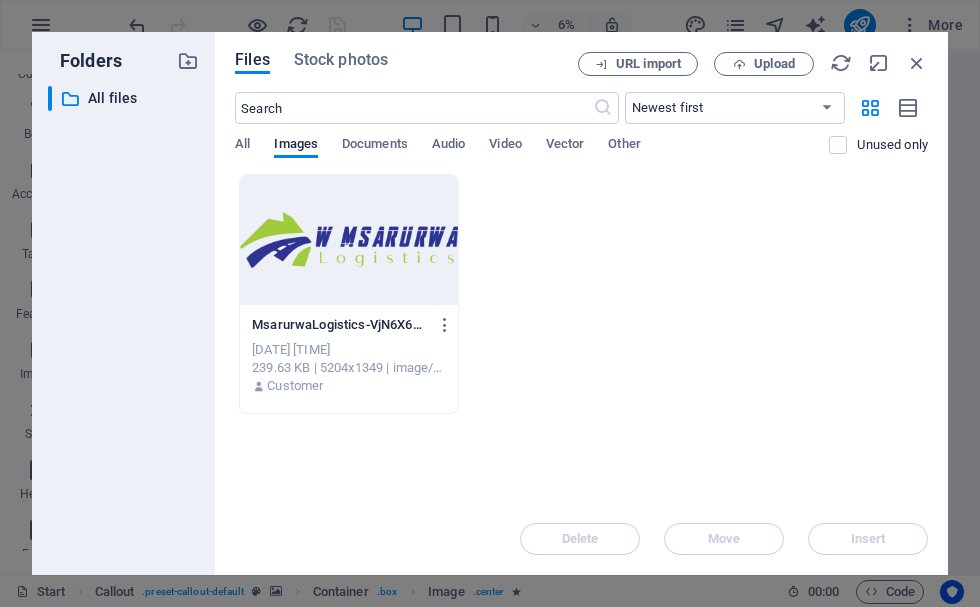 click at bounding box center [349, 240] 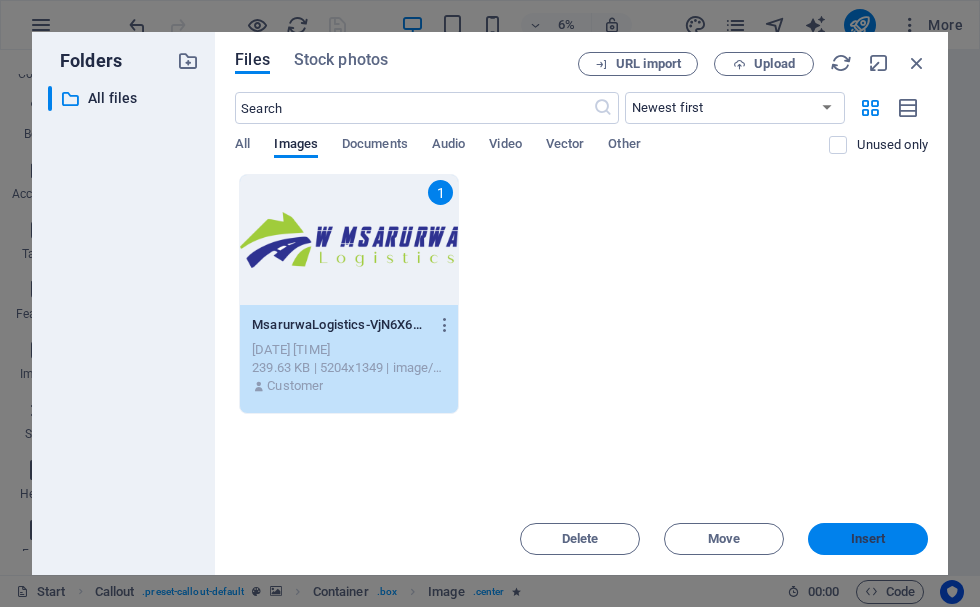 click on "Insert" at bounding box center [868, 539] 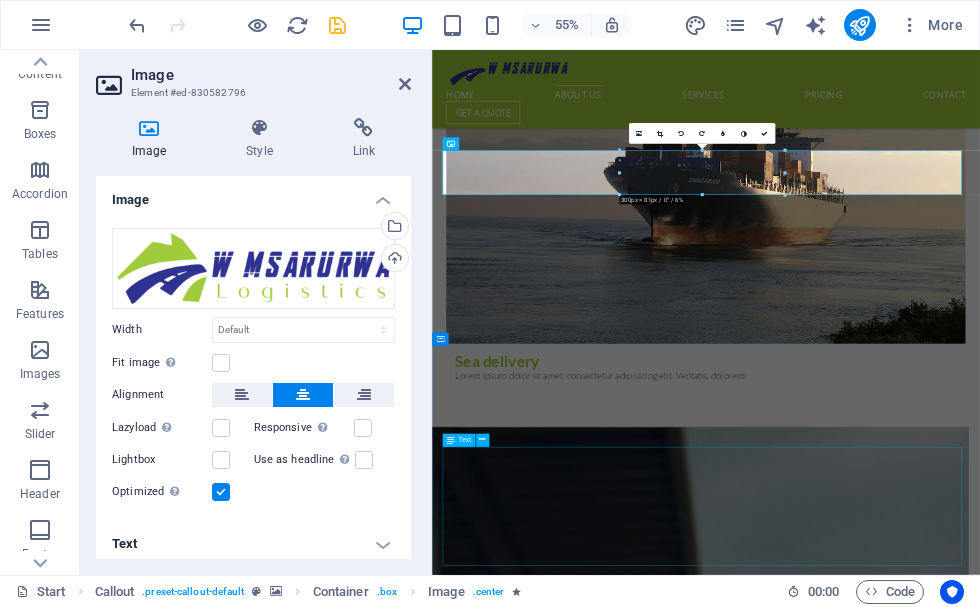 scroll, scrollTop: 2449, scrollLeft: 0, axis: vertical 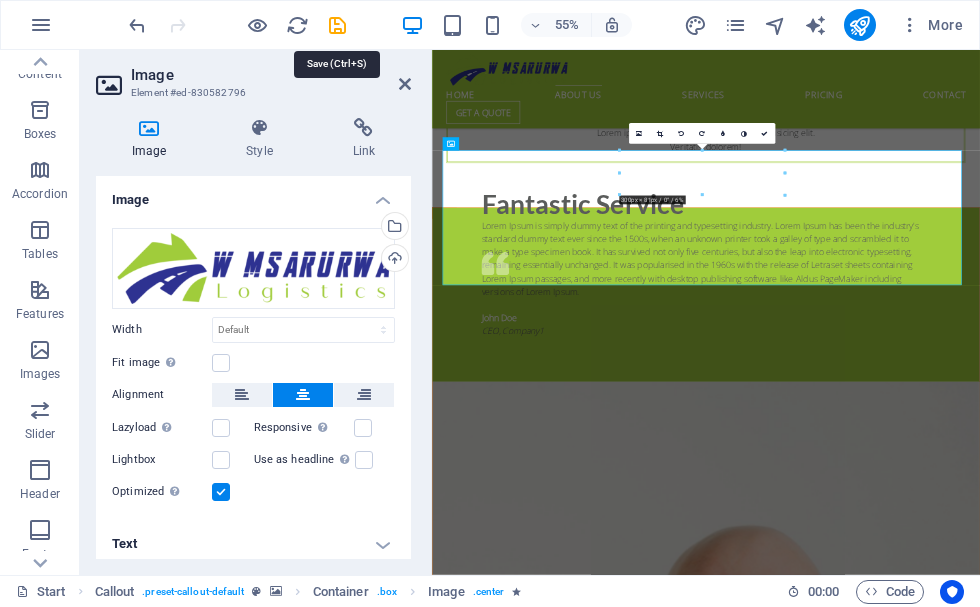 click at bounding box center [337, 25] 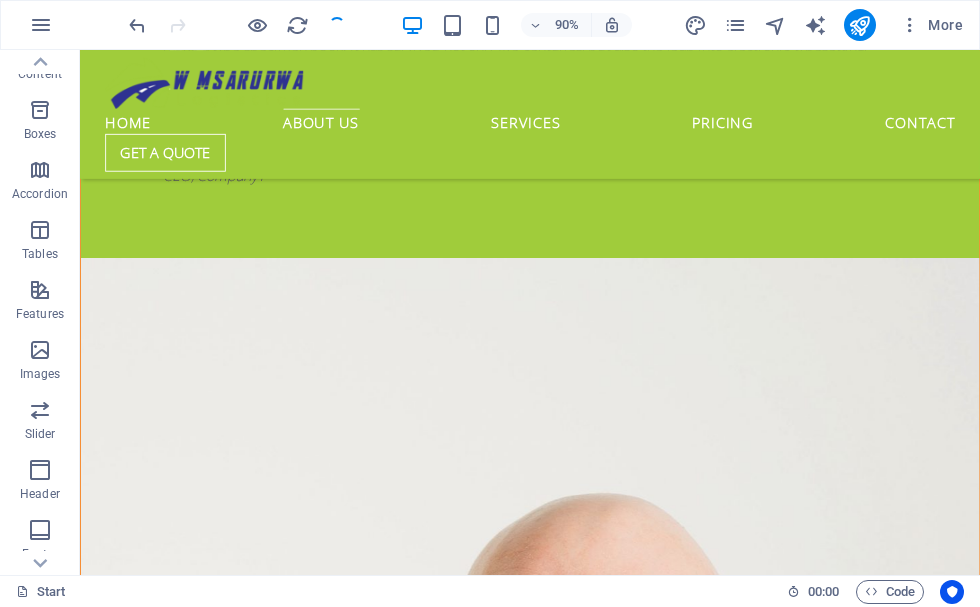 scroll, scrollTop: 2077, scrollLeft: 0, axis: vertical 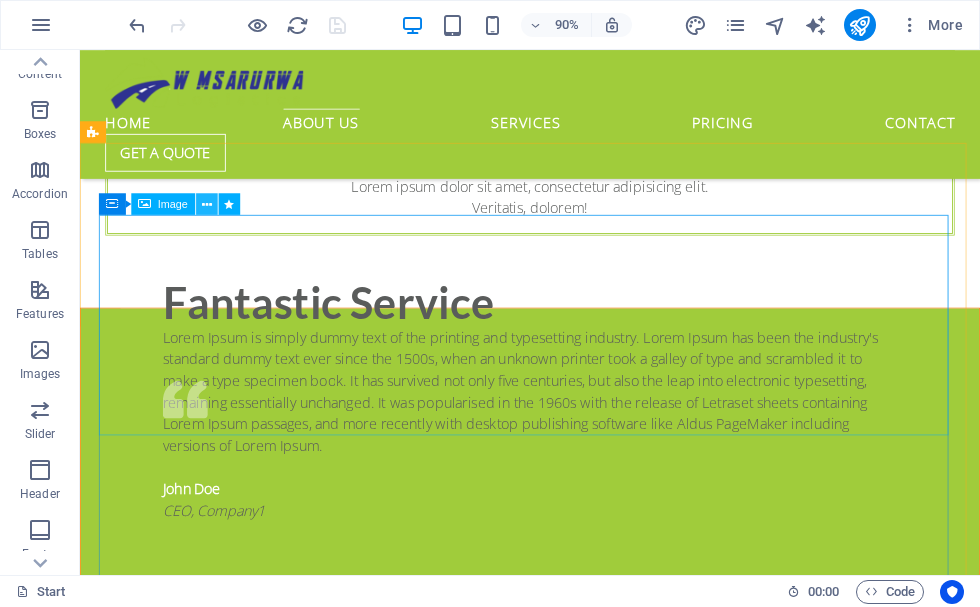 click at bounding box center [207, 204] 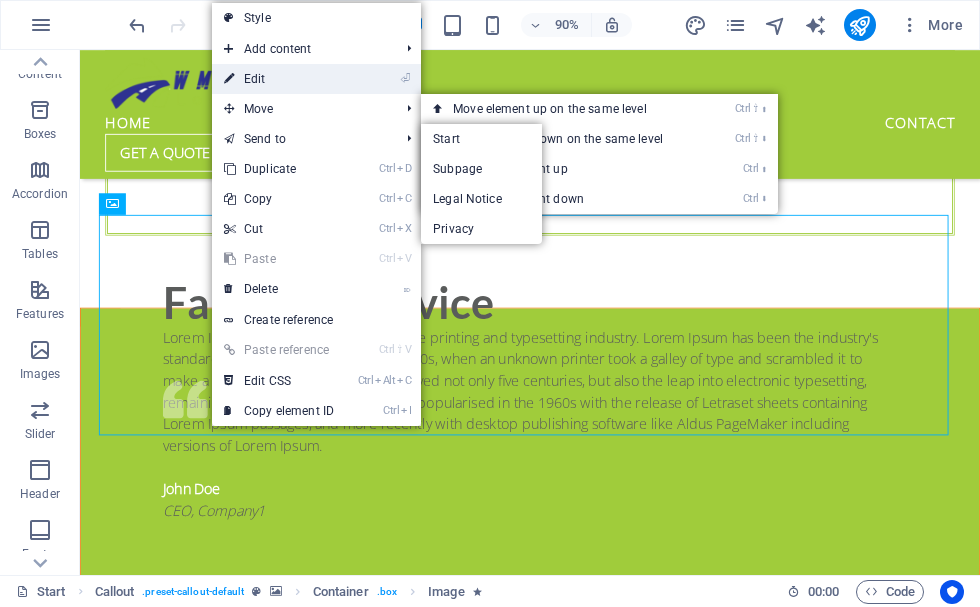 click on "⏎  Edit" at bounding box center (279, 79) 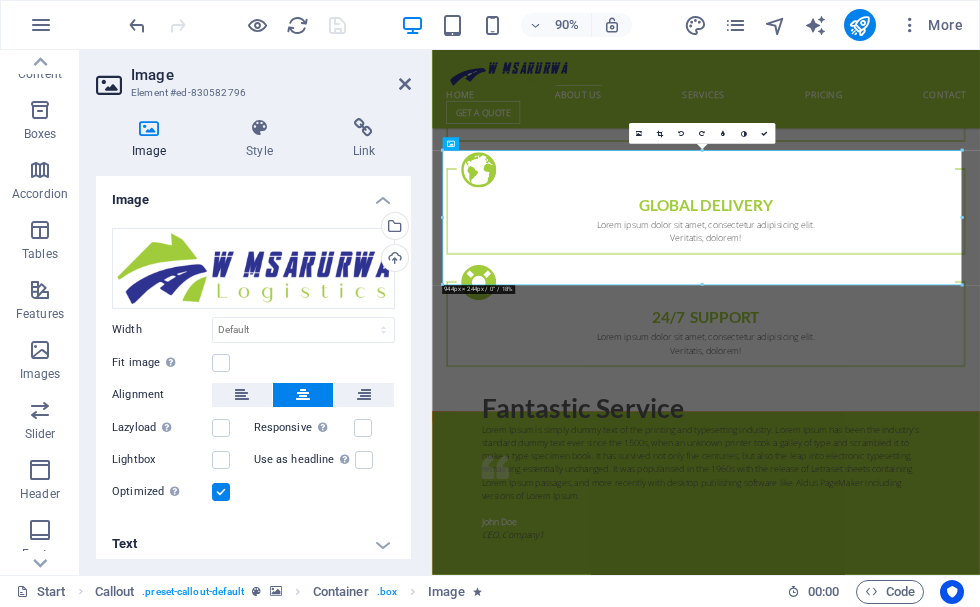 scroll, scrollTop: 2449, scrollLeft: 0, axis: vertical 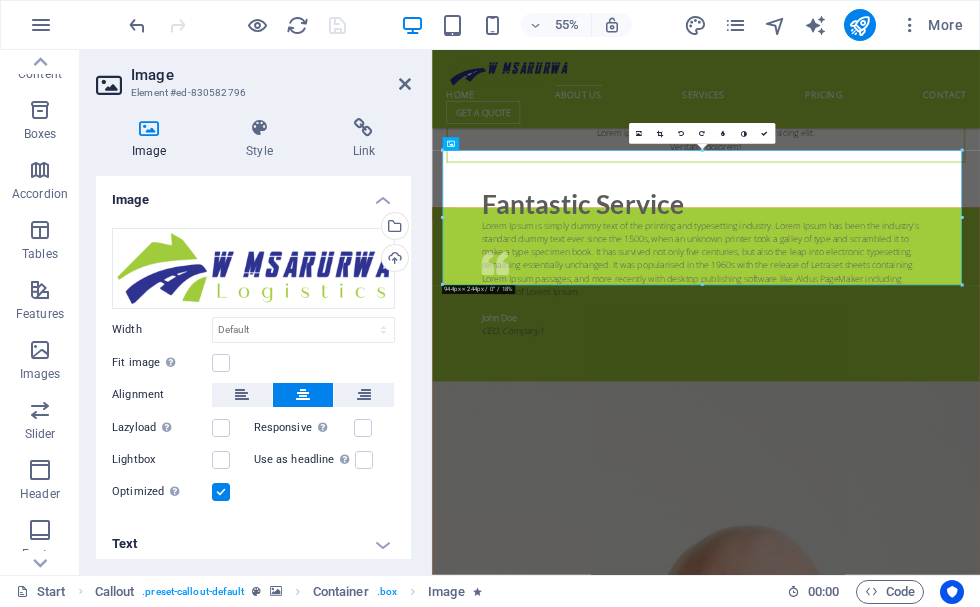 click at bounding box center (221, 492) 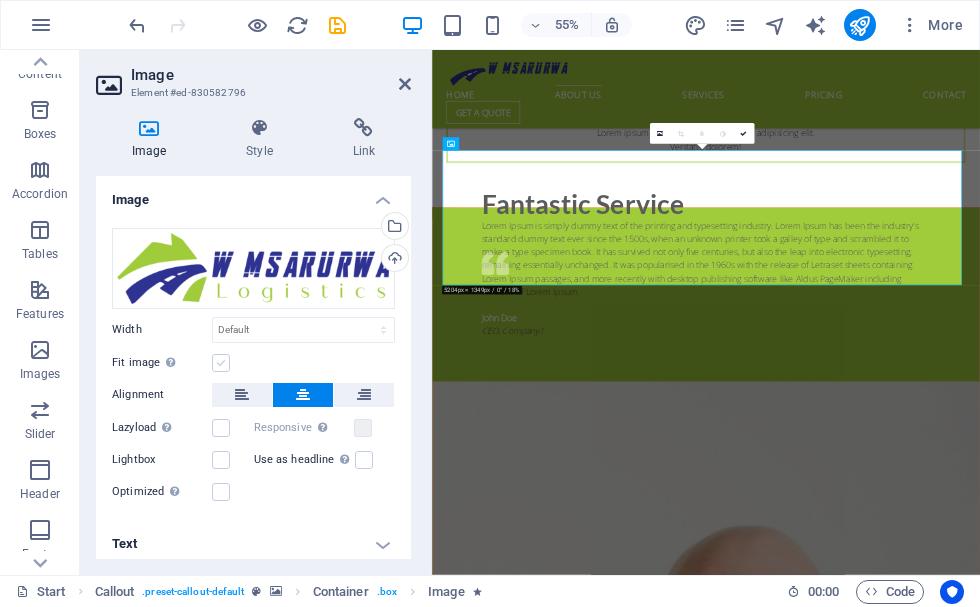 click at bounding box center [221, 363] 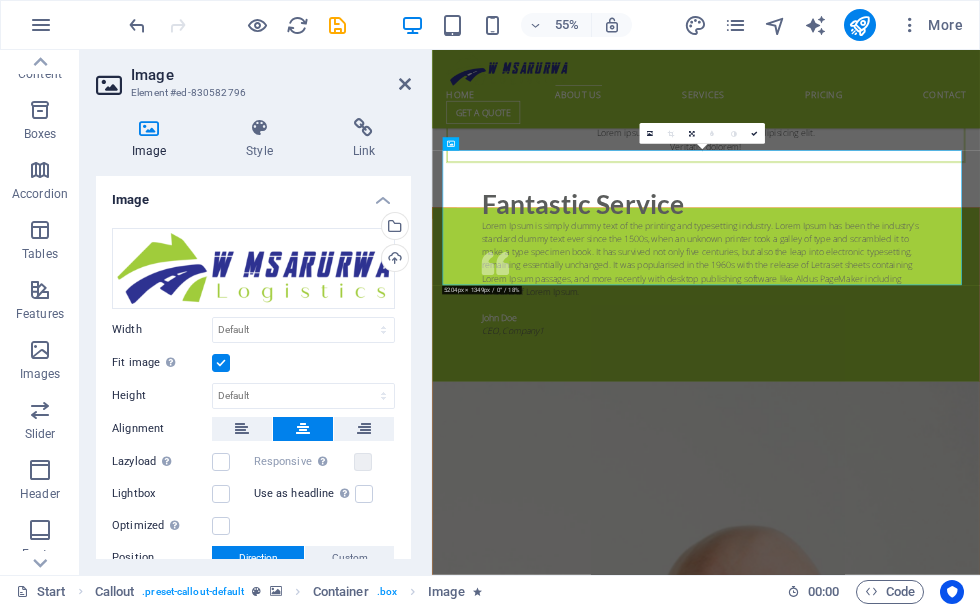 click at bounding box center [221, 363] 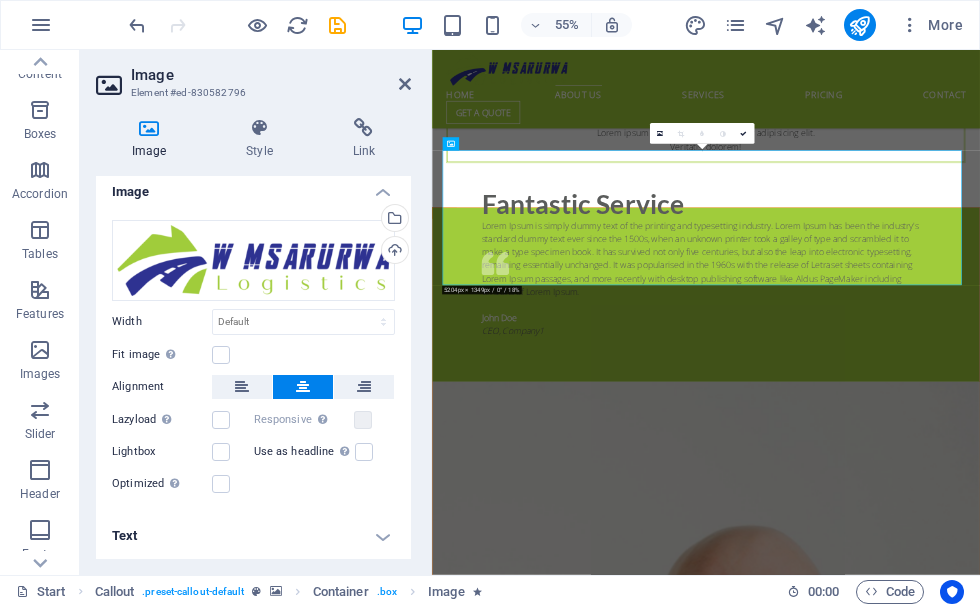 scroll, scrollTop: 0, scrollLeft: 0, axis: both 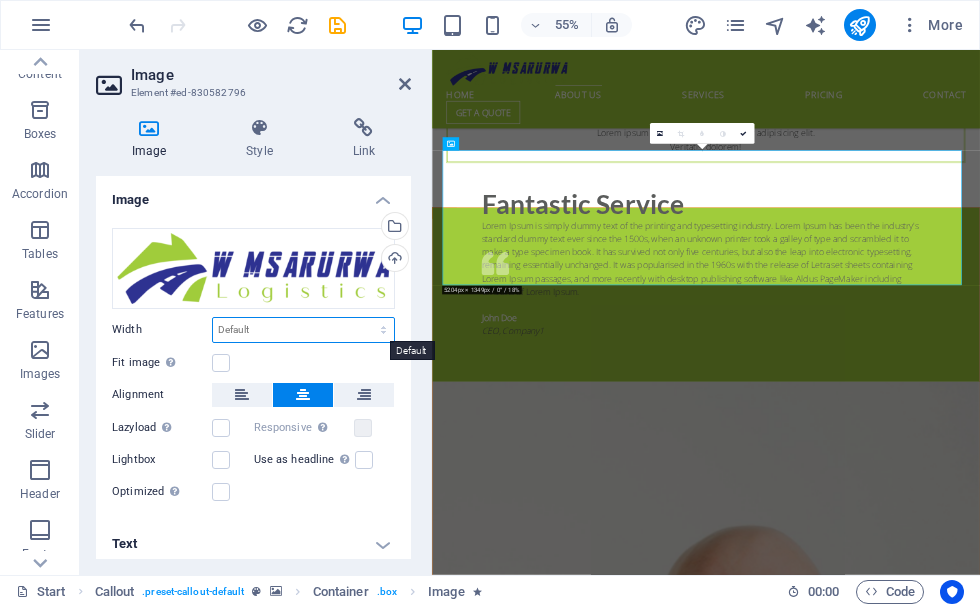 click on "Default auto px rem % em vh vw" at bounding box center (303, 330) 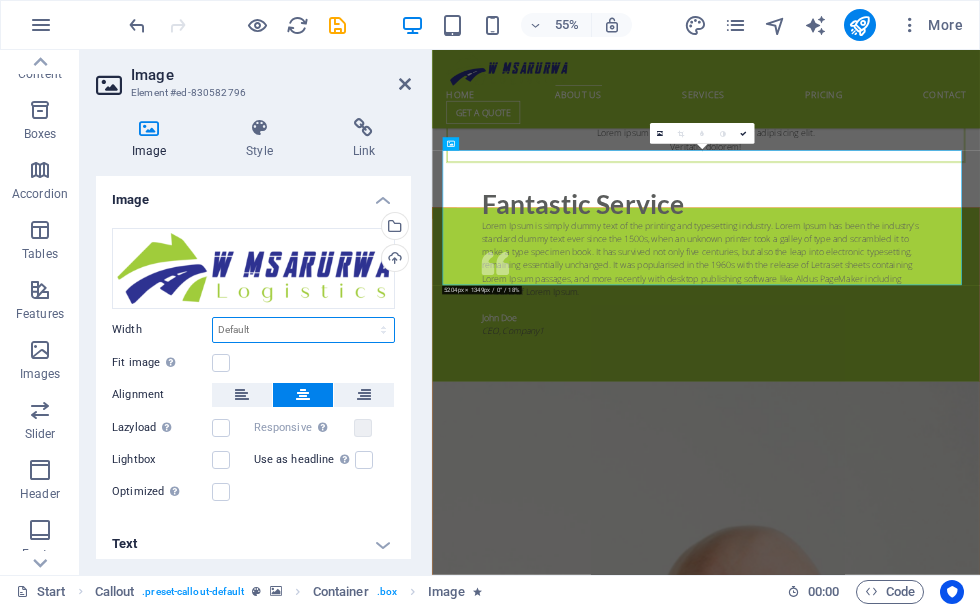 select on "%" 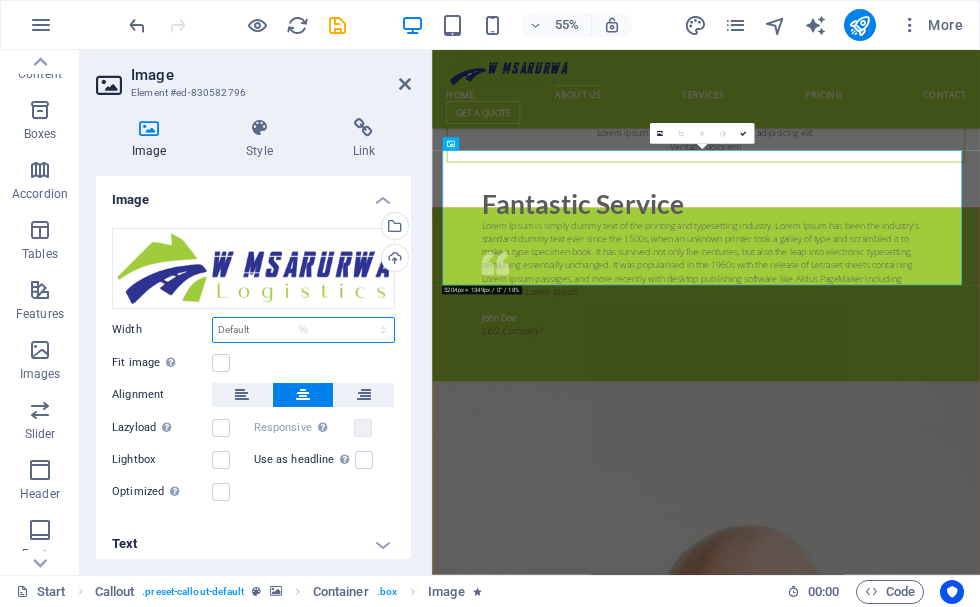 click on "Default auto px rem % em vh vw" at bounding box center [303, 330] 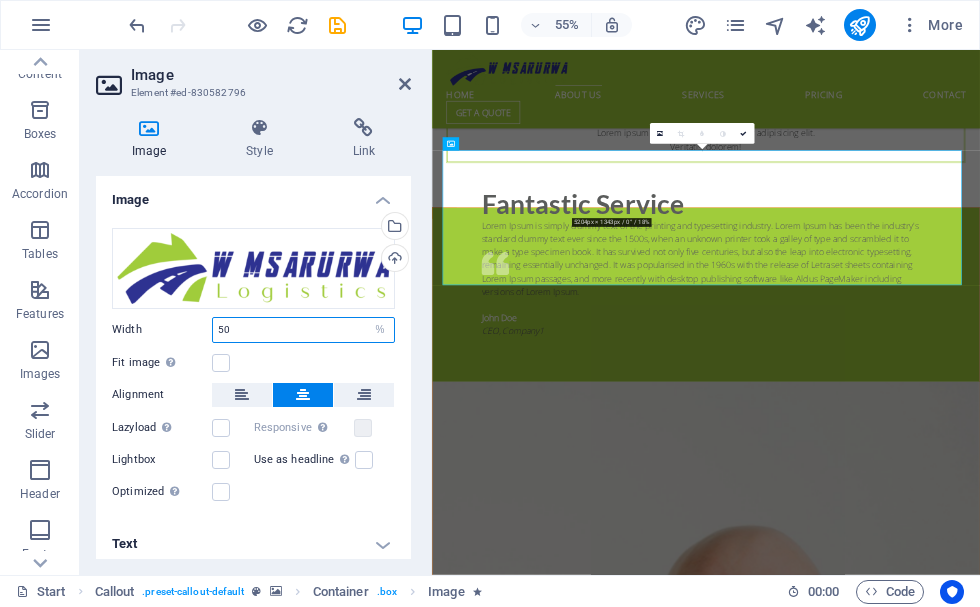 type on "50" 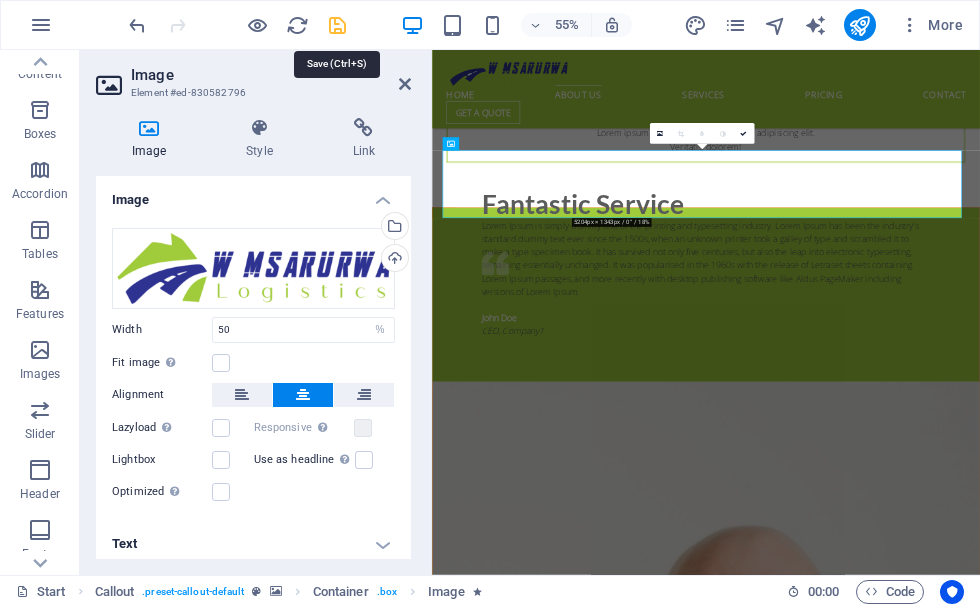 click at bounding box center [337, 25] 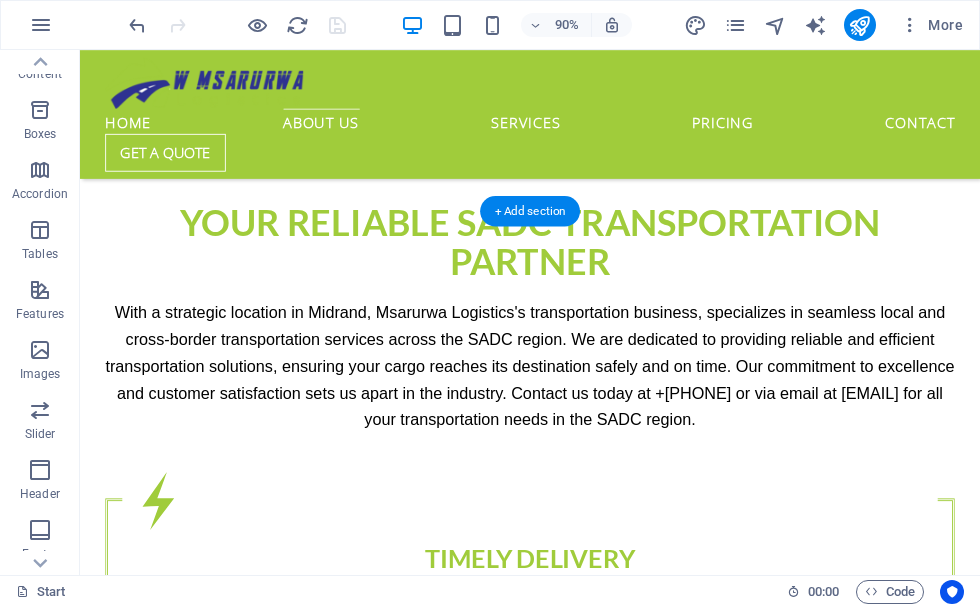 scroll, scrollTop: 1177, scrollLeft: 0, axis: vertical 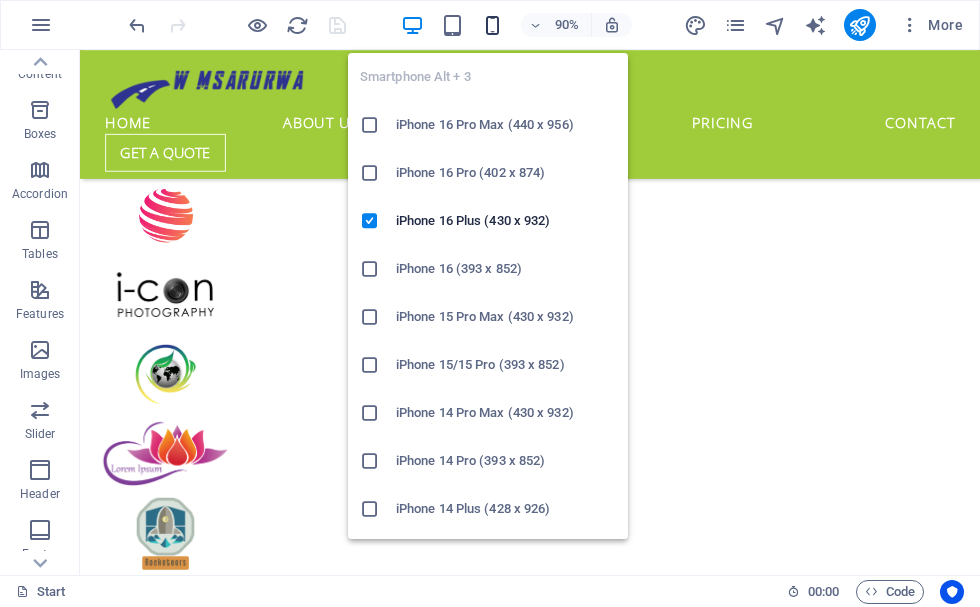 click at bounding box center (492, 25) 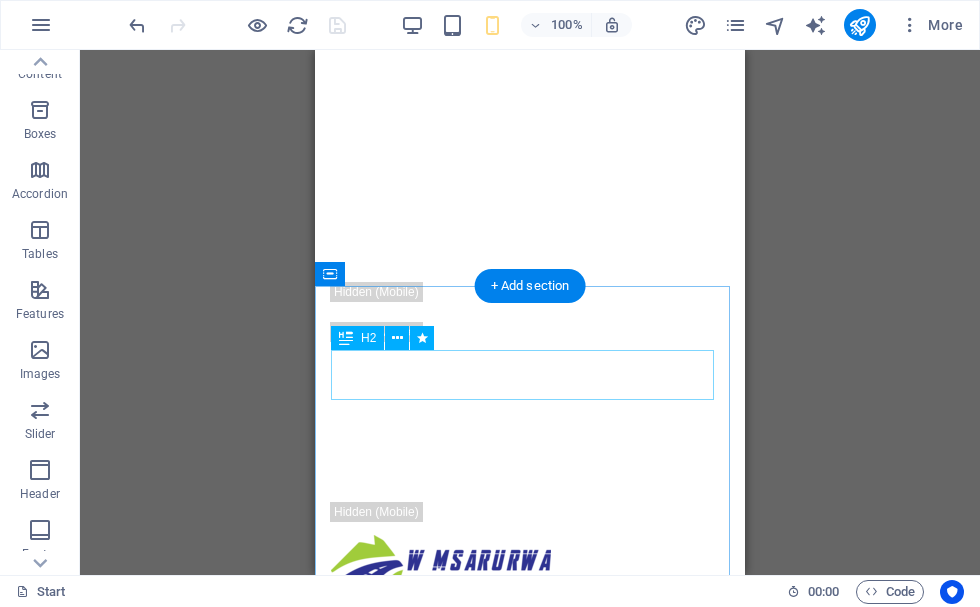 scroll, scrollTop: 300, scrollLeft: 0, axis: vertical 